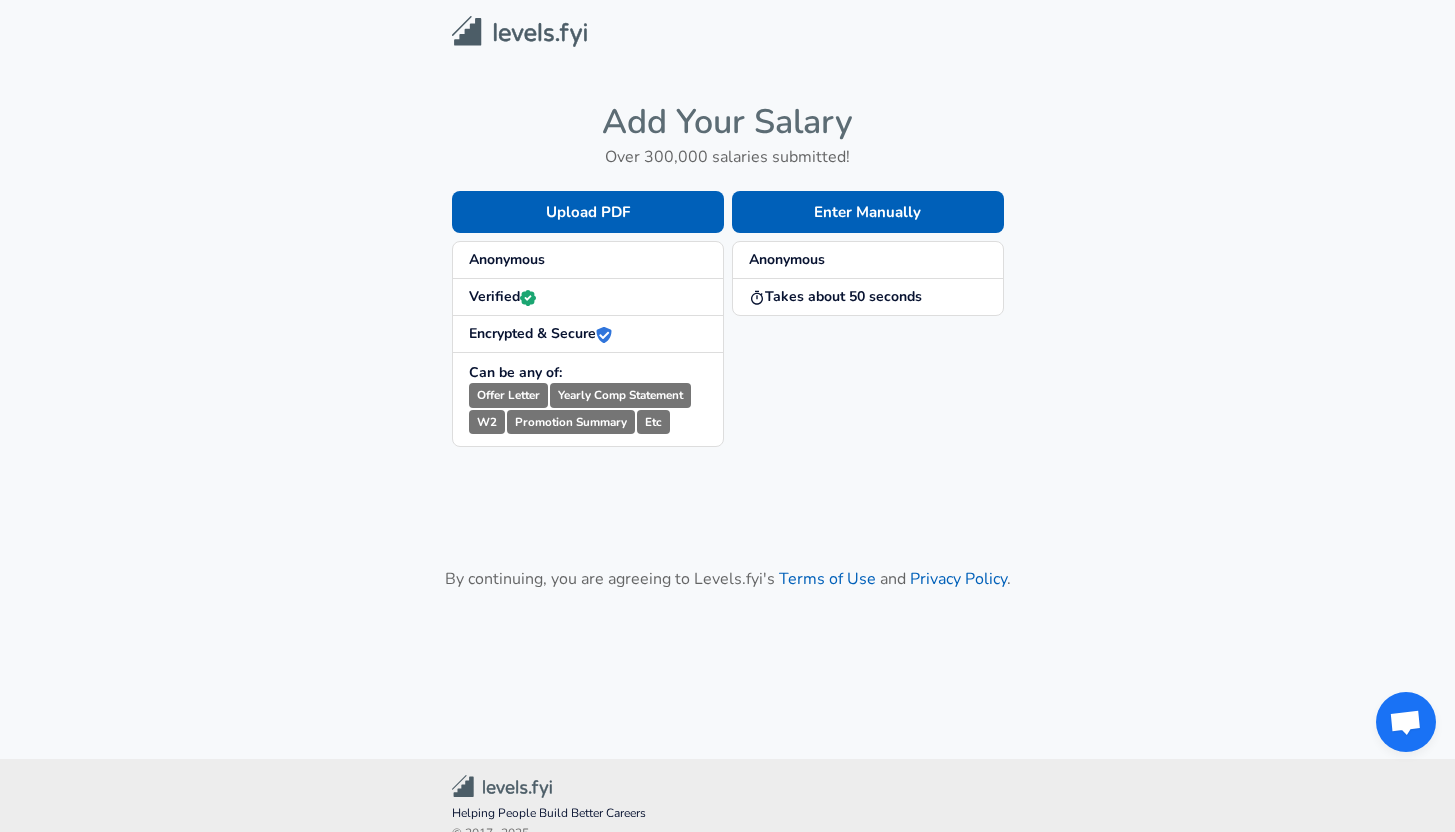 scroll, scrollTop: 0, scrollLeft: 0, axis: both 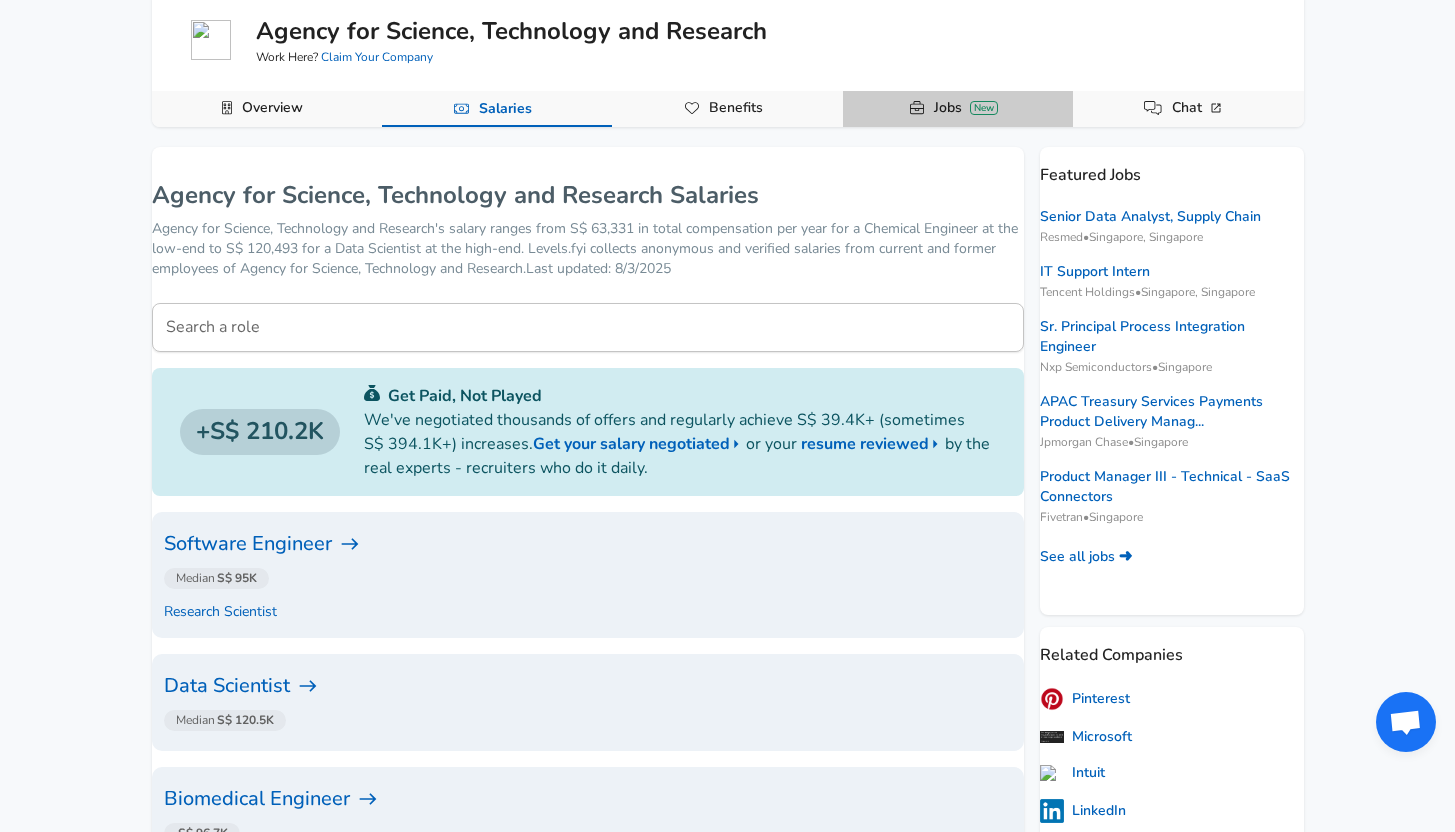 click on "Jobs New" at bounding box center (958, 109) 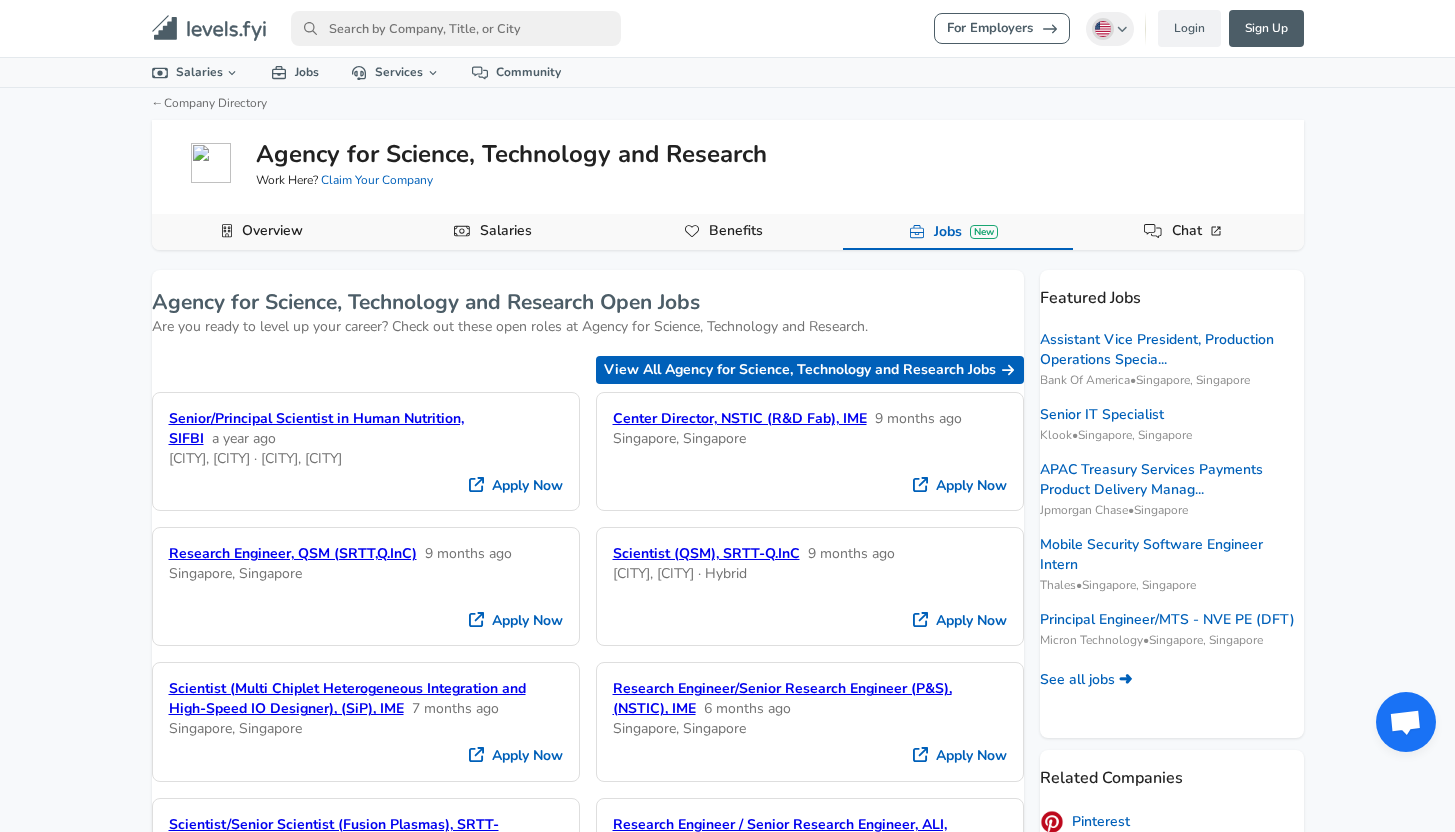 scroll, scrollTop: 7, scrollLeft: 0, axis: vertical 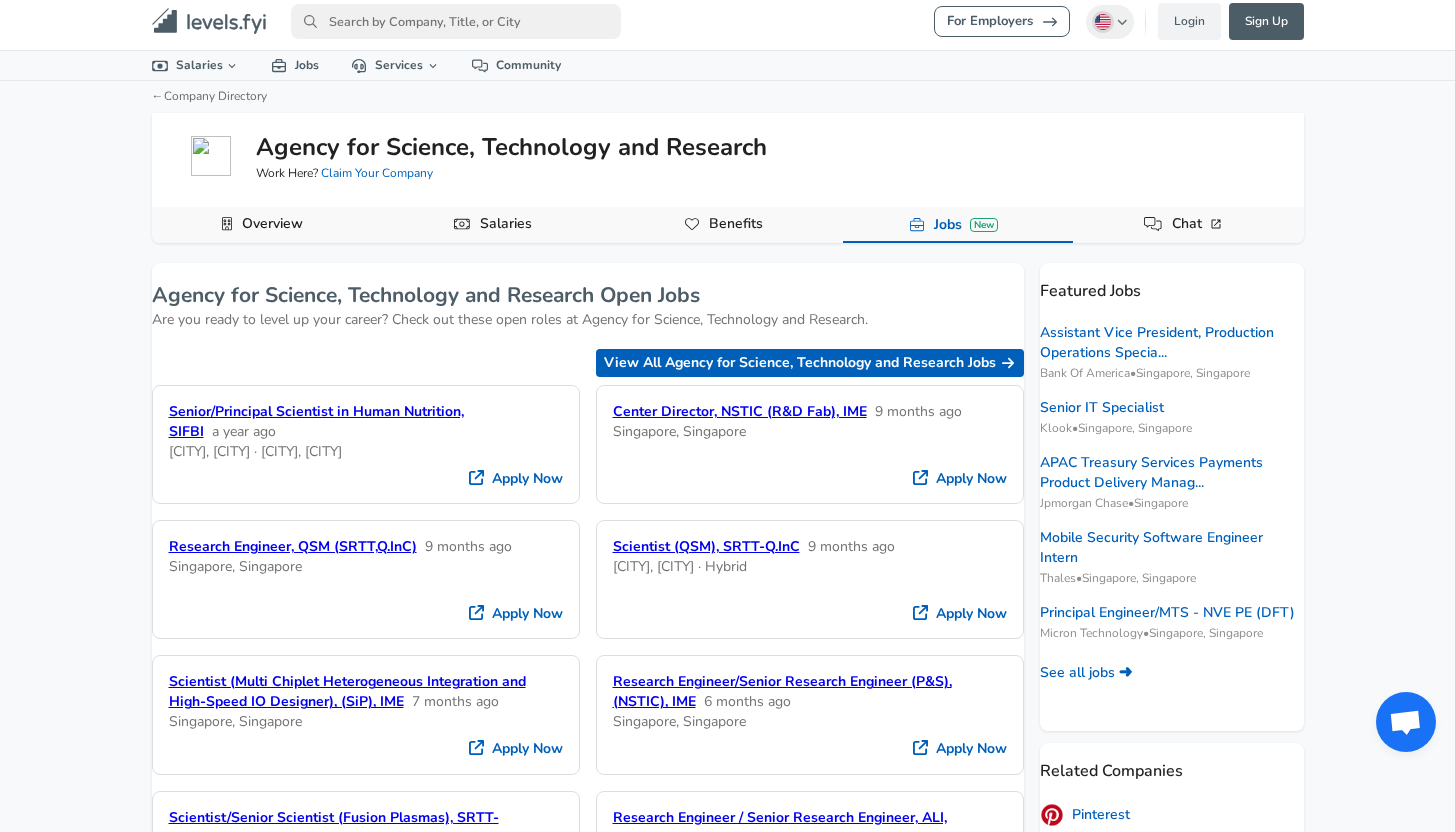 click on "Salaries" at bounding box center (497, 225) 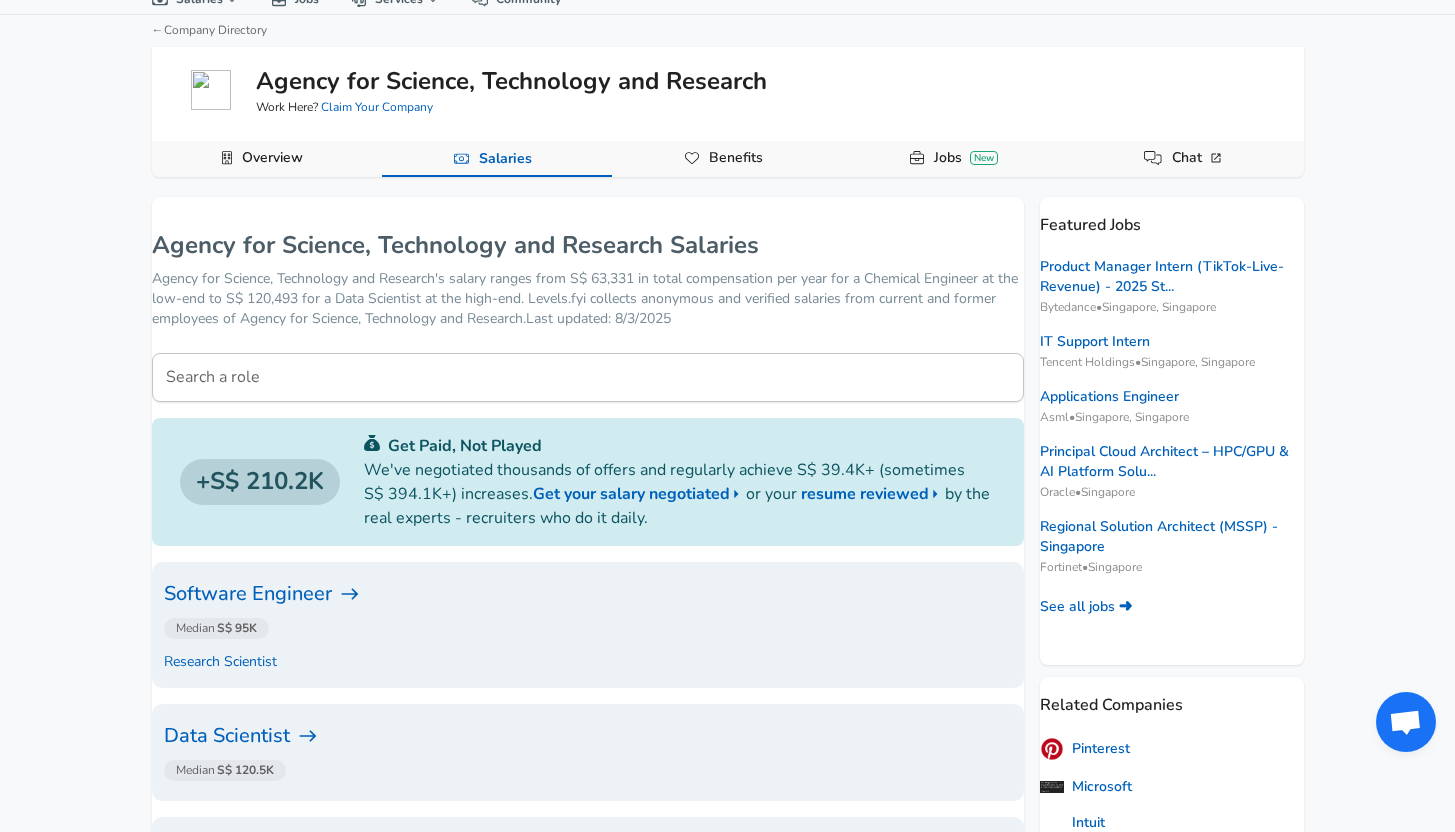 scroll, scrollTop: 91, scrollLeft: 0, axis: vertical 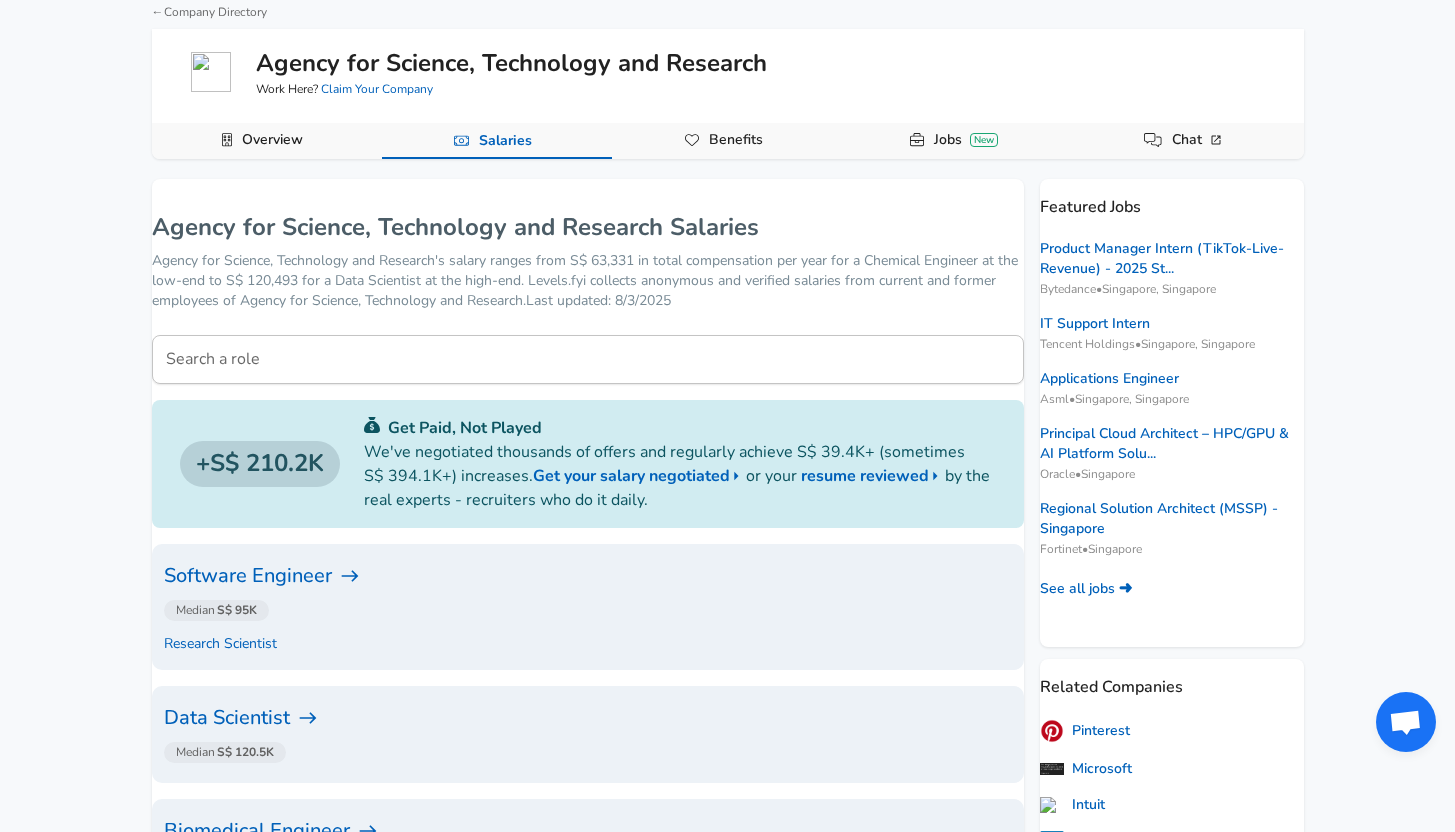 click 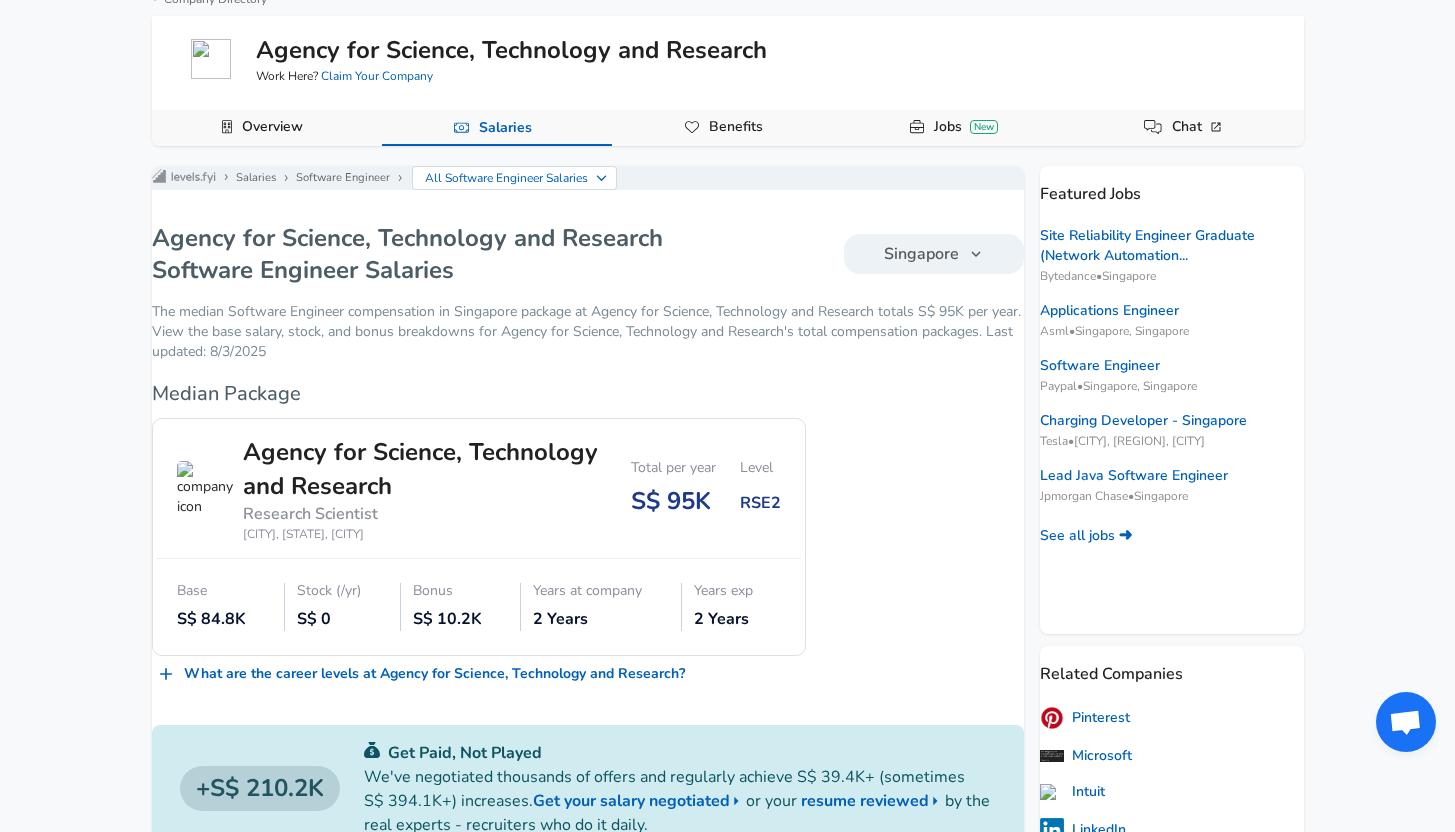 scroll, scrollTop: 105, scrollLeft: 0, axis: vertical 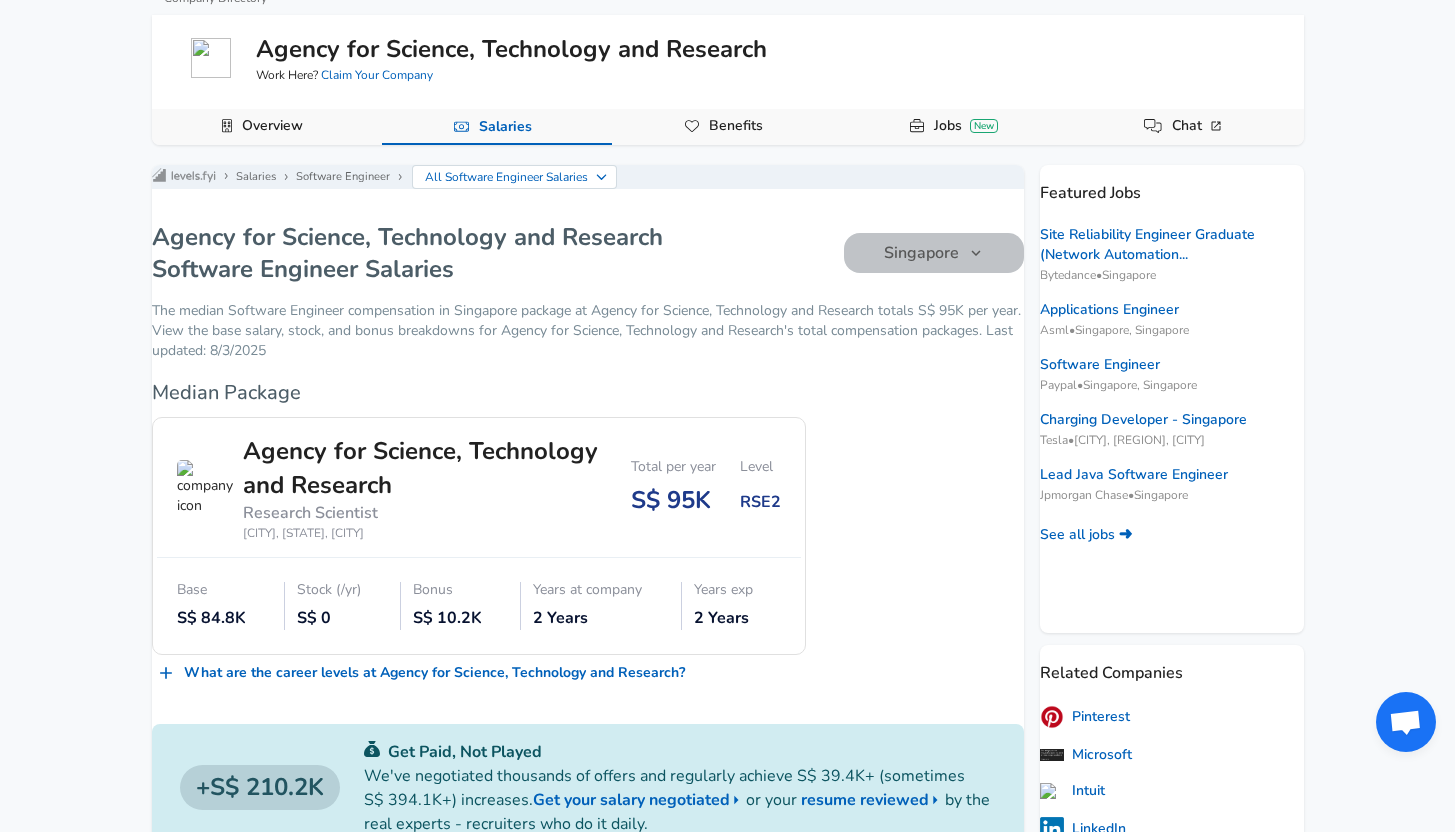 click on "Singapore" at bounding box center [934, 253] 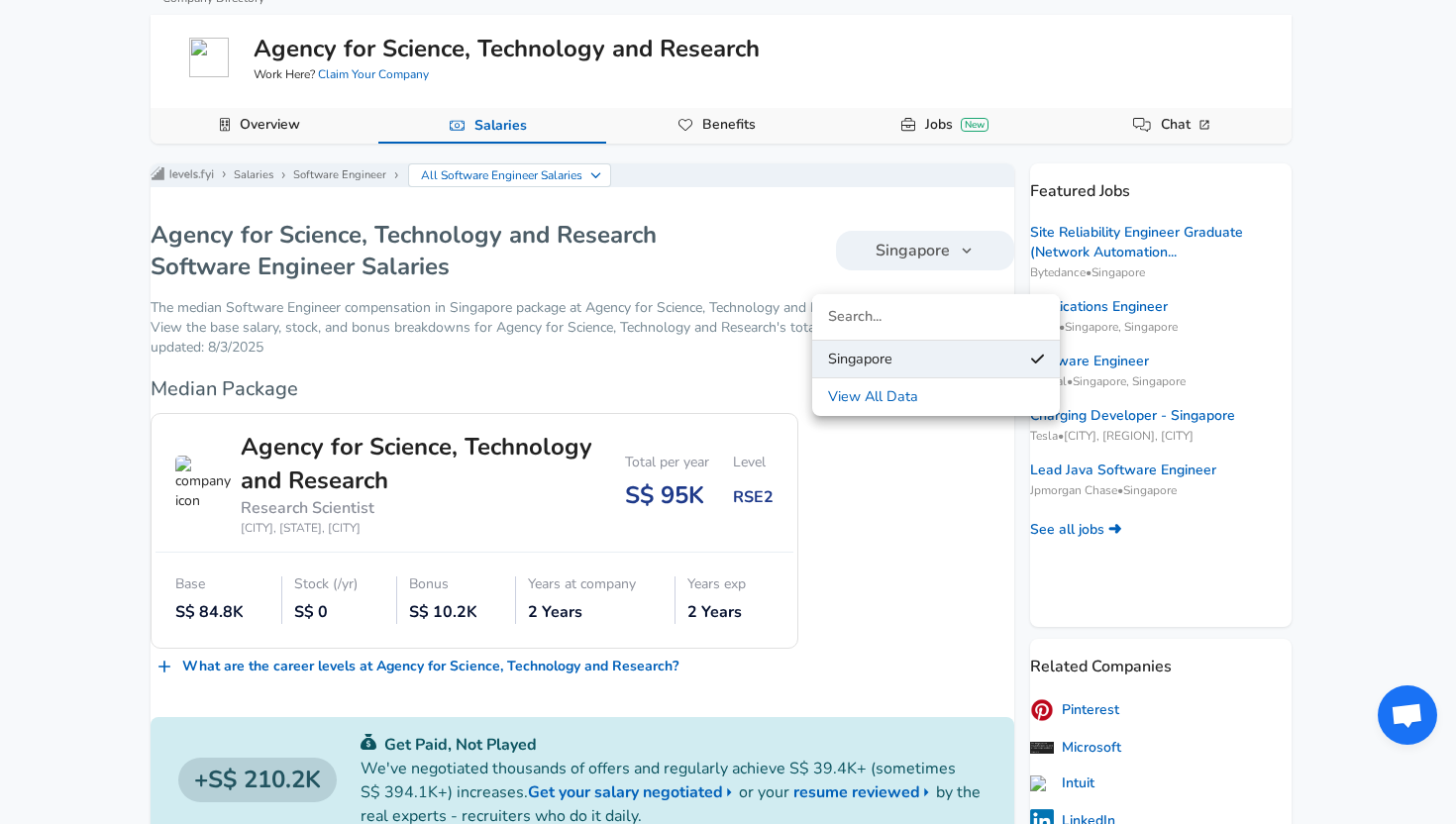 click at bounding box center [728, 412] 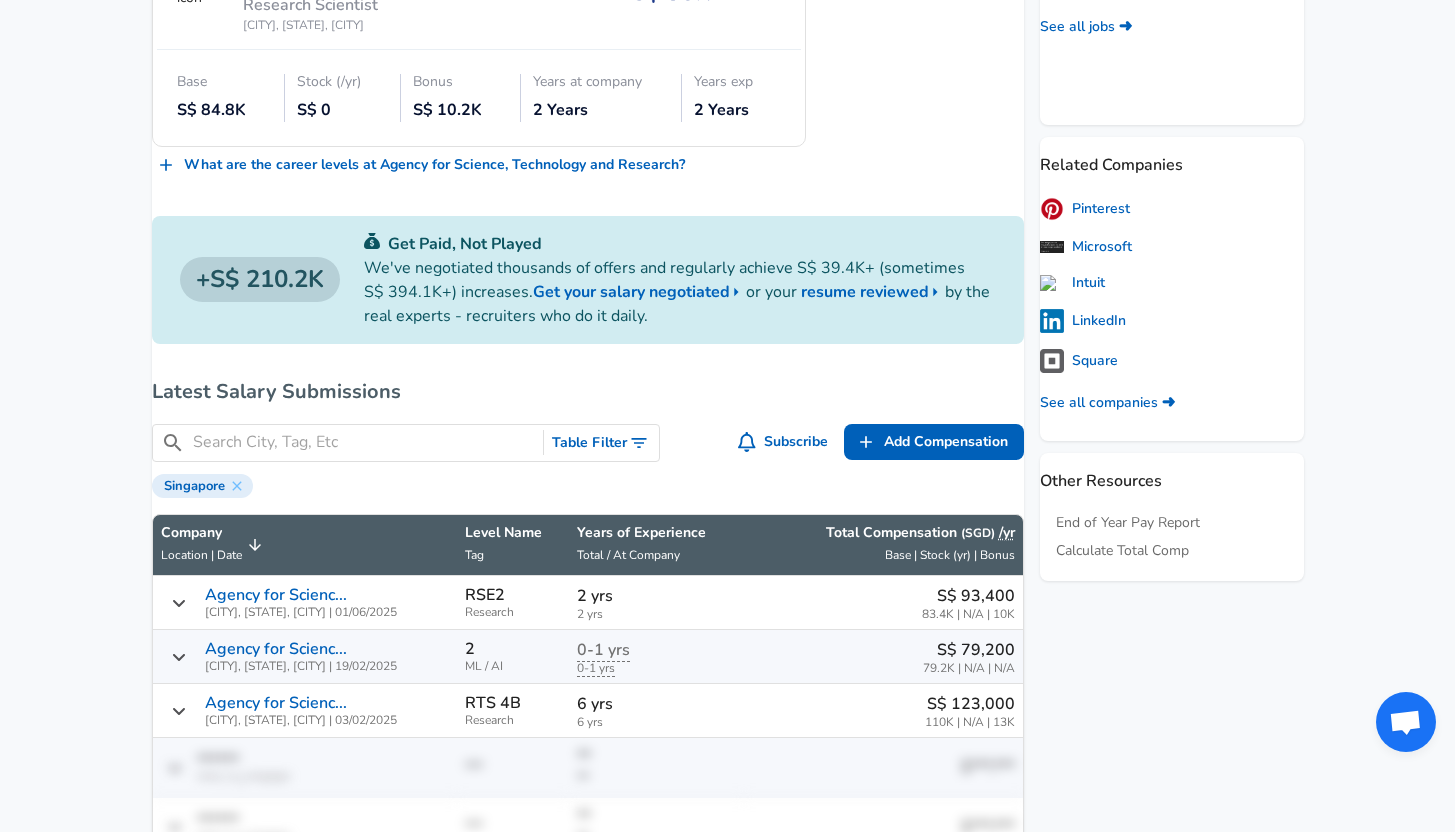 scroll, scrollTop: 616, scrollLeft: 0, axis: vertical 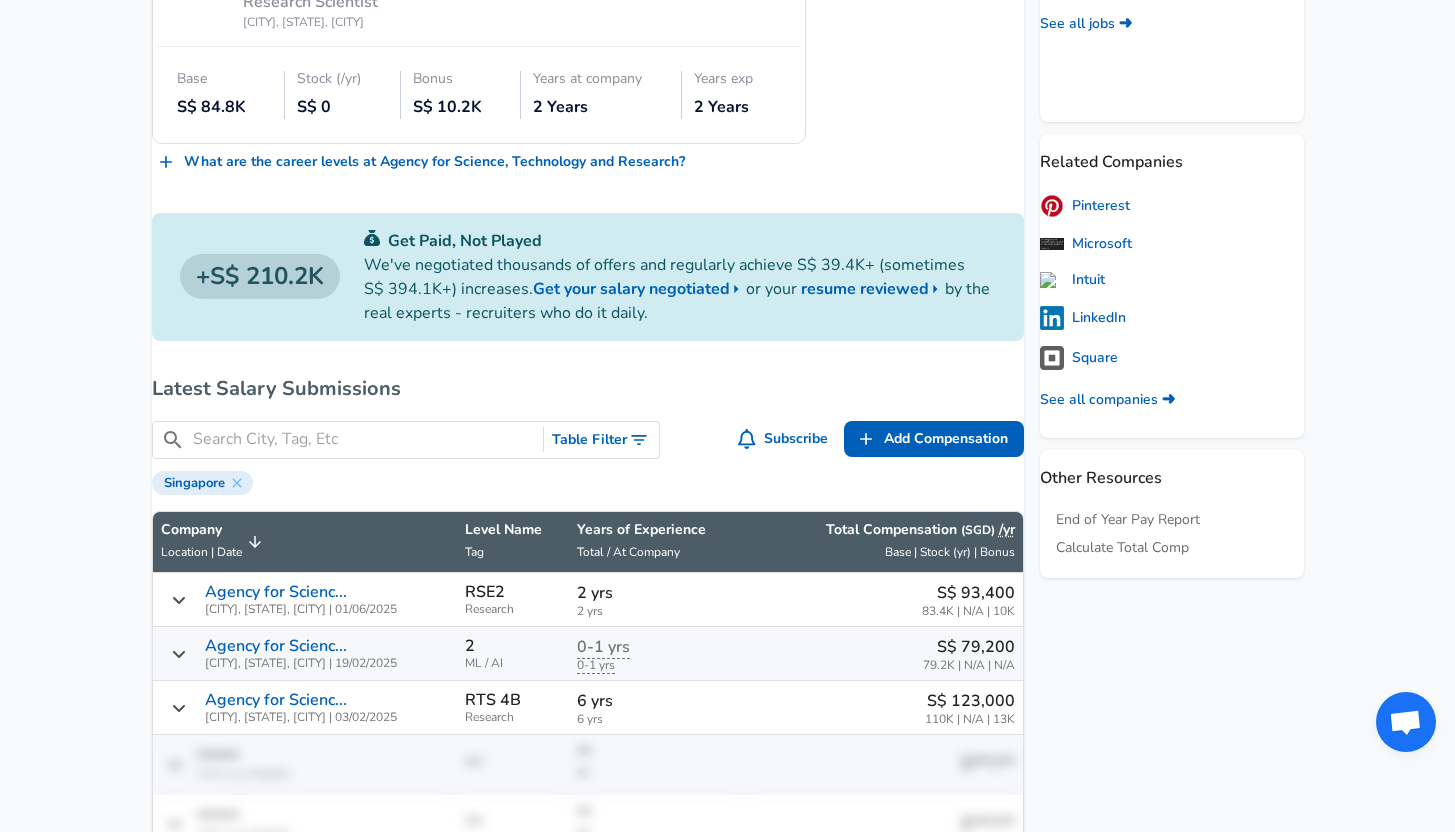 click 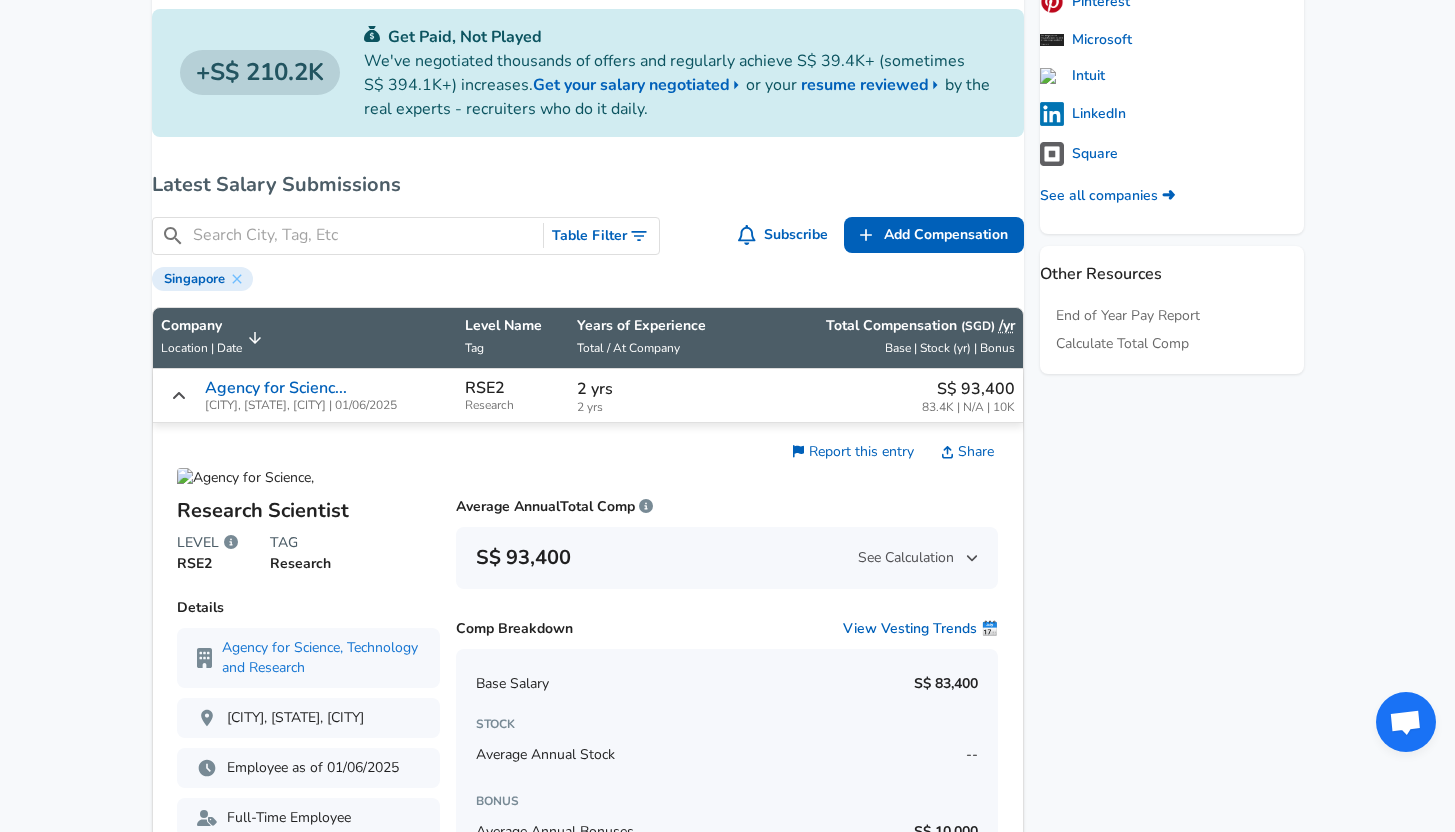 scroll, scrollTop: 822, scrollLeft: 0, axis: vertical 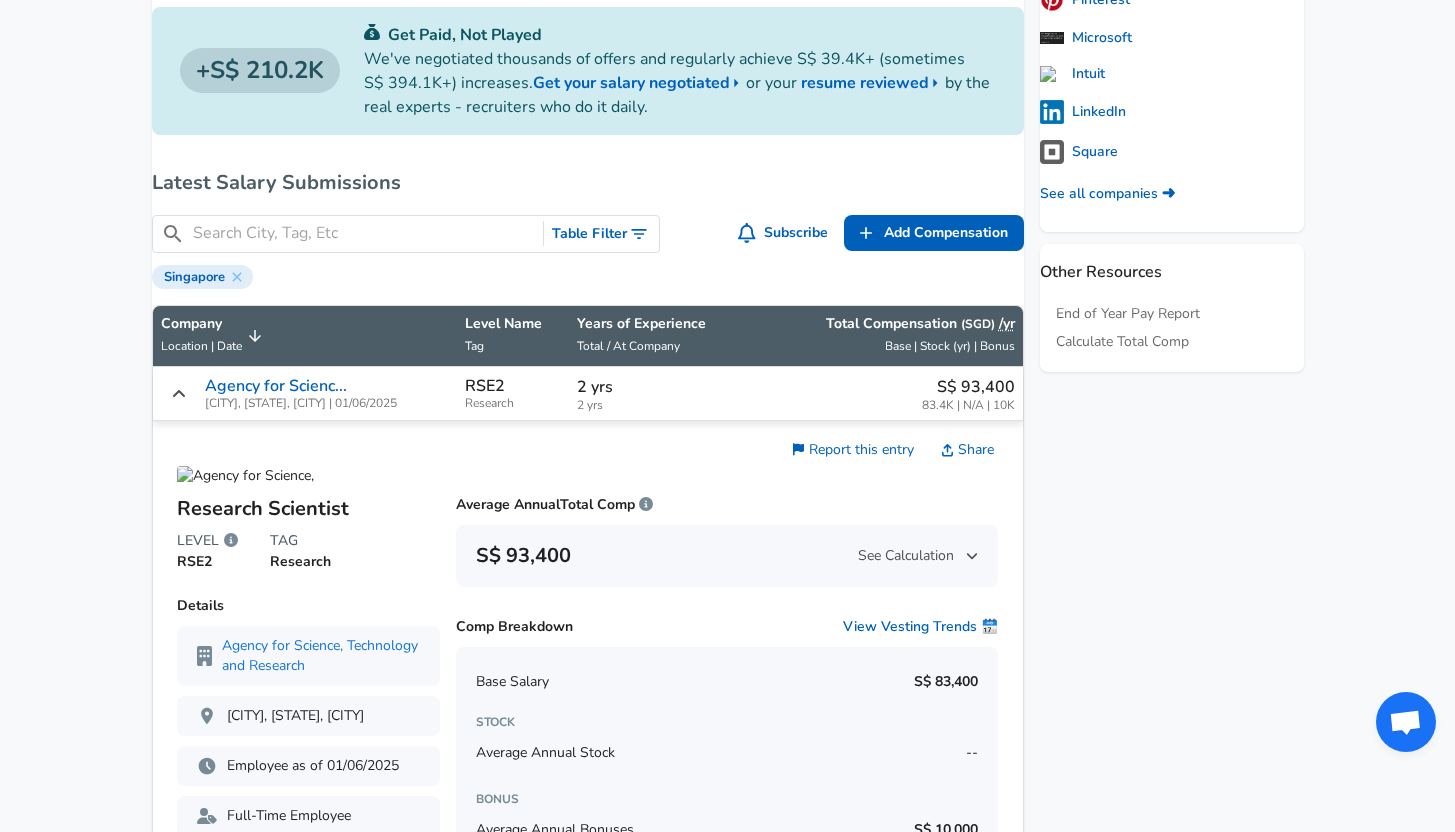 click on "For Employers S$ SGD / yr Change English (US) Change Login Sign Up All Data By Location By Company By Title Salary Calculator Chart Visualizations Verified Salaries Internships Negotiation Support Compare Benefits Who's Hiring 2024 Pay Report Top Paying Companies Integrate Blog Press Google Software Engineer Product Manager New York City Area Data Scientist View Individual Data Points   Levels FYI Logo Salaries 📂   All Data 🌎   By Location 🏢   By Company 🖋    By Title 🏭️    By Industry 📍   Salary Heatmap 📈   Chart Visualizations 🔥   Real-time Percentiles 🎓   Internships ❣️   Compare Benefits 🎬   2024 Pay Report 🏆   Top Paying Companies 💸   Calculate Meeting Cost #️⃣   Salary Calculator Contribute Add Salary Add Company Benefits Add Level Mapping Jobs Services Candidate Services 💵  Negotiation Coaching 📄  Resume Review 🎁  Gift a Resume Review For Employers Interactive Offers Real-time Percentiles  🔥 Compensation Benchmarking For Academic Research ←" at bounding box center [727, -406] 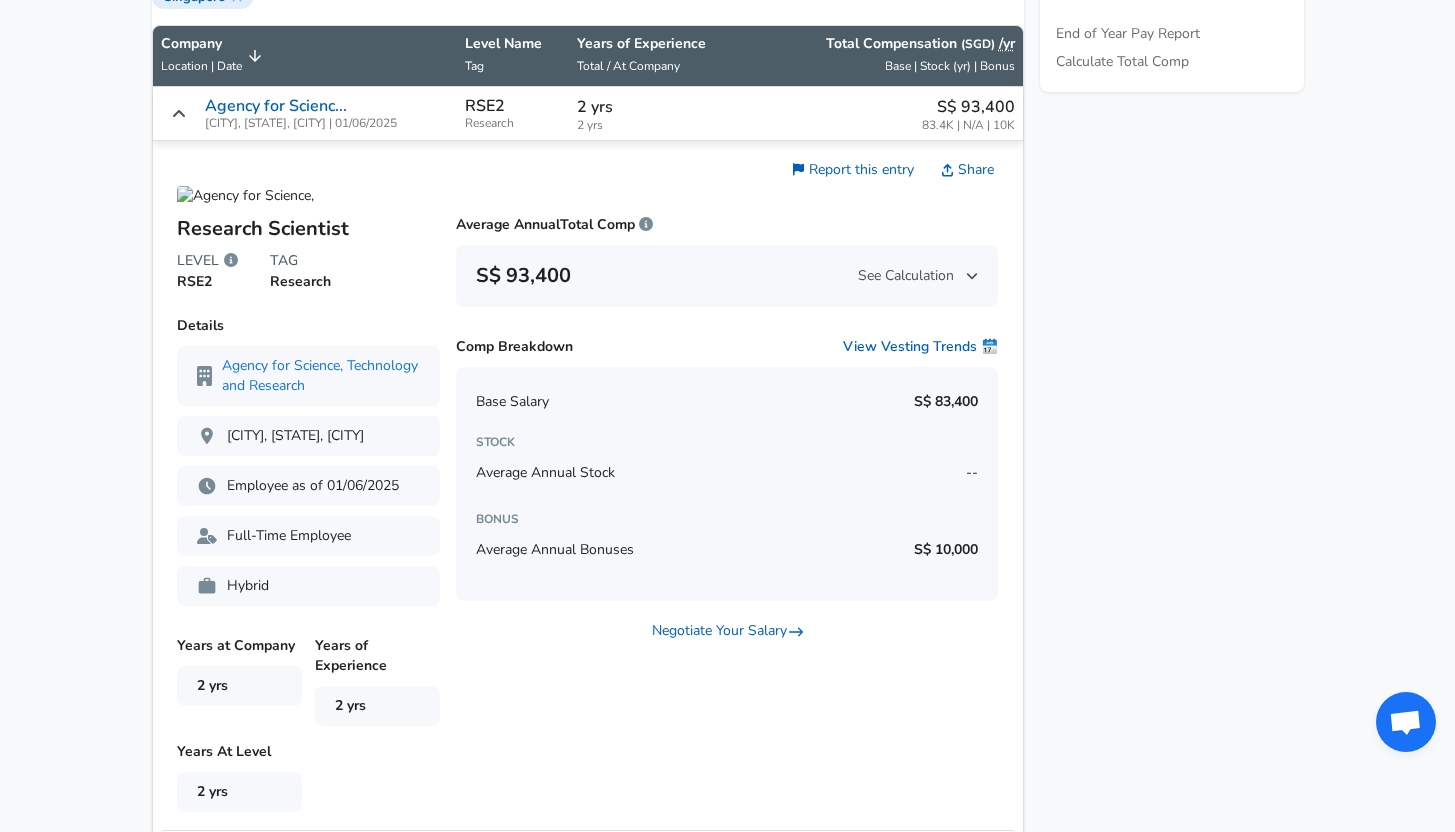 scroll, scrollTop: 1119, scrollLeft: 0, axis: vertical 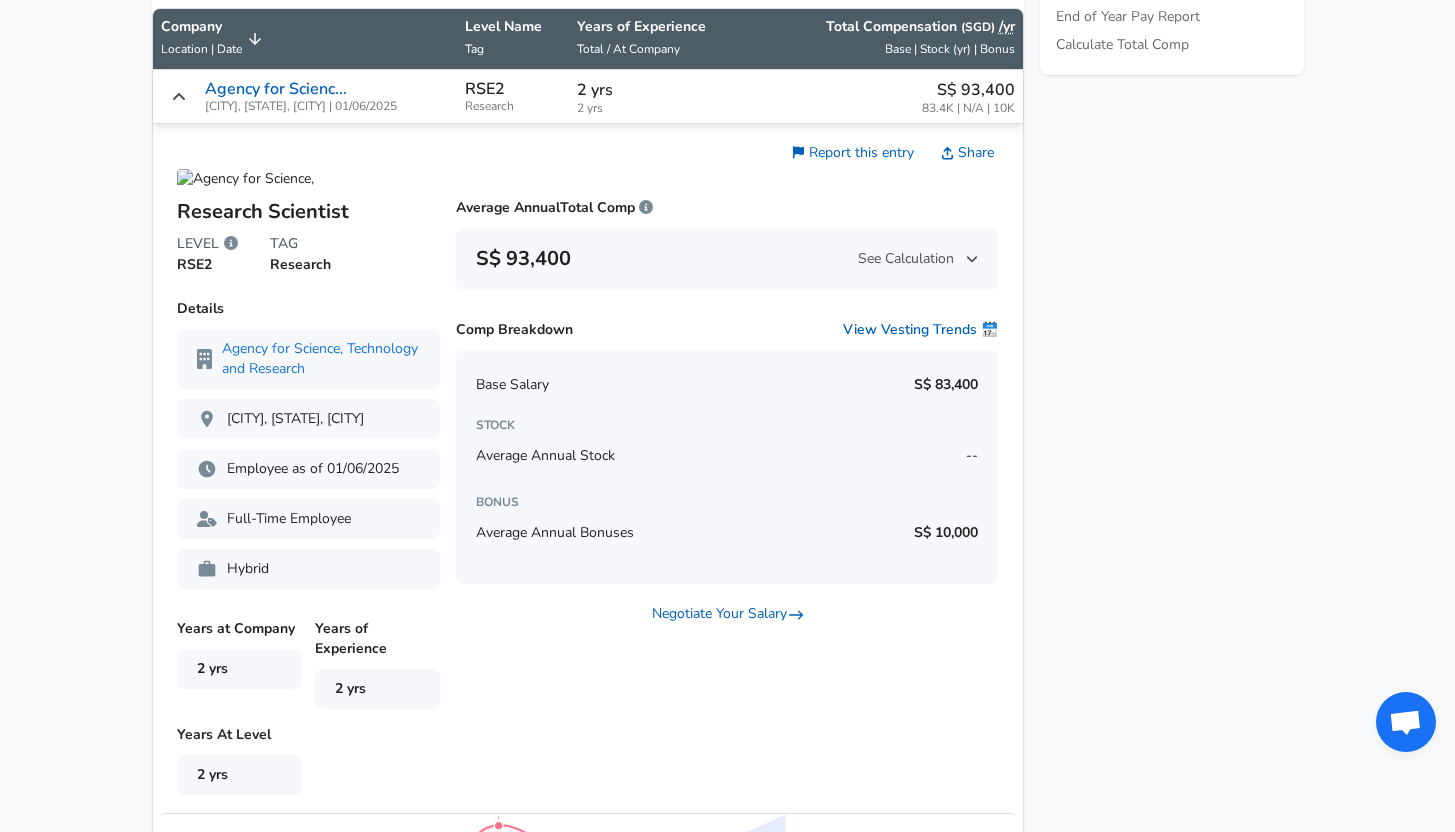 click on "Company Location | Date" at bounding box center [201, 39] 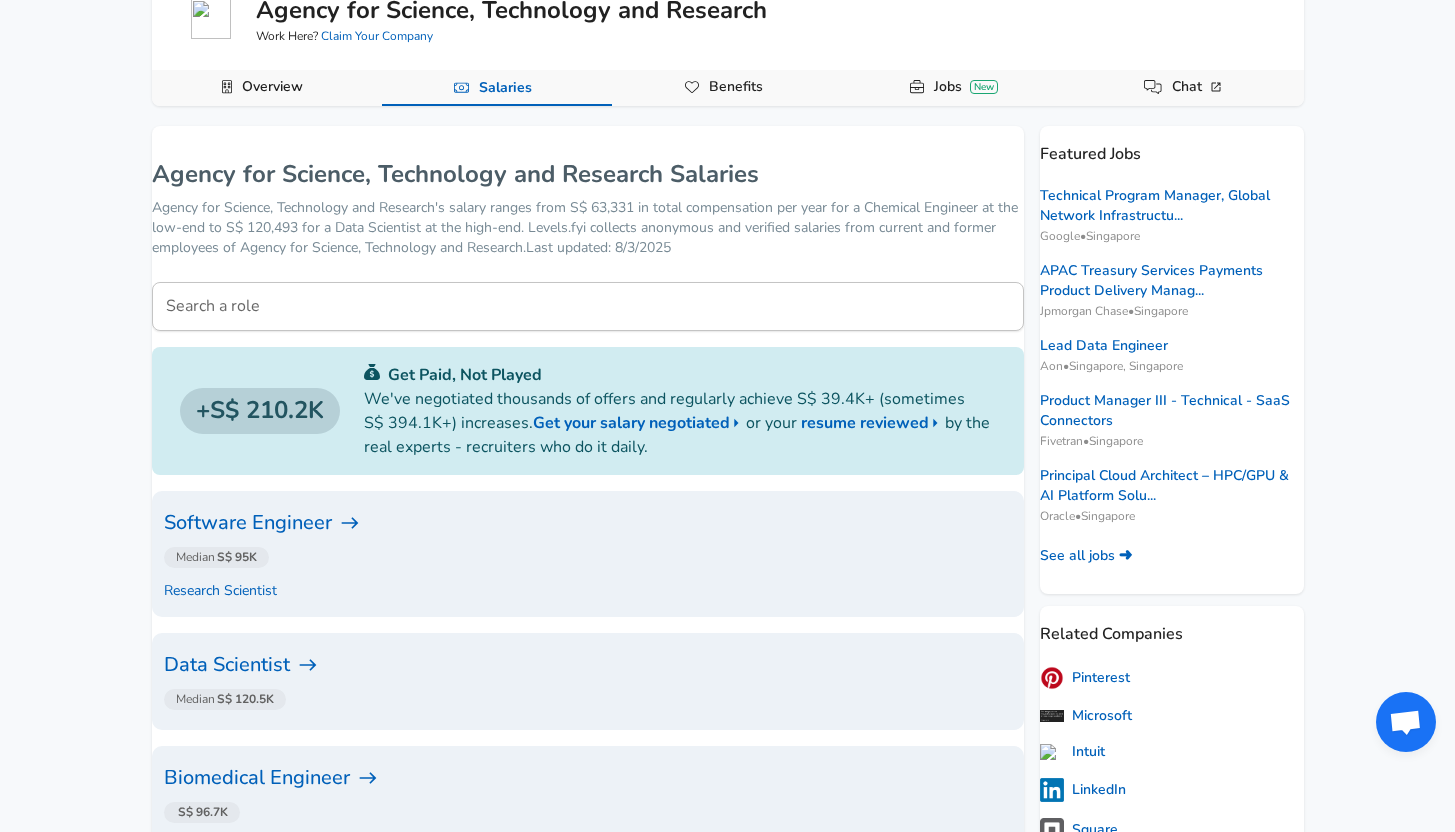 scroll, scrollTop: 0, scrollLeft: 0, axis: both 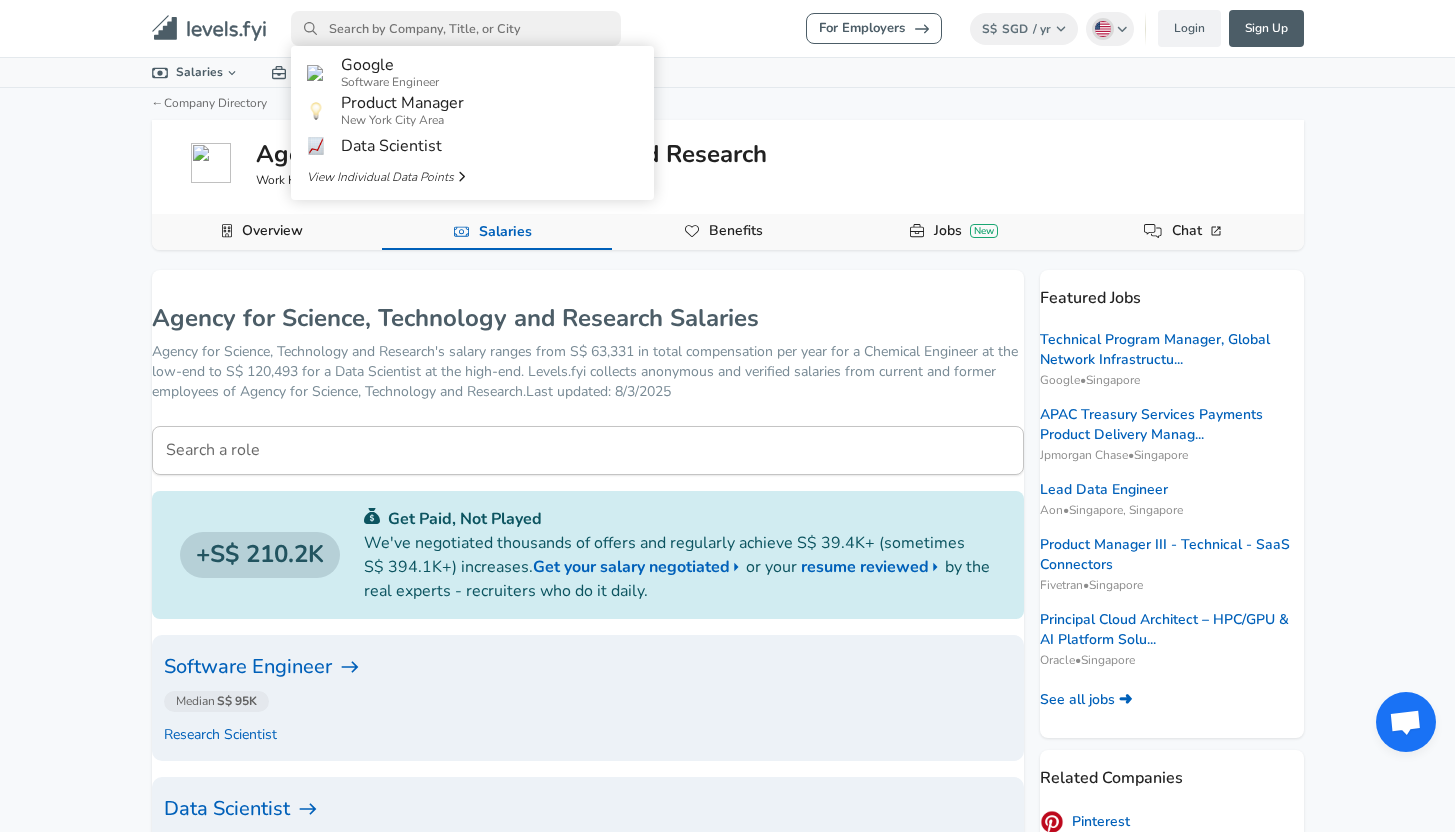 click at bounding box center [456, 28] 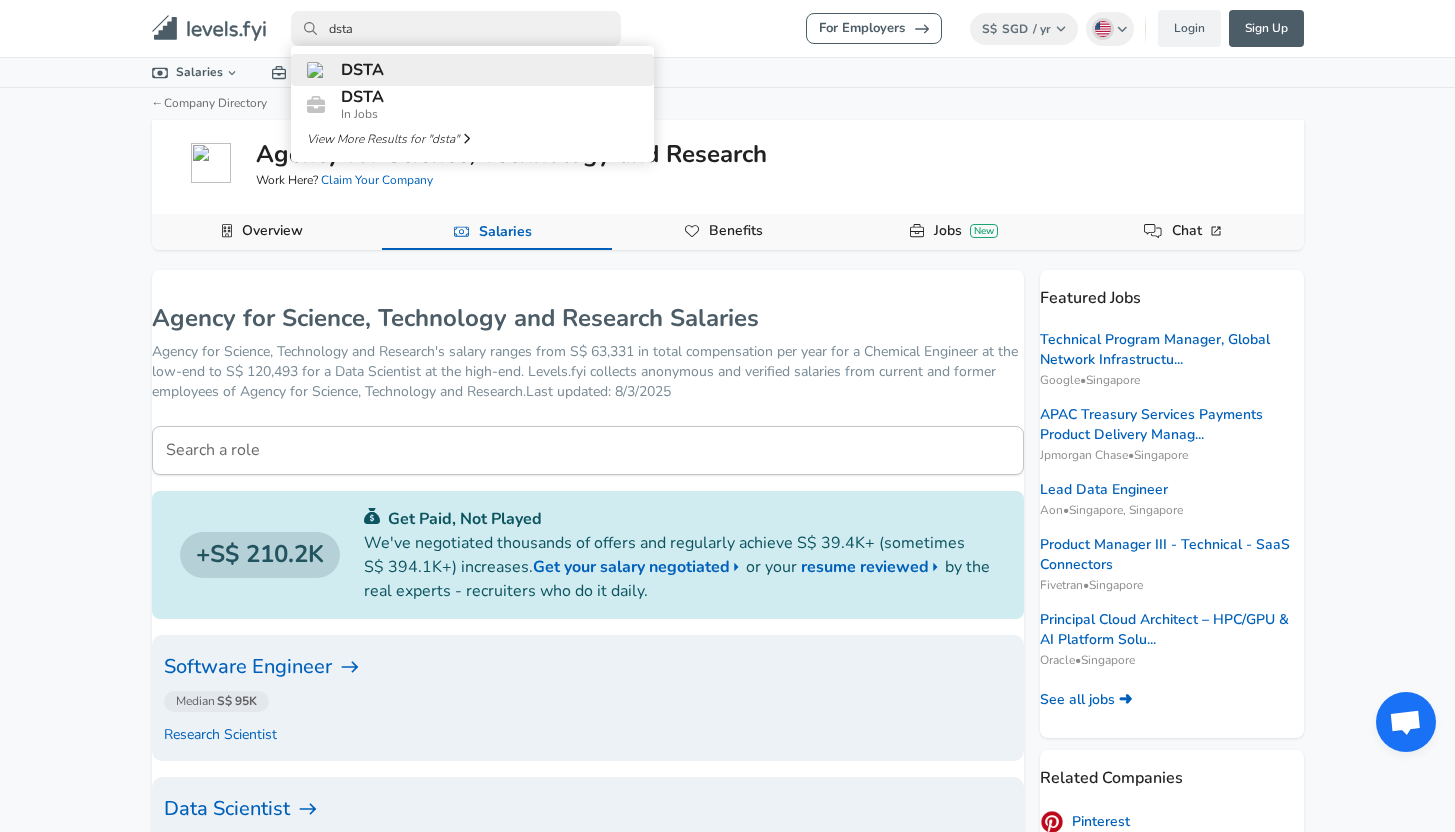 type on "dsta" 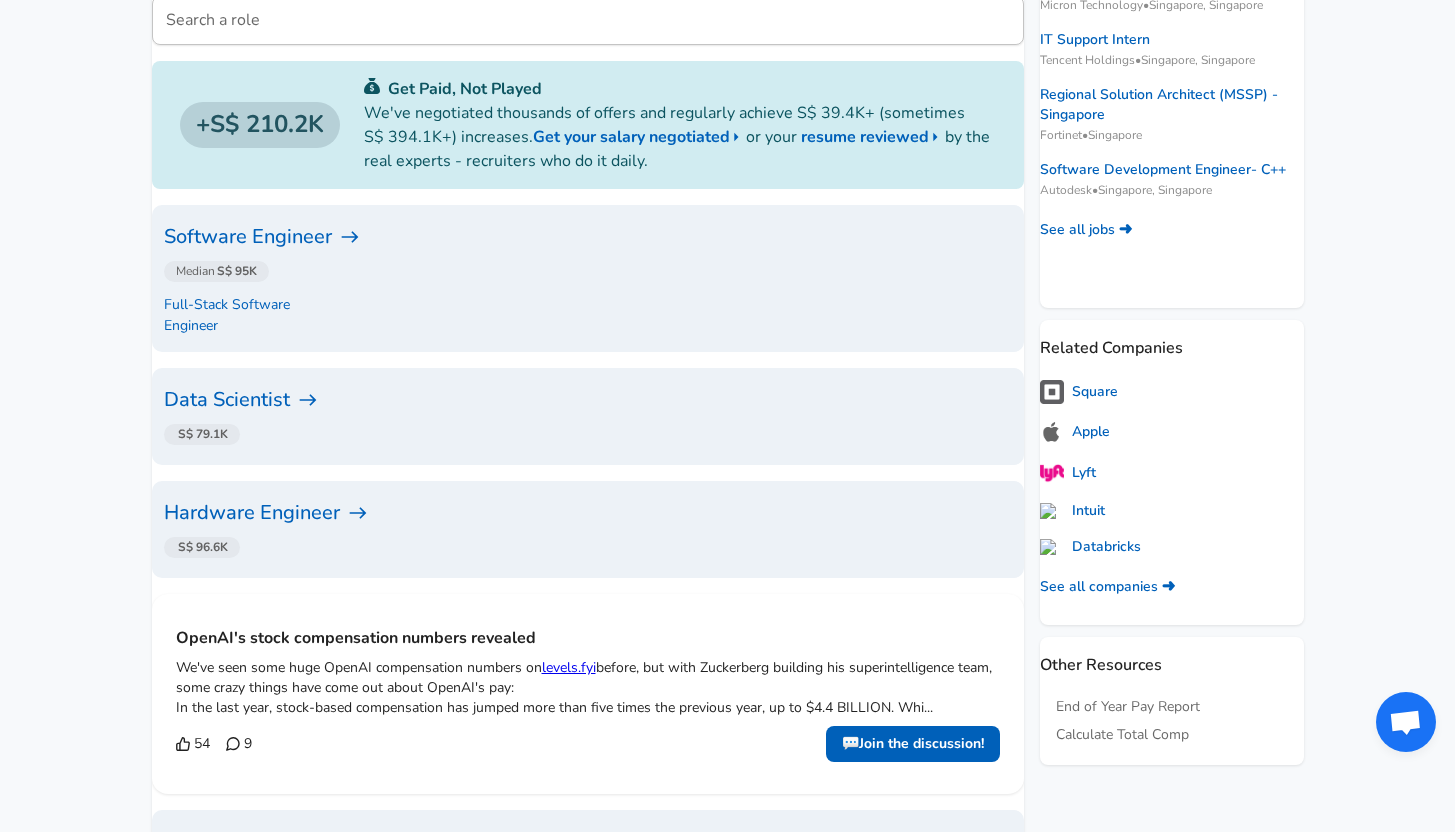 scroll, scrollTop: 35, scrollLeft: 0, axis: vertical 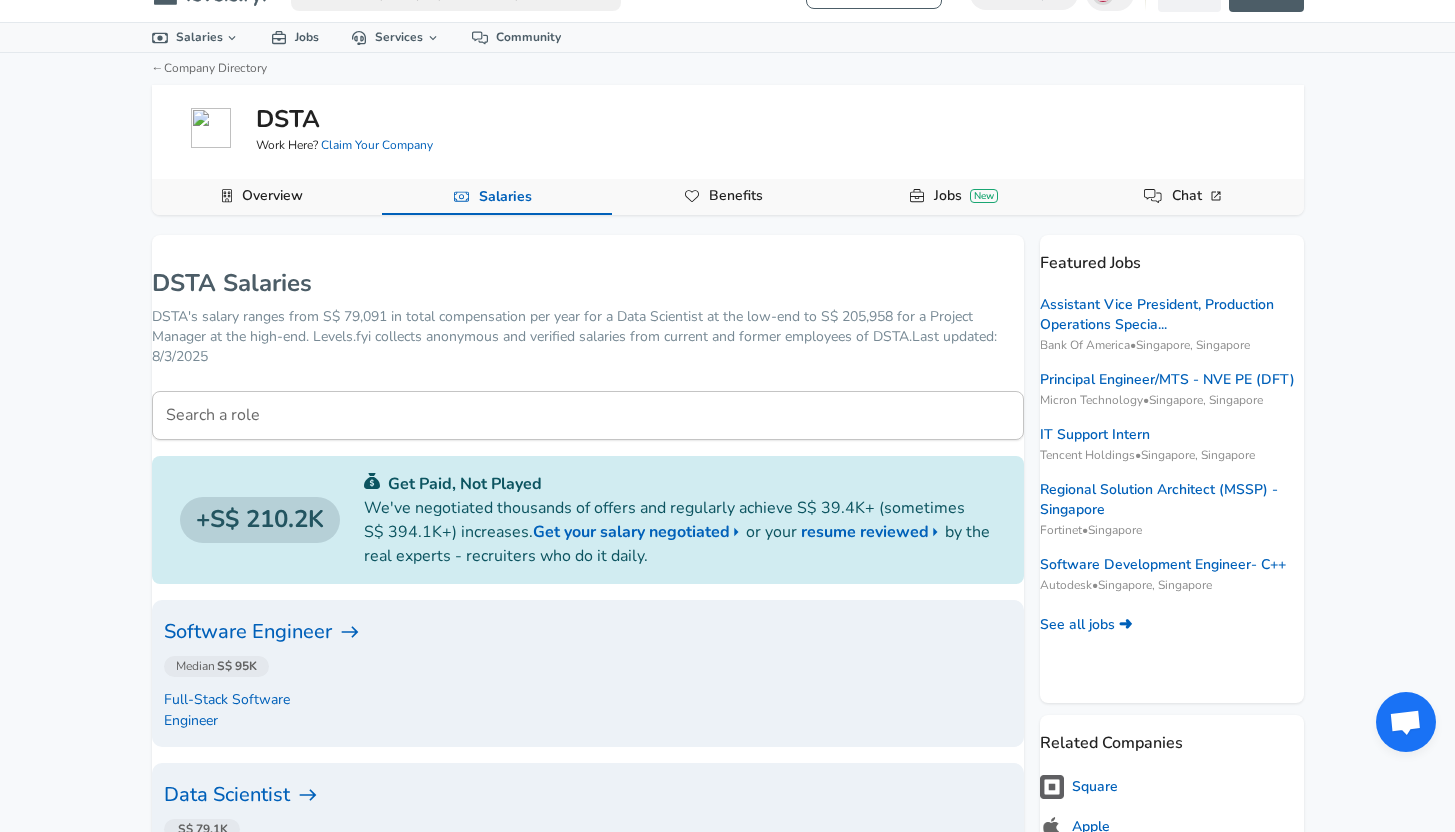 click on "Software Engineer" at bounding box center (588, 632) 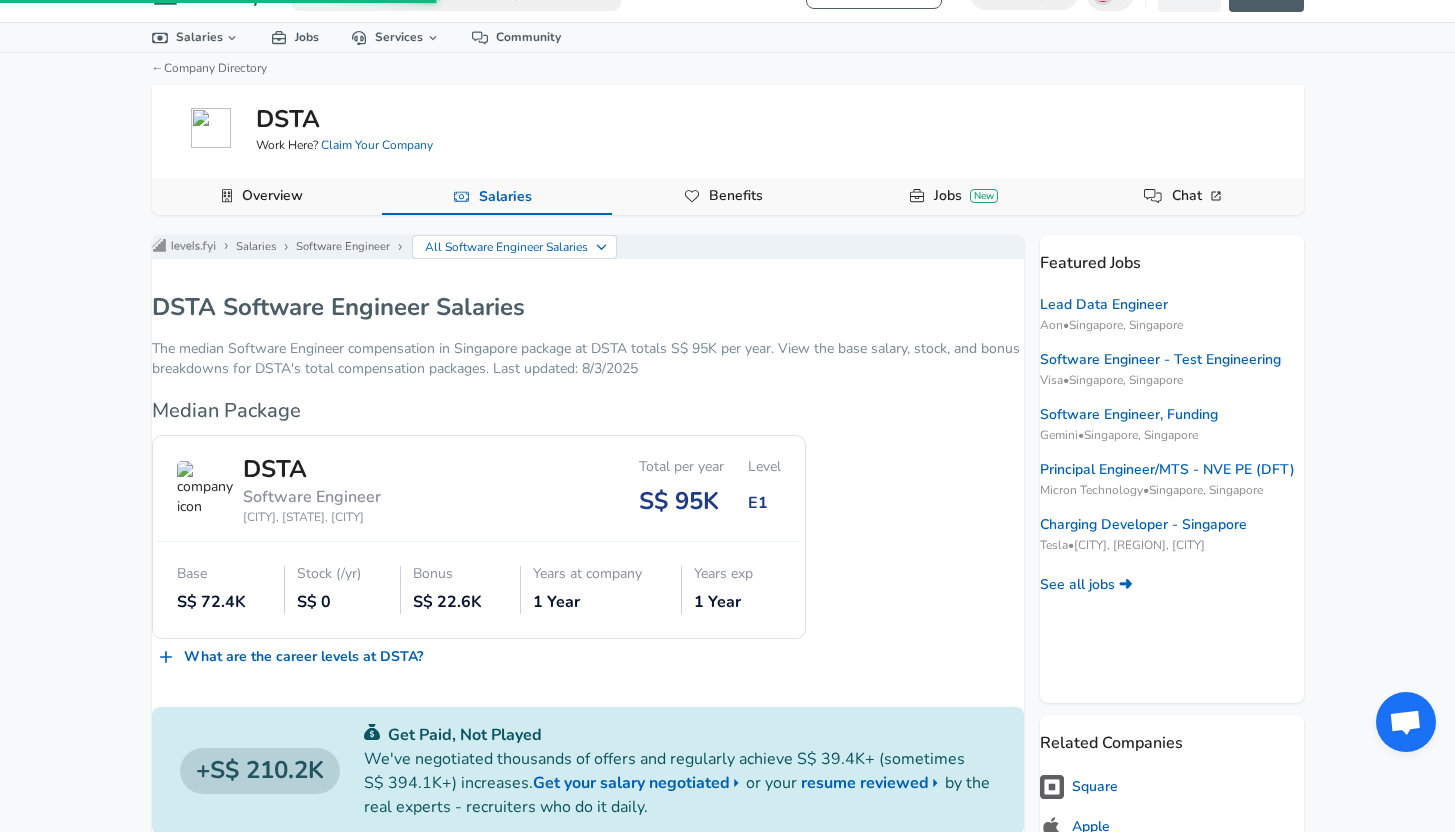 scroll, scrollTop: 0, scrollLeft: 0, axis: both 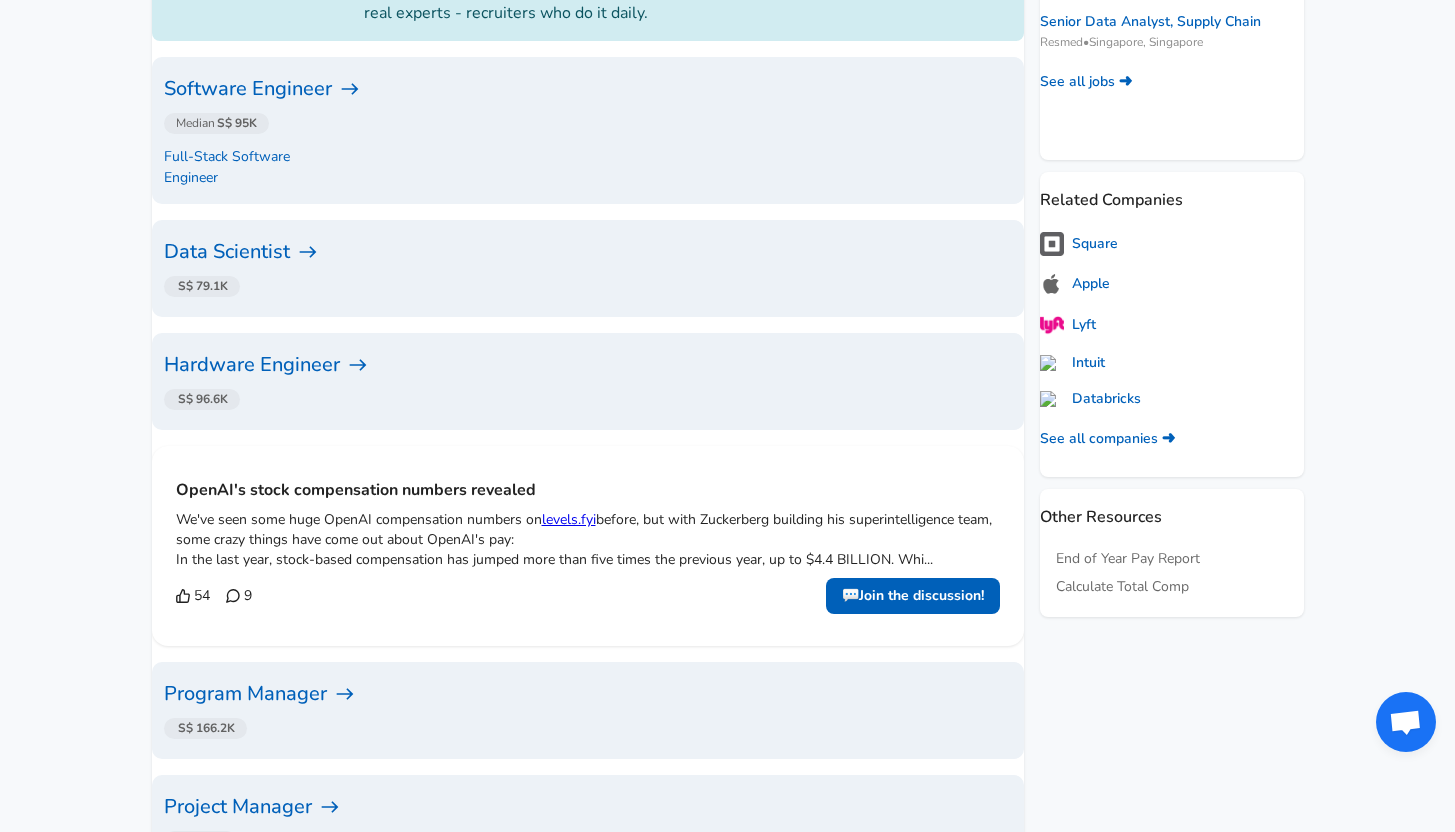 click on "Data Scientist" at bounding box center [588, 252] 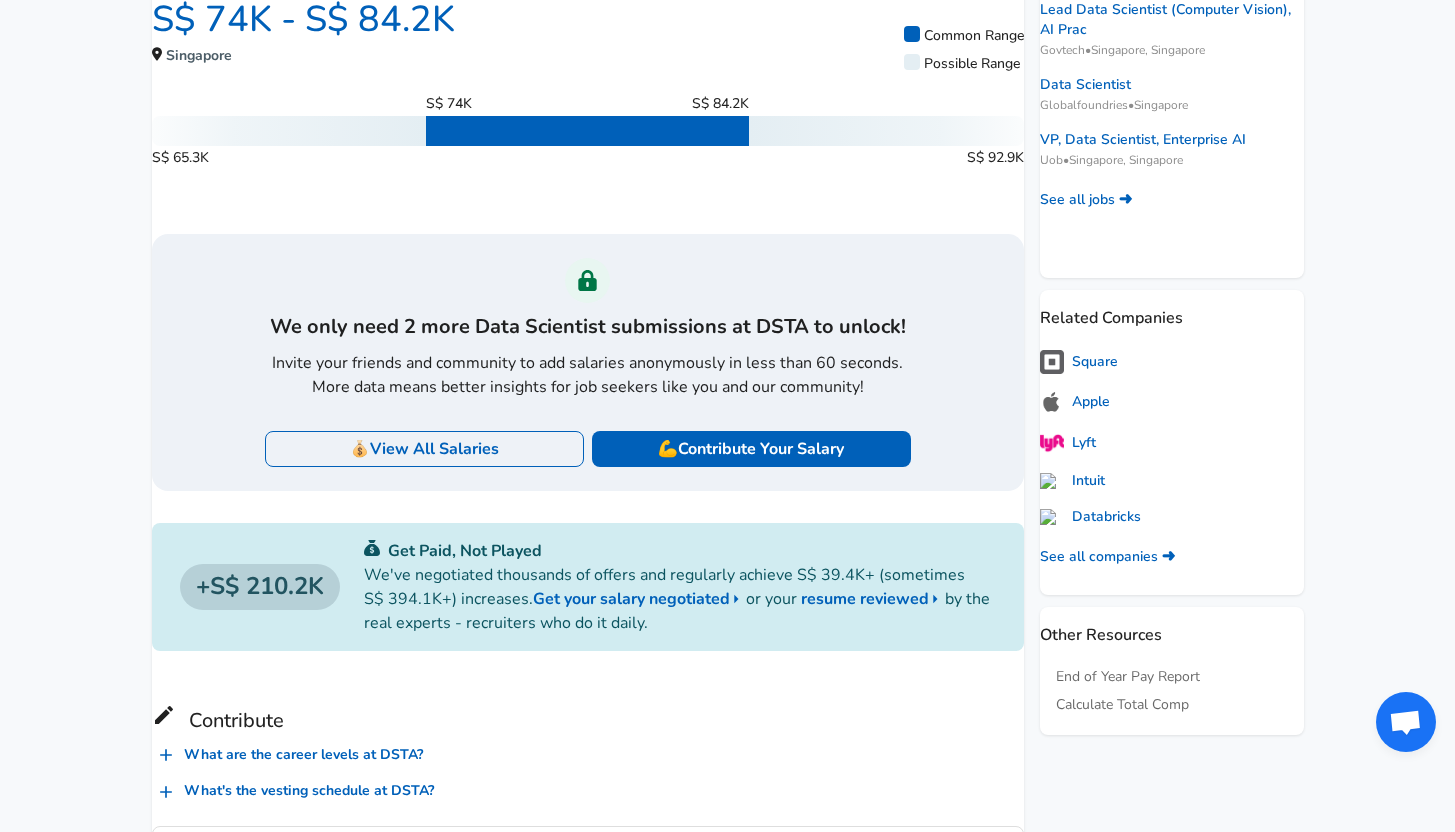 scroll, scrollTop: 458, scrollLeft: 0, axis: vertical 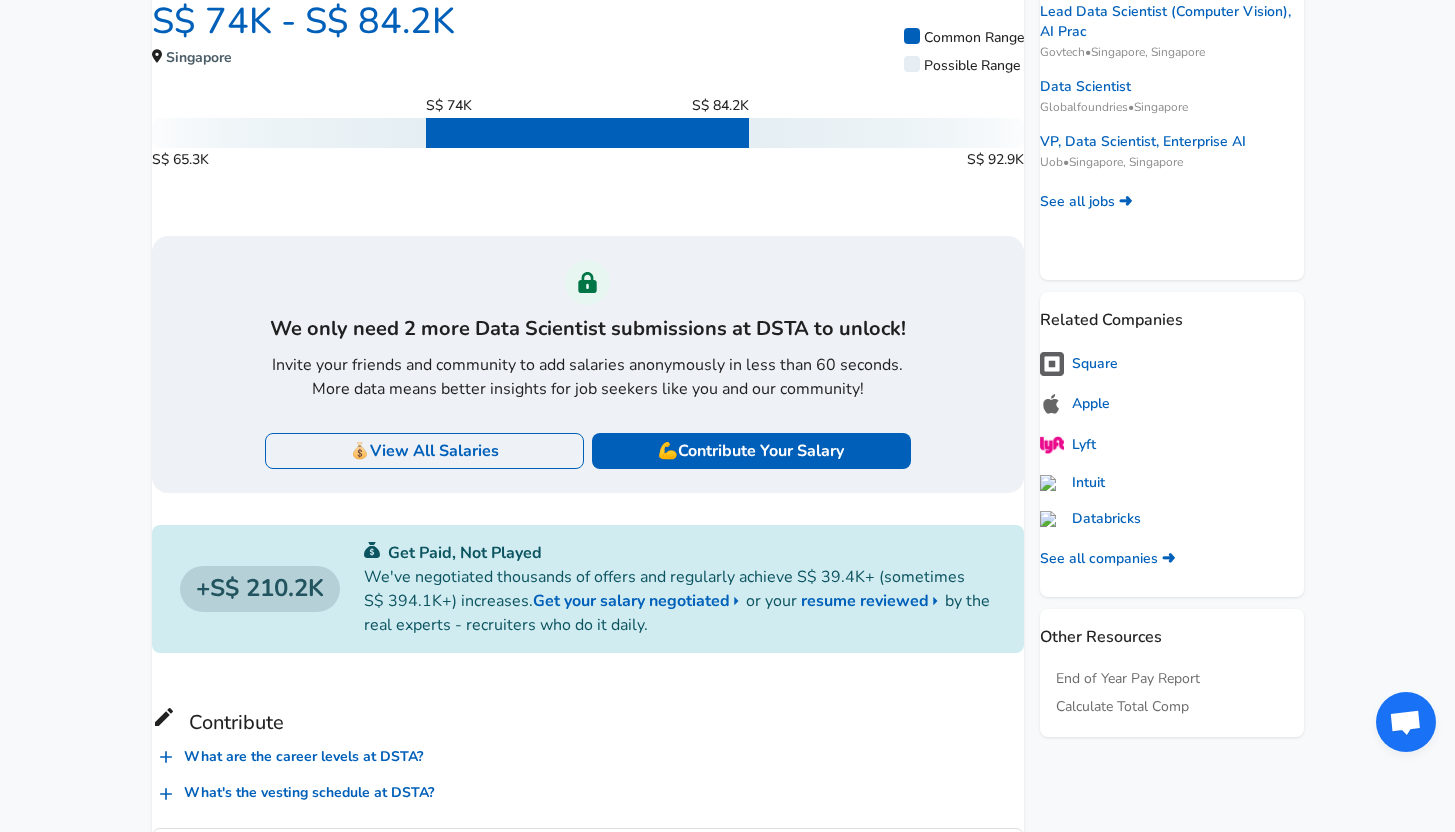 drag, startPoint x: 483, startPoint y: 488, endPoint x: 483, endPoint y: 422, distance: 66 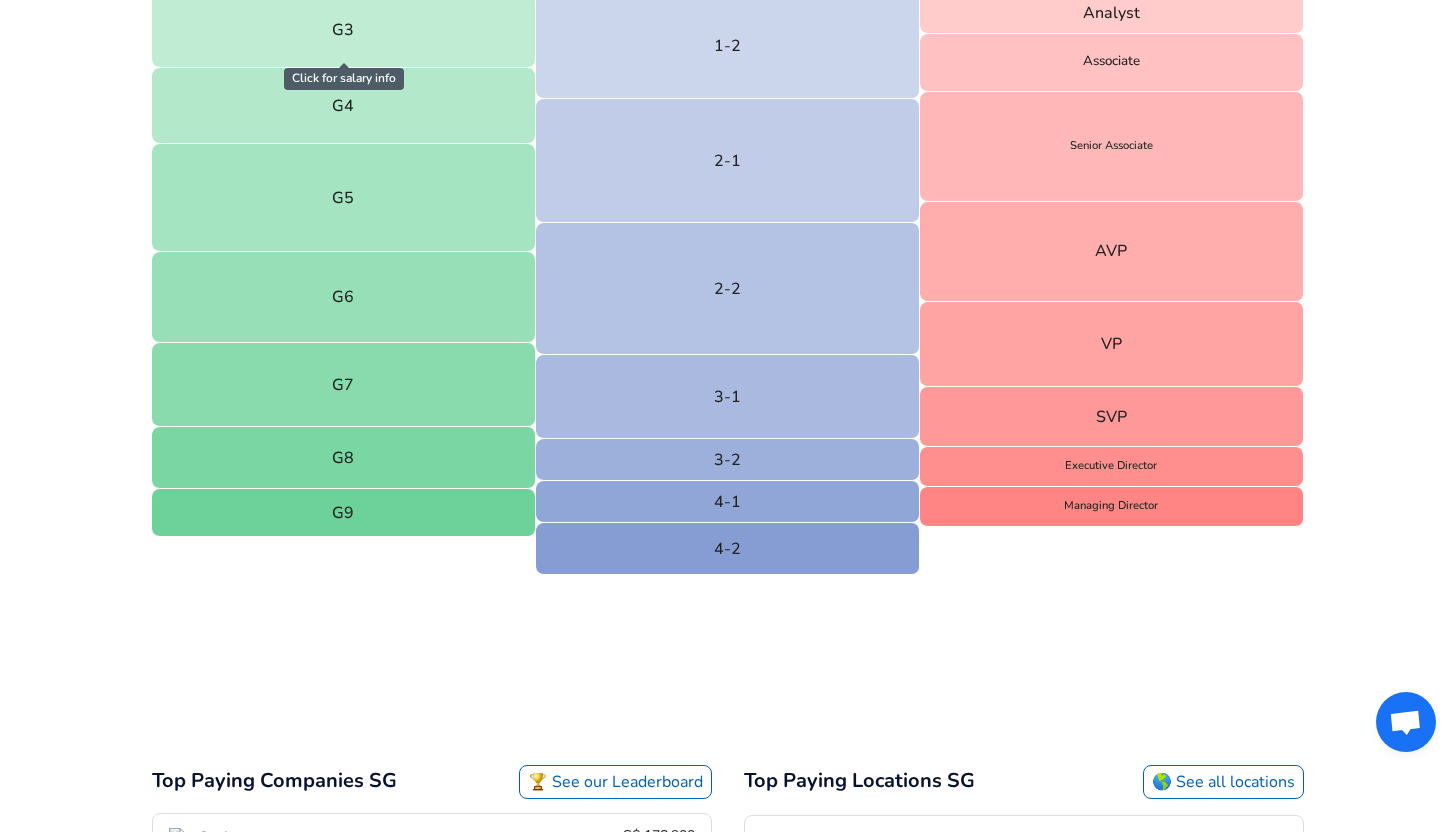scroll, scrollTop: 0, scrollLeft: 0, axis: both 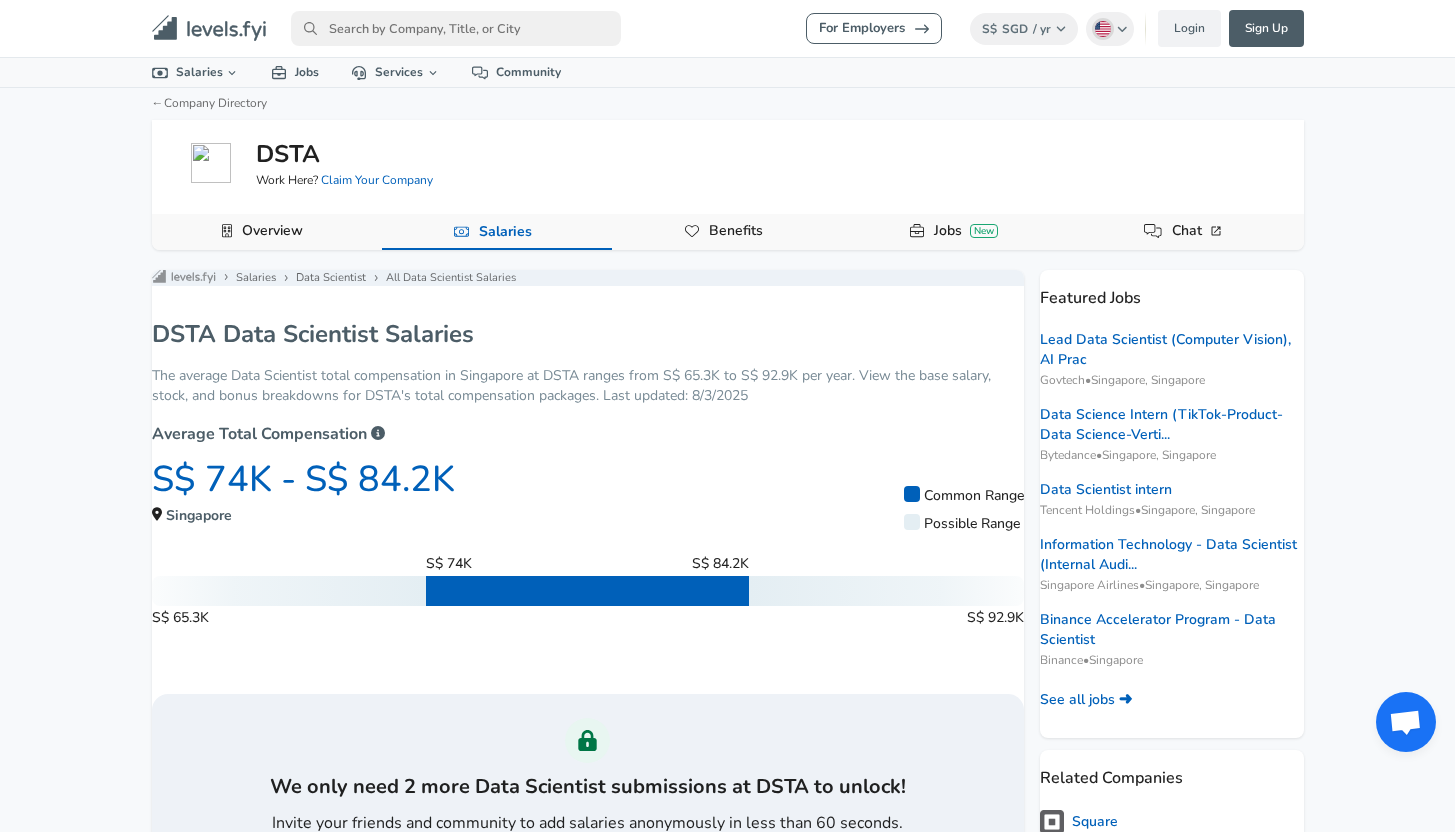 click on "Benefits" at bounding box center (736, 231) 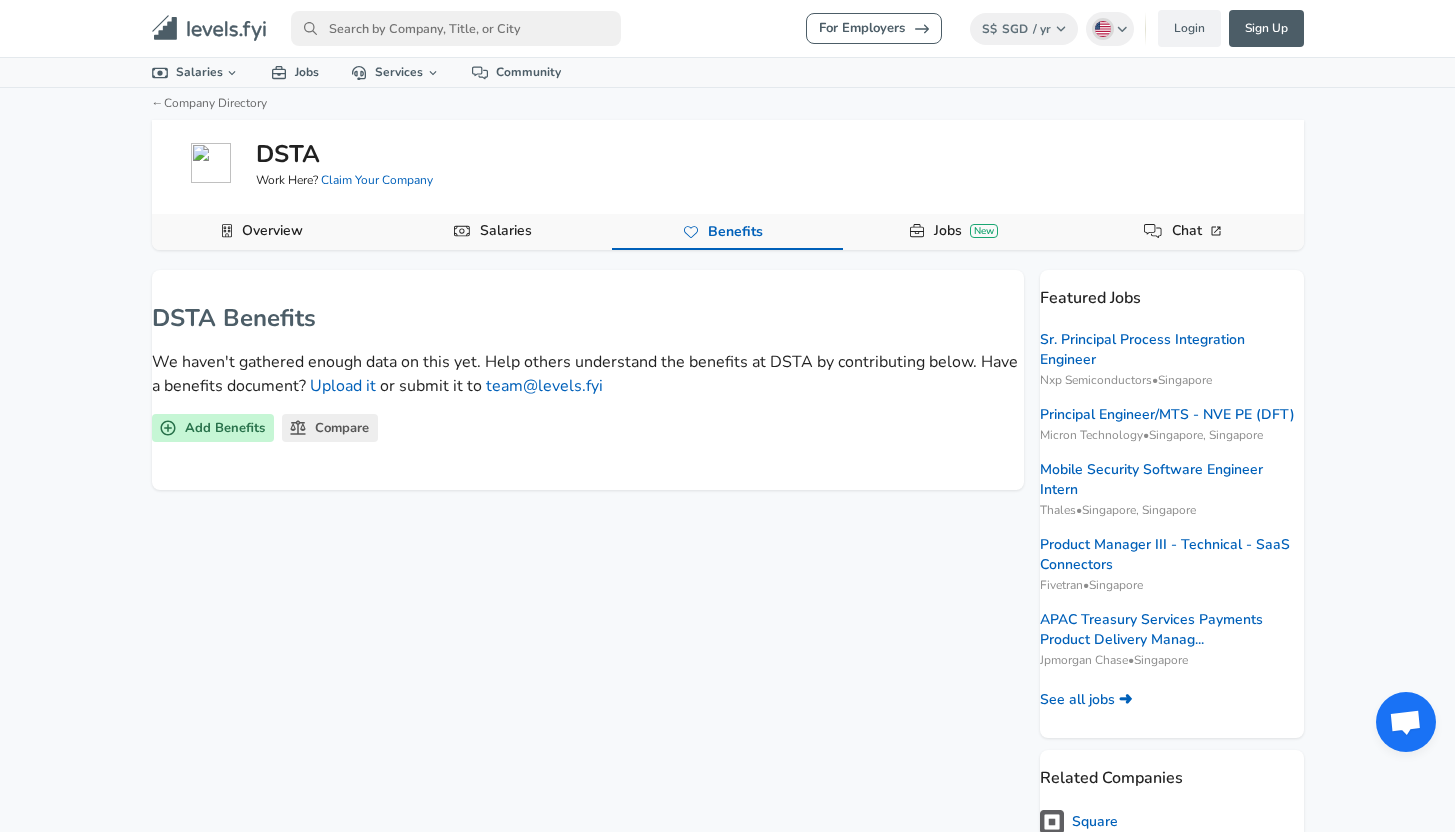 click on "Salaries" at bounding box center [497, 232] 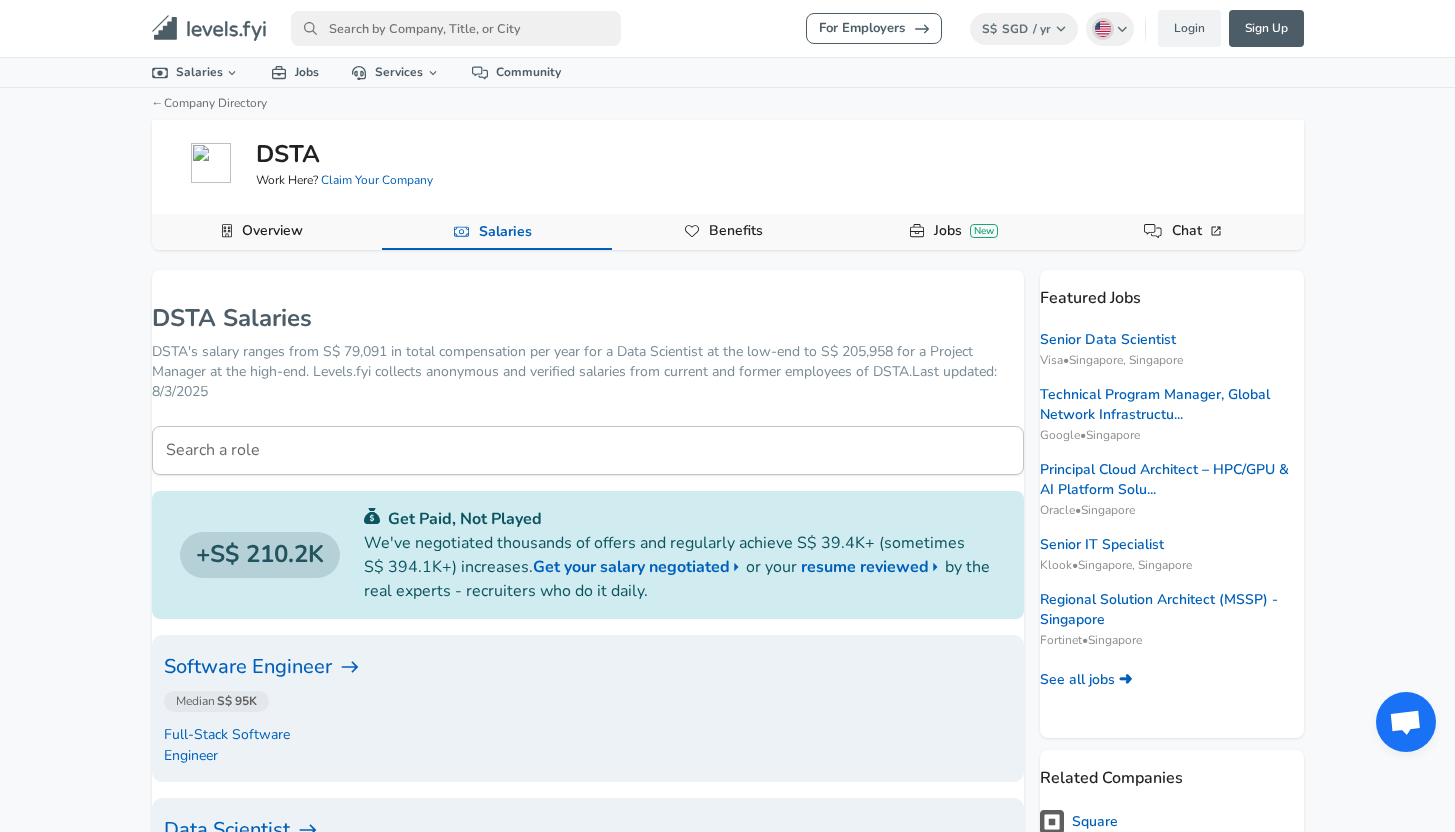 click on "Overview" at bounding box center (272, 231) 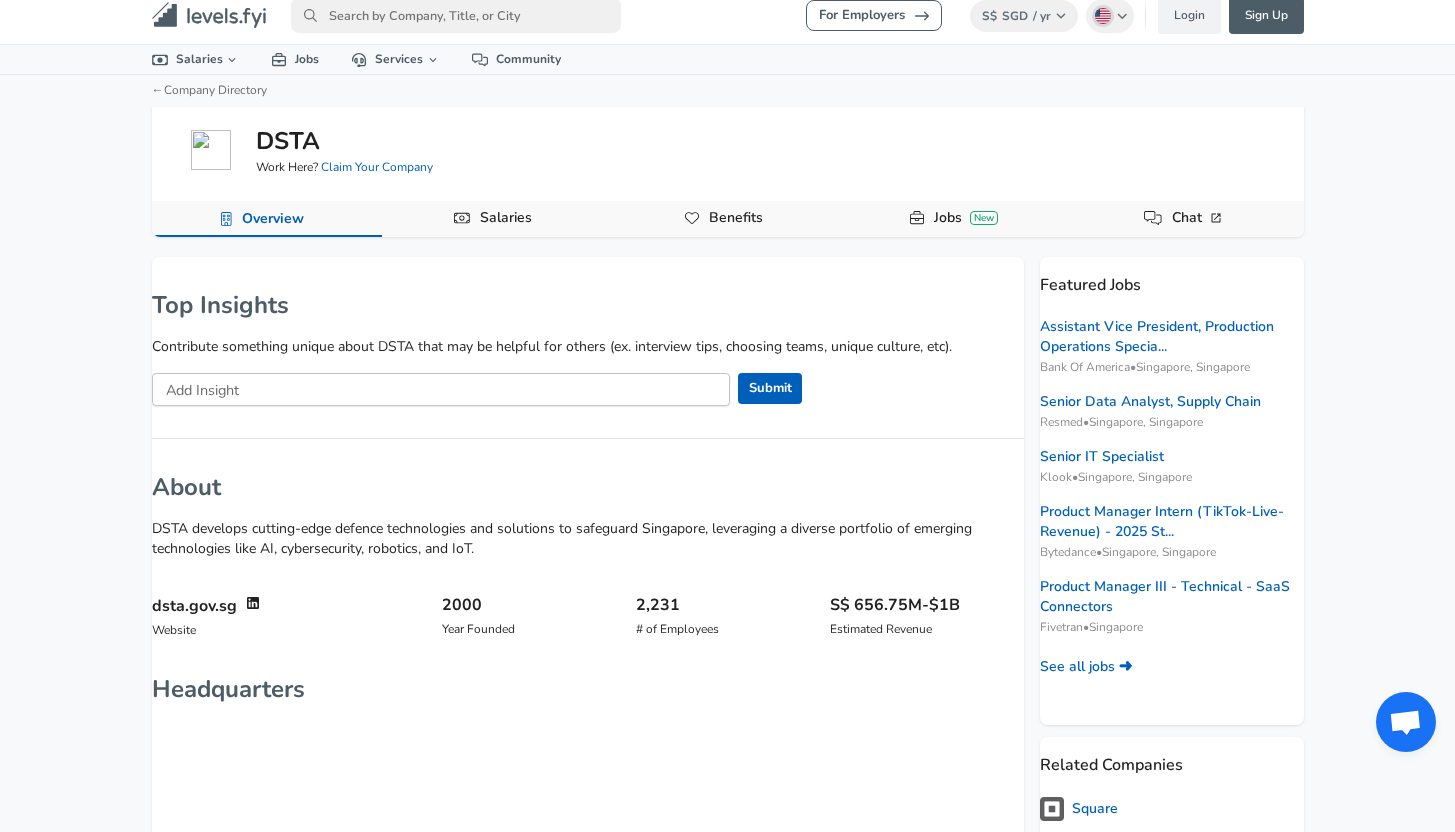 scroll, scrollTop: 0, scrollLeft: 0, axis: both 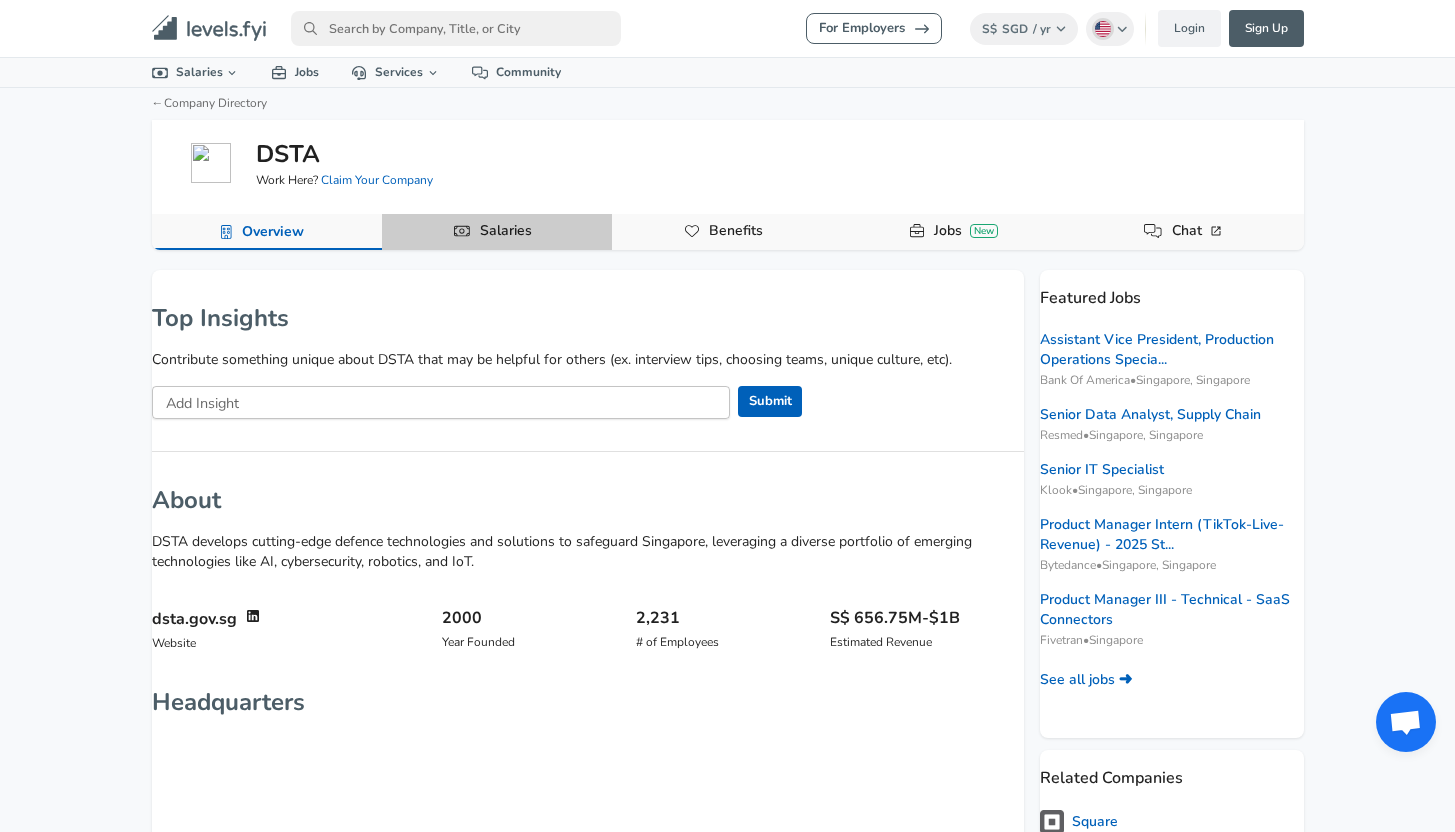 click on "Salaries" at bounding box center [506, 231] 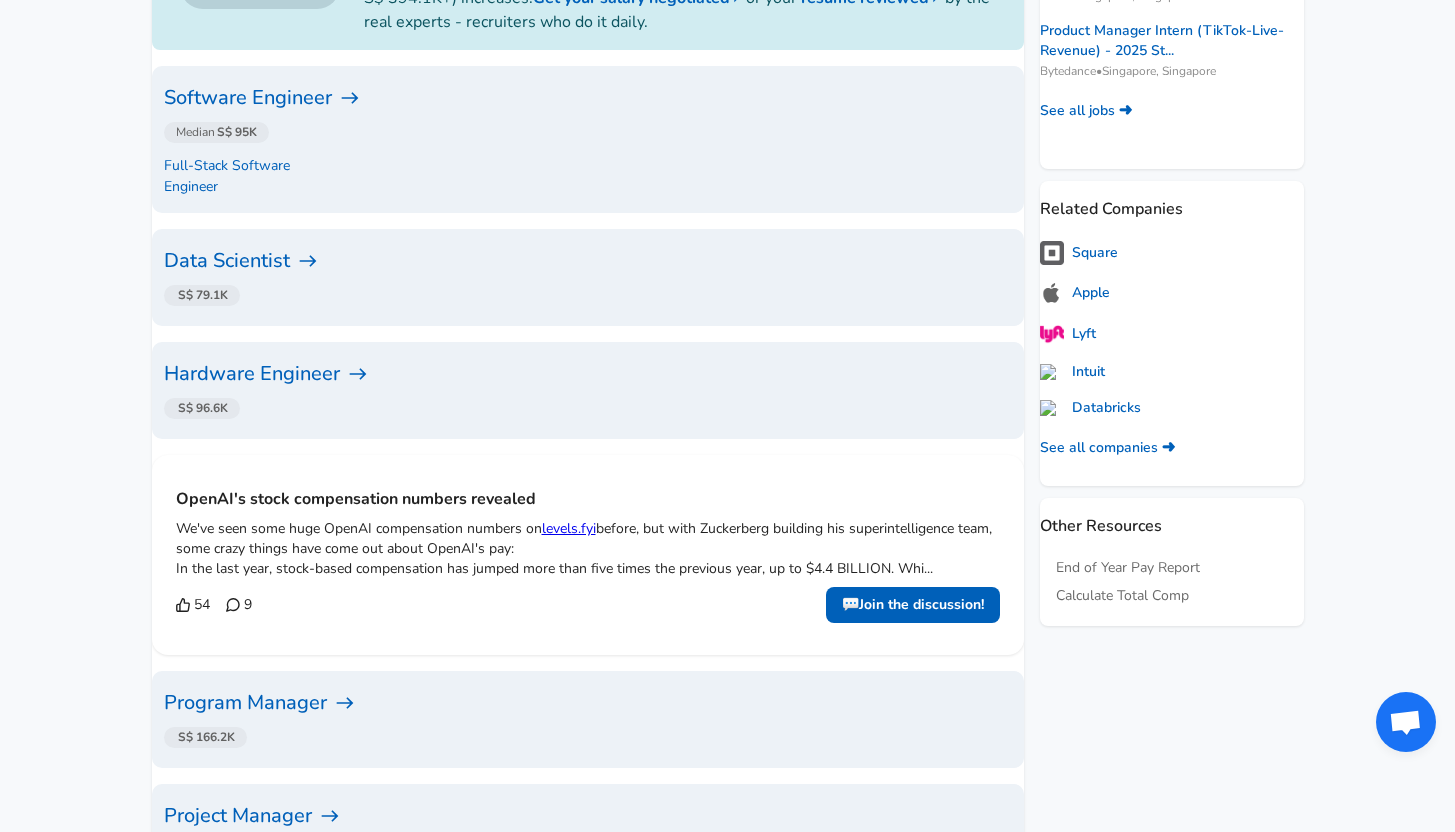 scroll, scrollTop: 578, scrollLeft: 0, axis: vertical 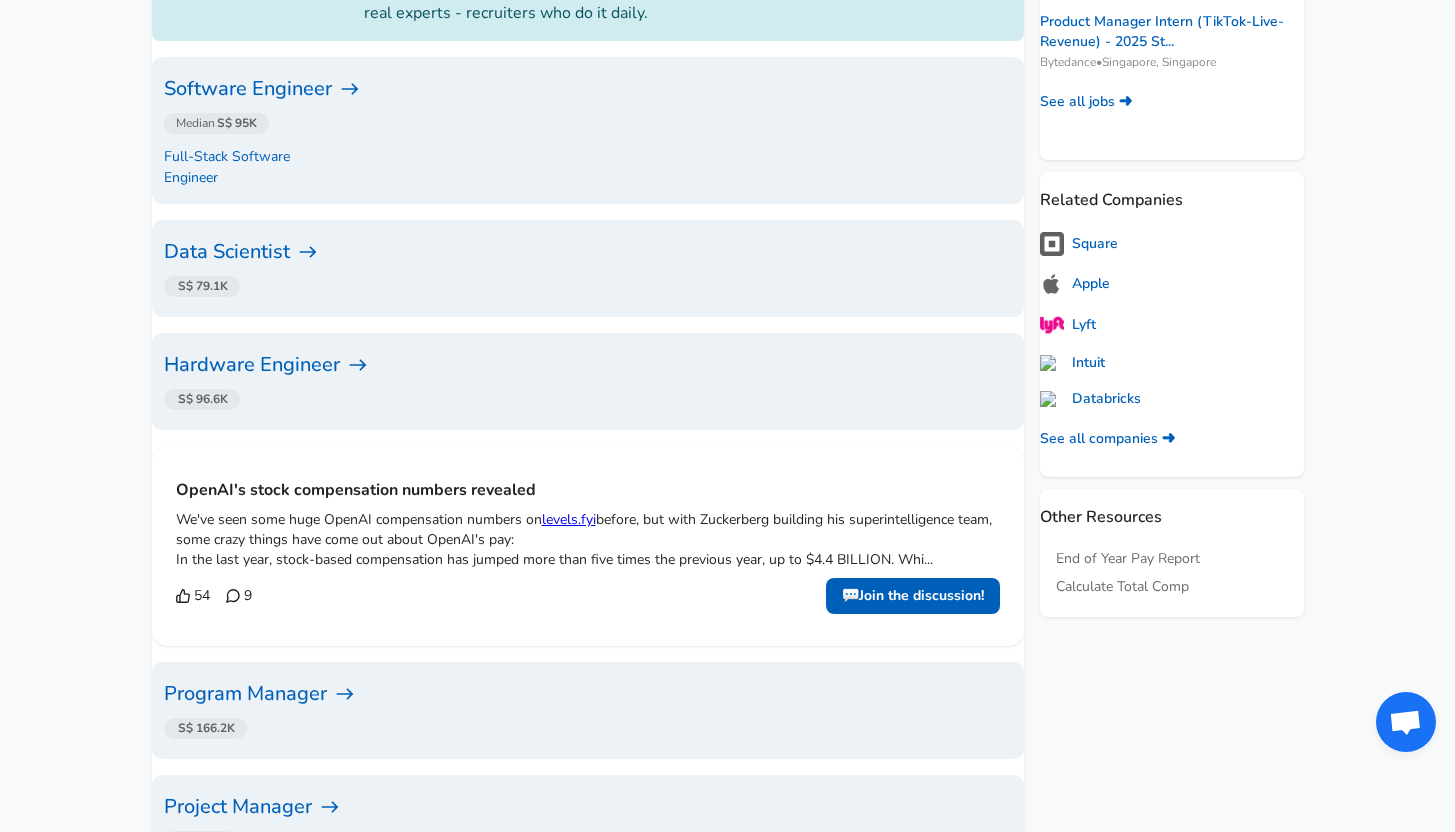 click on "Data Scientist" at bounding box center [588, 252] 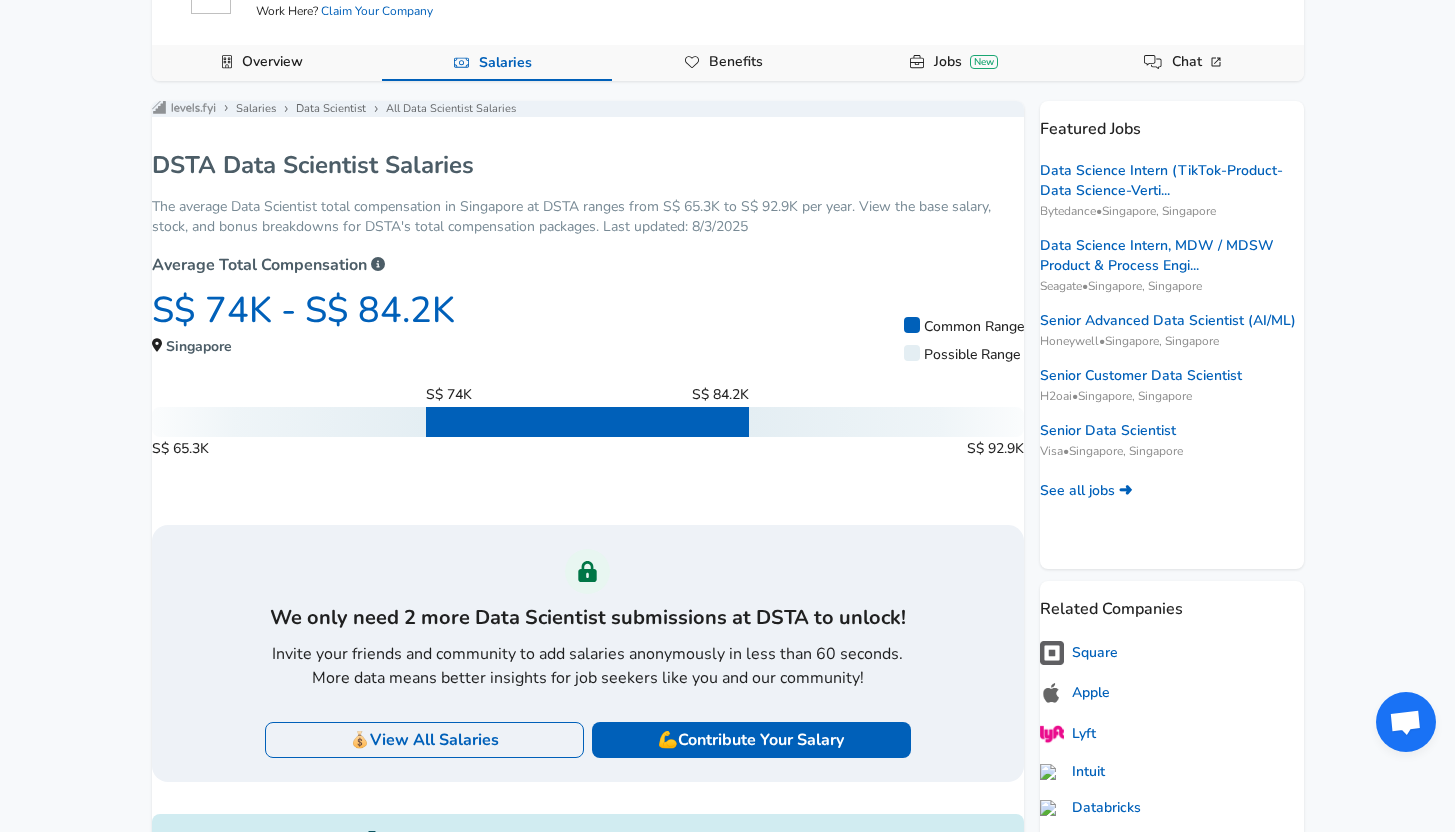 scroll, scrollTop: 174, scrollLeft: 0, axis: vertical 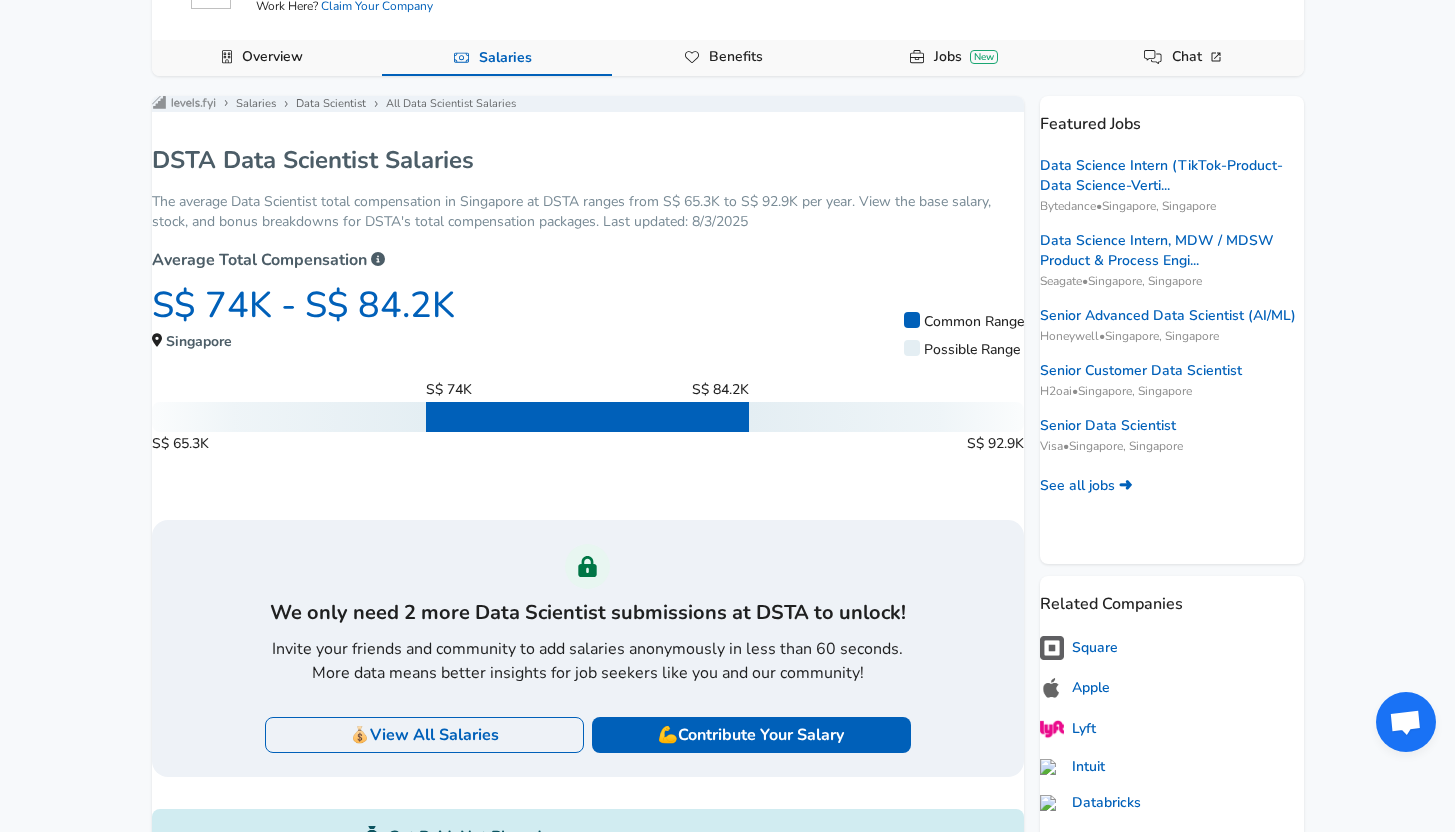 click on "S$ 74K   -   S$ 84.2K" at bounding box center (528, 305) 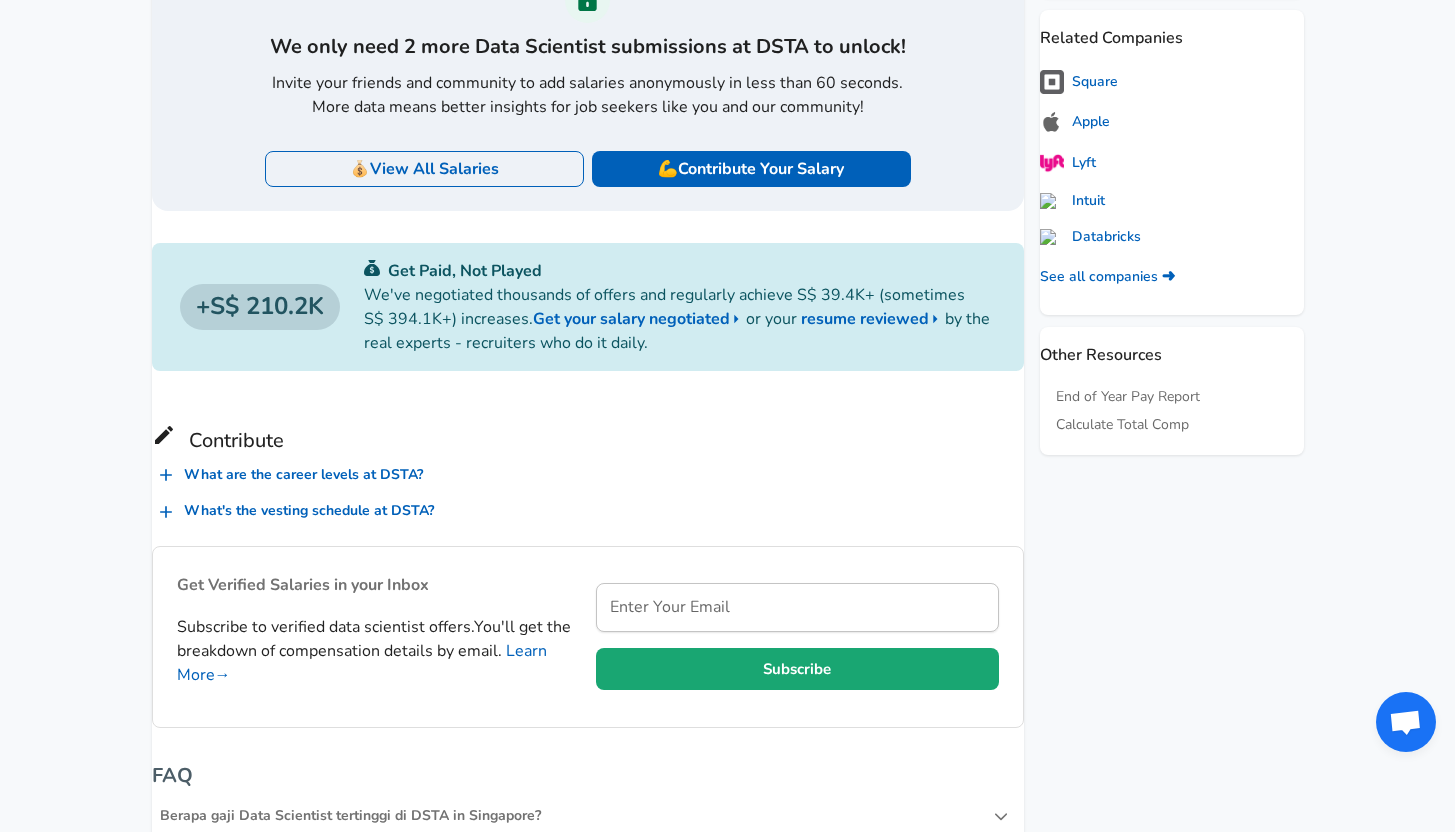 scroll, scrollTop: 771, scrollLeft: 0, axis: vertical 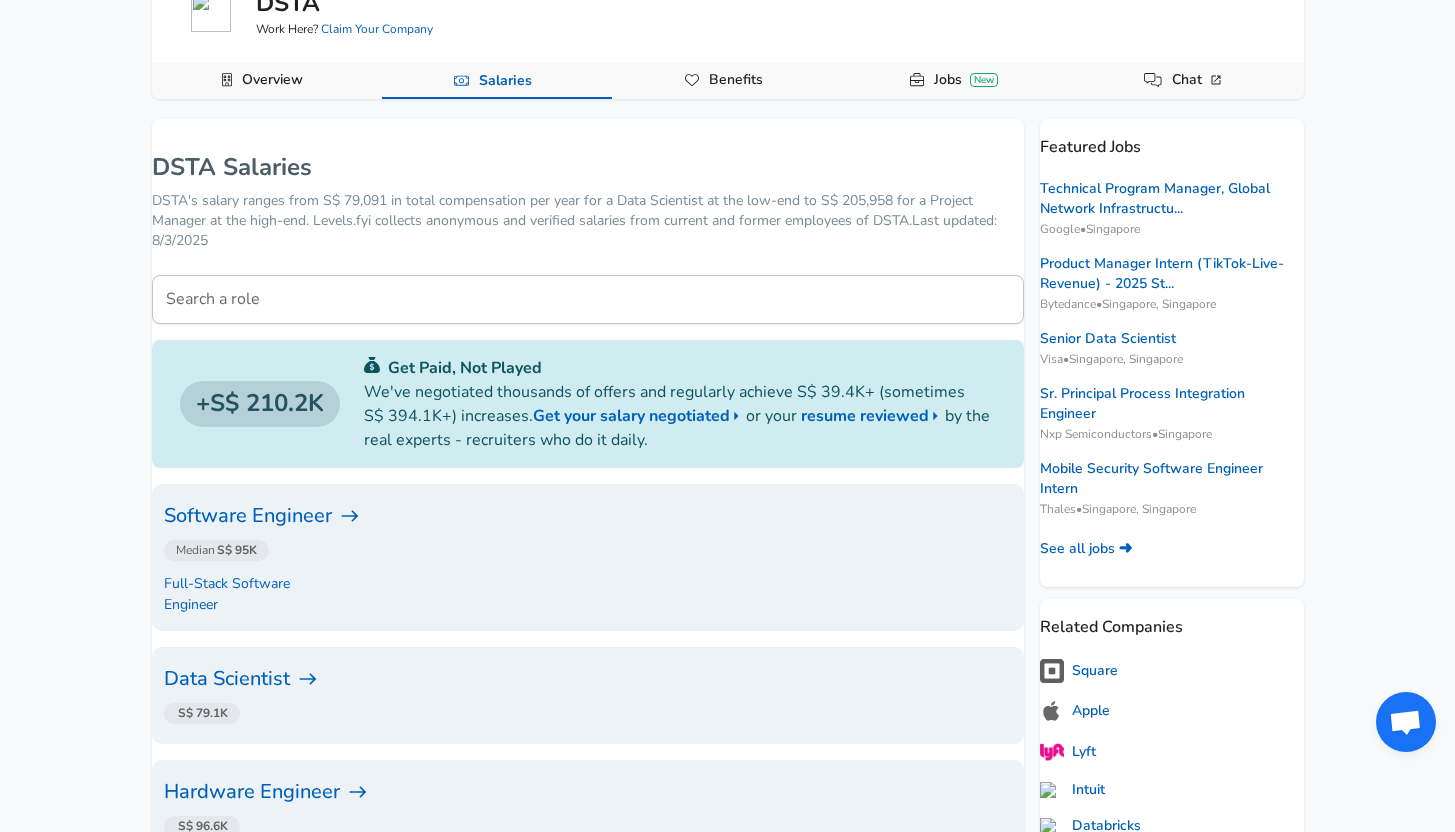 click on "Software Engineer" at bounding box center [588, 516] 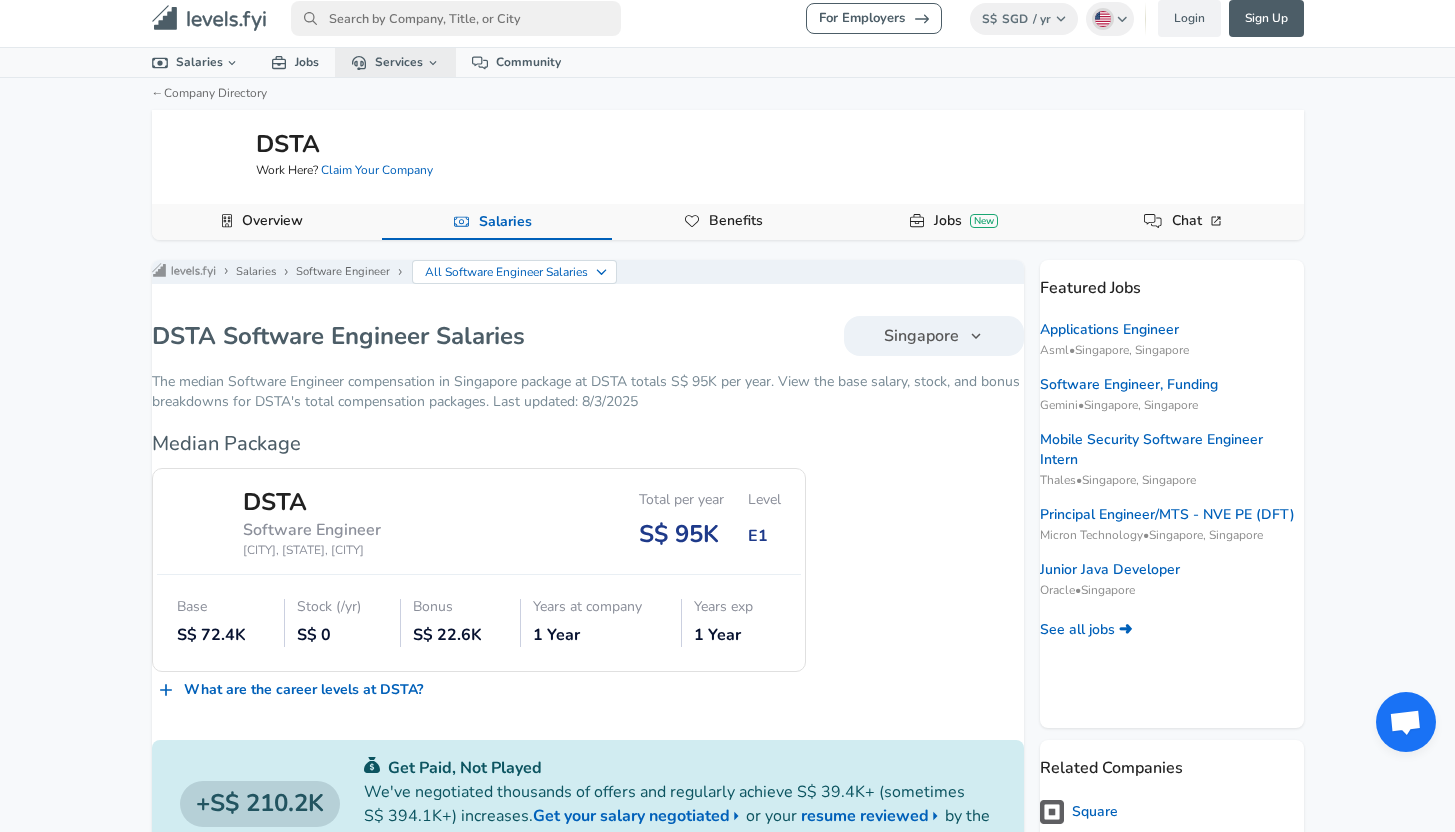 scroll, scrollTop: 1, scrollLeft: 0, axis: vertical 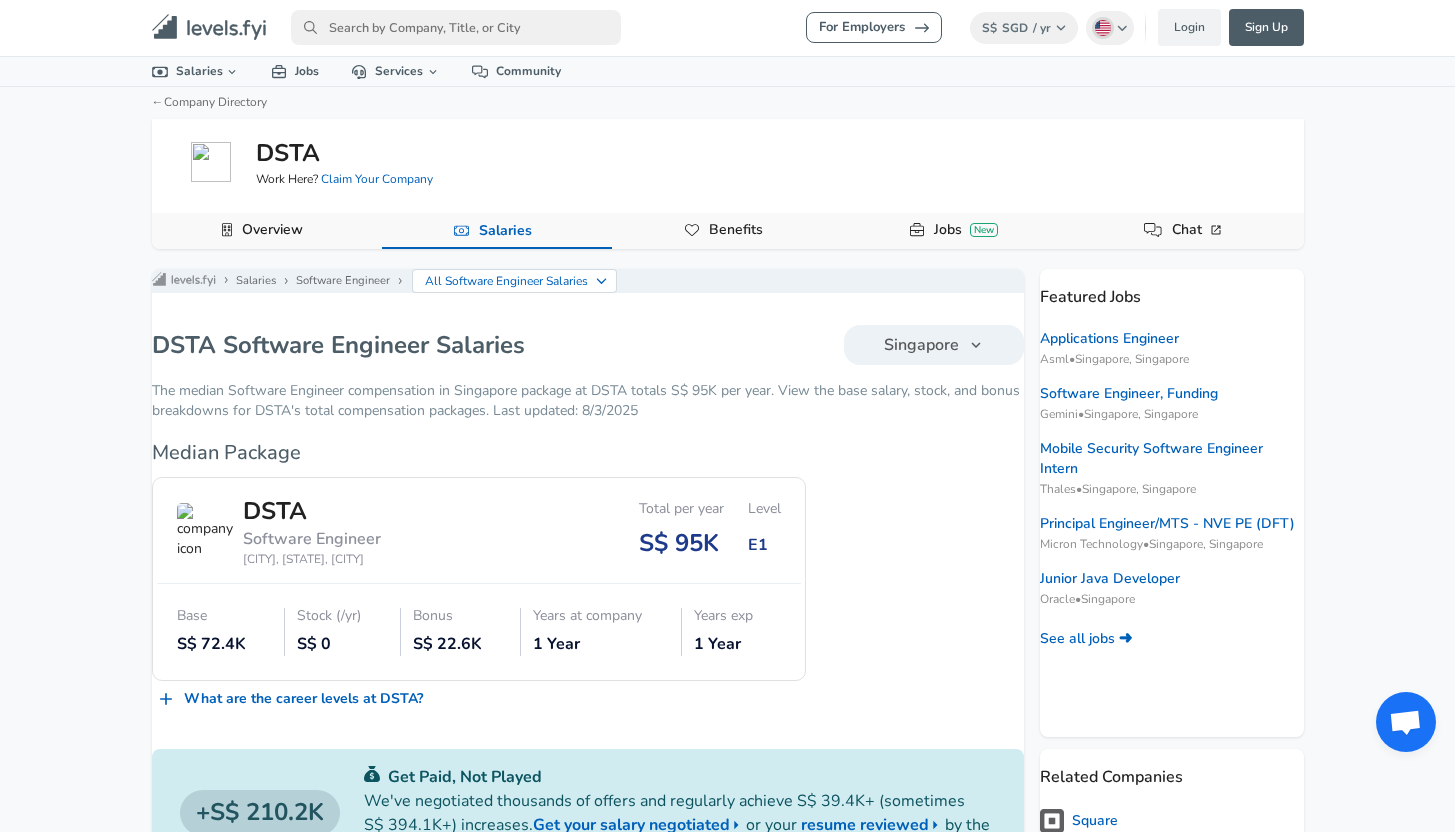 click on "For Employers S$ SGD / yr Change English (US) Change Login Sign Up All Data By Location By Company By Title Salary Calculator Chart Visualizations Verified Salaries Internships Negotiation Support Compare Benefits Who's Hiring 2024 Pay Report Top Paying Companies Integrate Blog Press Google Software Engineer Product Manager New York City Area Data Scientist View Individual Data Points   Levels FYI Logo Salaries 📂   All Data 🌎   By Location 🏢   By Company 🖋    By Title 🏭️    By Industry 📍   Salary Heatmap 📈   Chart Visualizations 🔥   Real-time Percentiles 🎓   Internships ❣️   Compare Benefits 🎬   2024 Pay Report 🏆   Top Paying Companies 💸   Calculate Meeting Cost #️⃣   Salary Calculator Contribute Add Salary Add Company Benefits Add Level Mapping Jobs Services Candidate Services 💵  Negotiation Coaching 📄  Resume Review 🎁  Gift a Resume Review For Employers Interactive Offers Real-time Percentiles  🔥 Compensation Benchmarking For Academic Research ←" at bounding box center (727, 415) 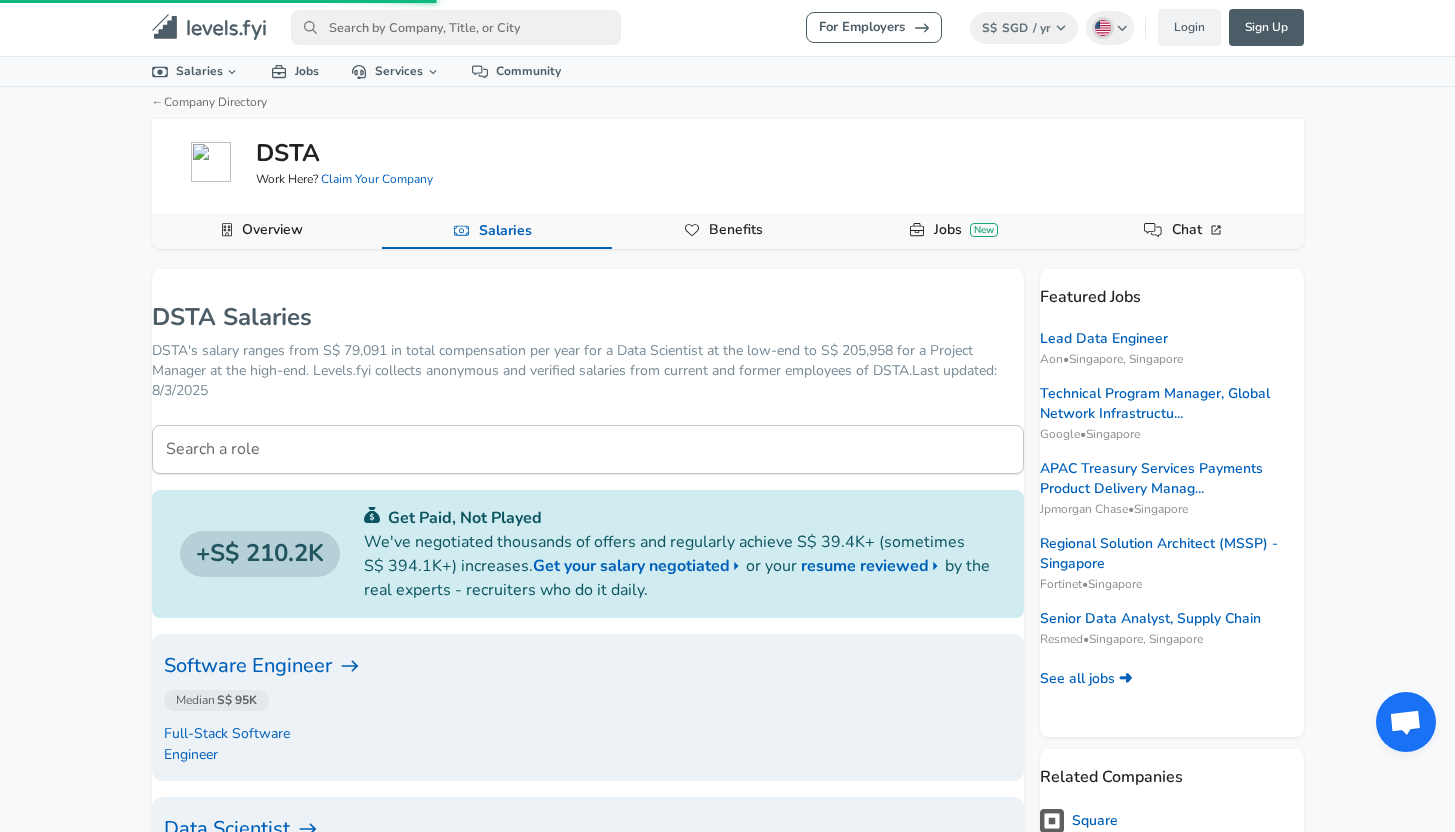 scroll, scrollTop: 0, scrollLeft: 0, axis: both 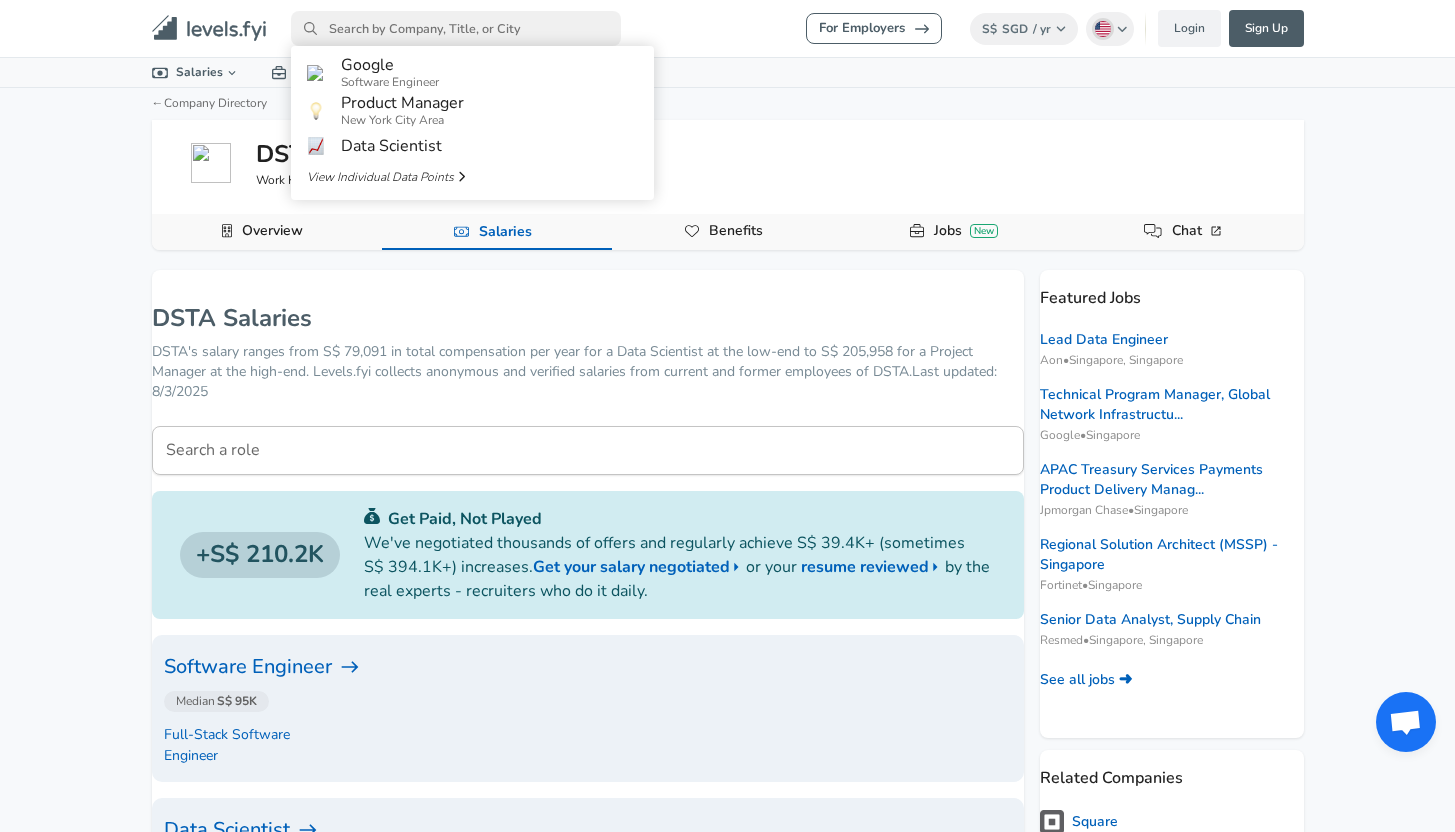 click at bounding box center (456, 28) 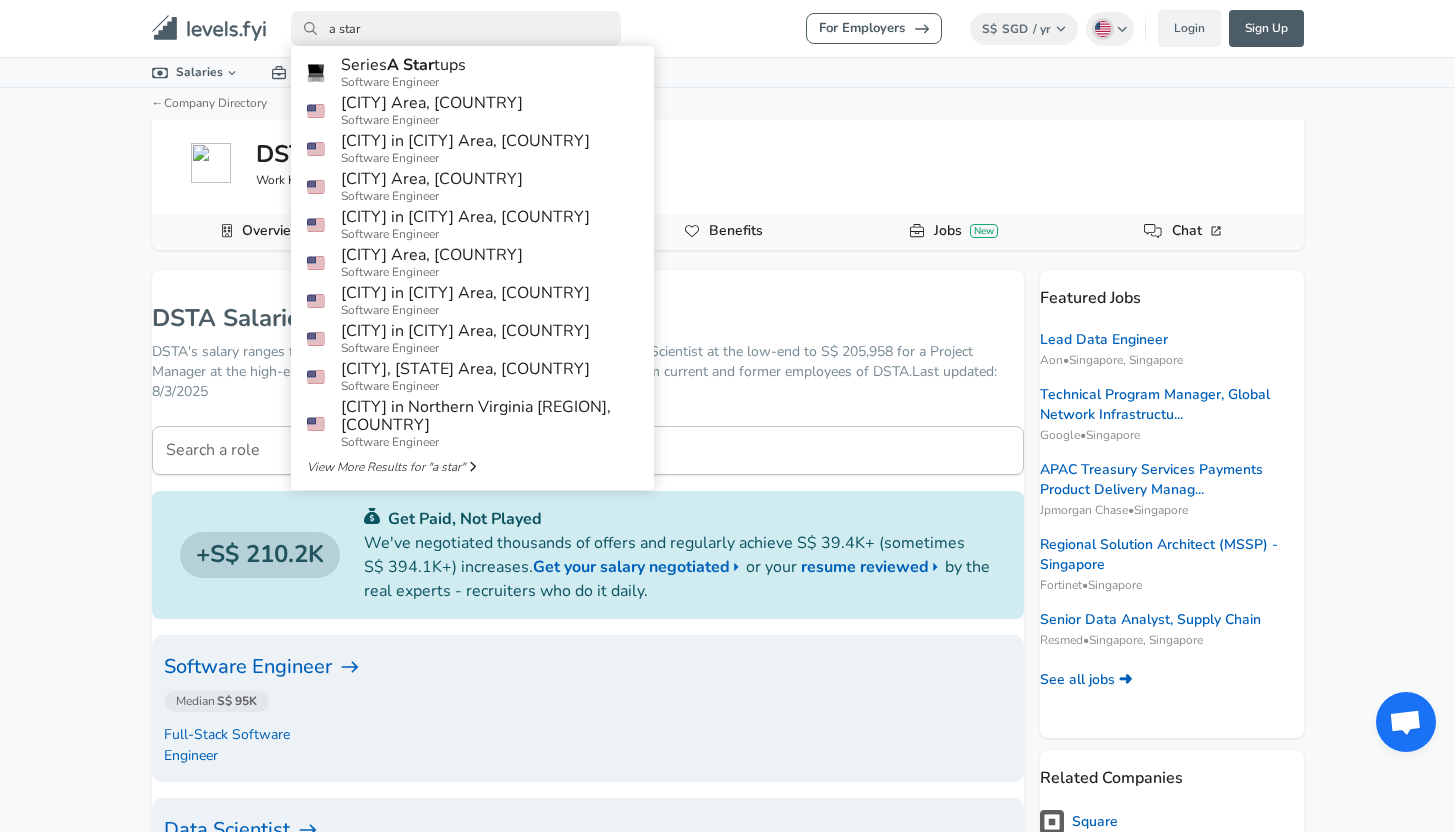 type on "a star" 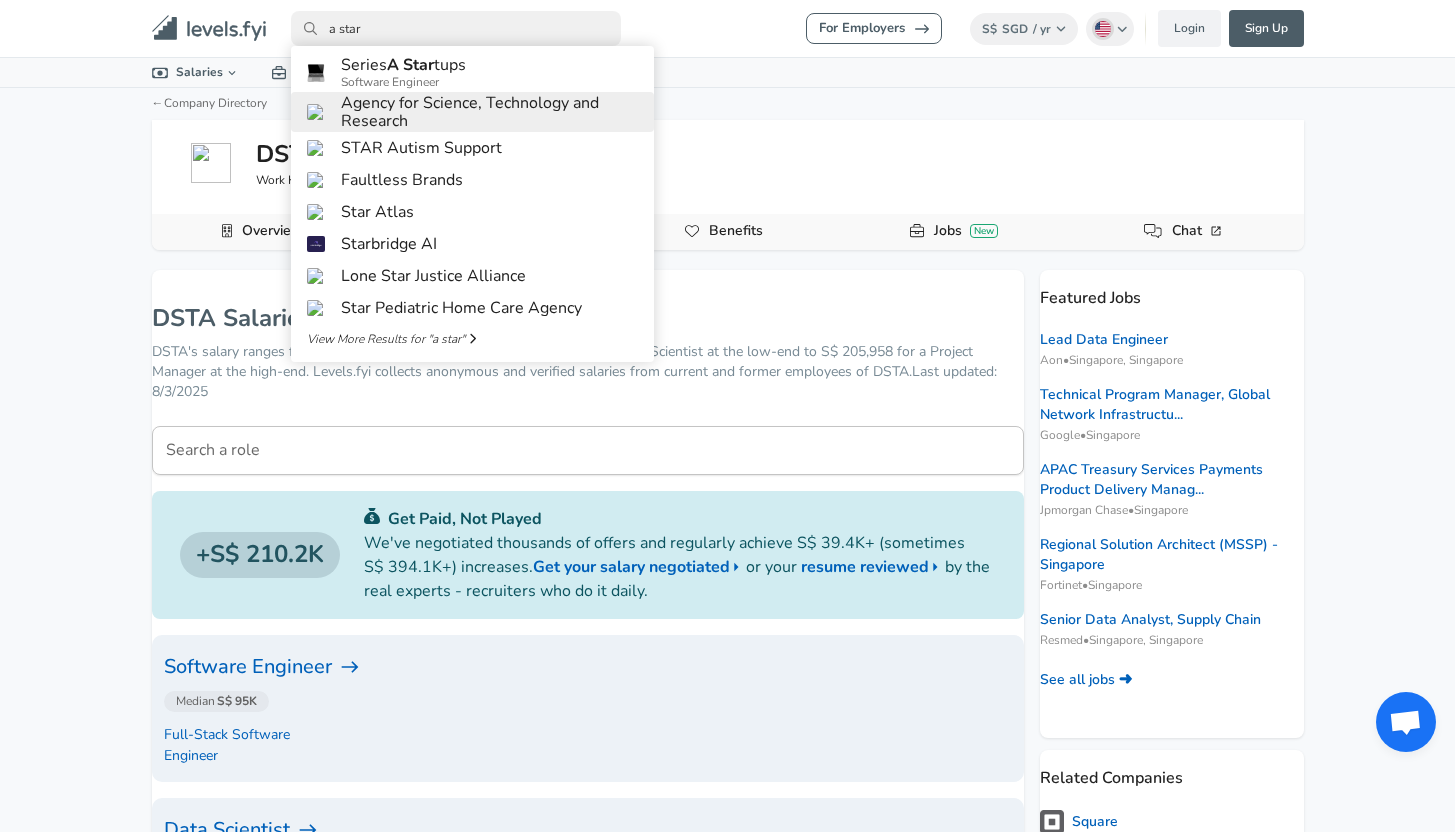 click on "Agency for Science, Technology and Research" at bounding box center [489, 112] 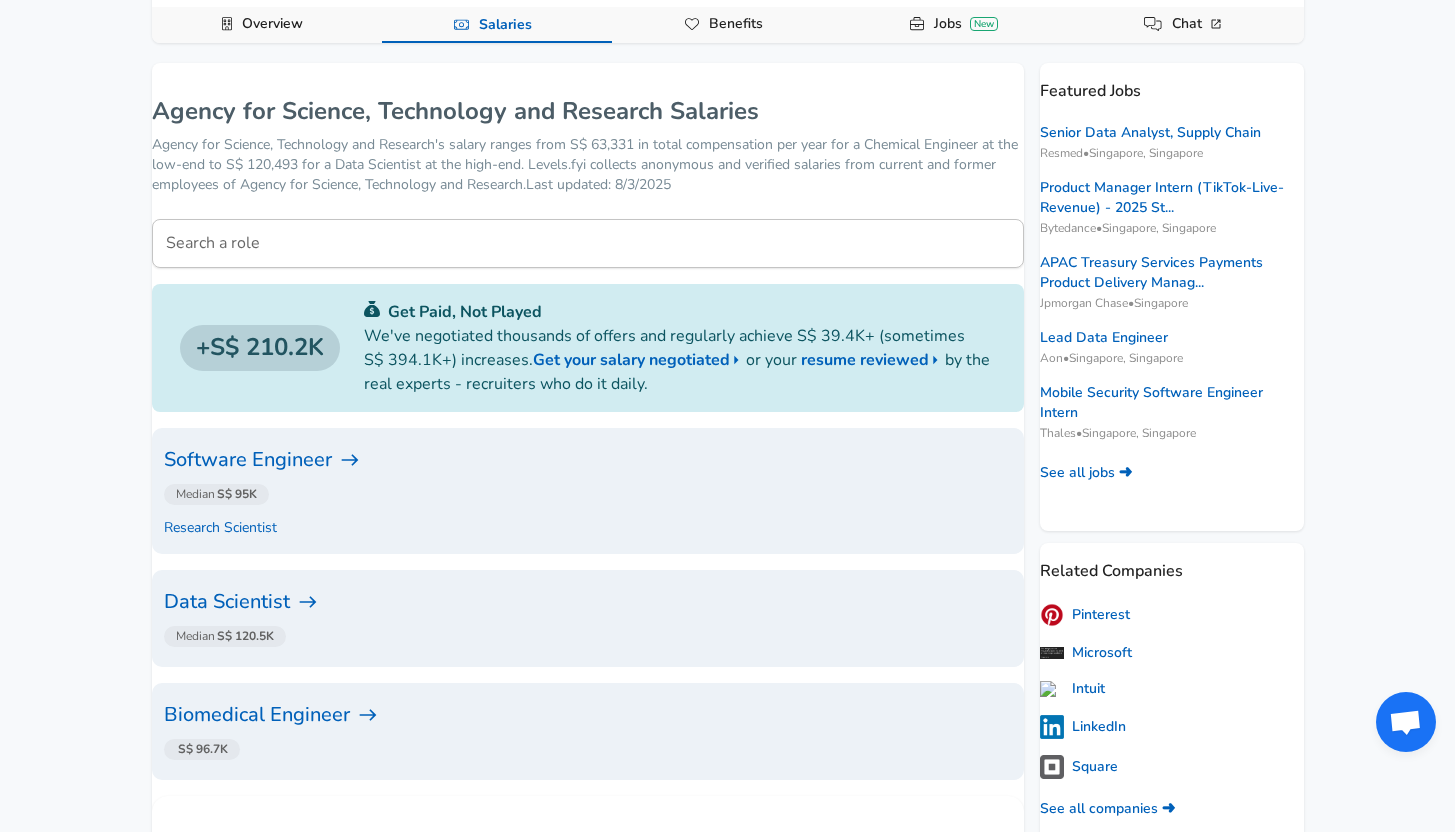 scroll, scrollTop: 321, scrollLeft: 0, axis: vertical 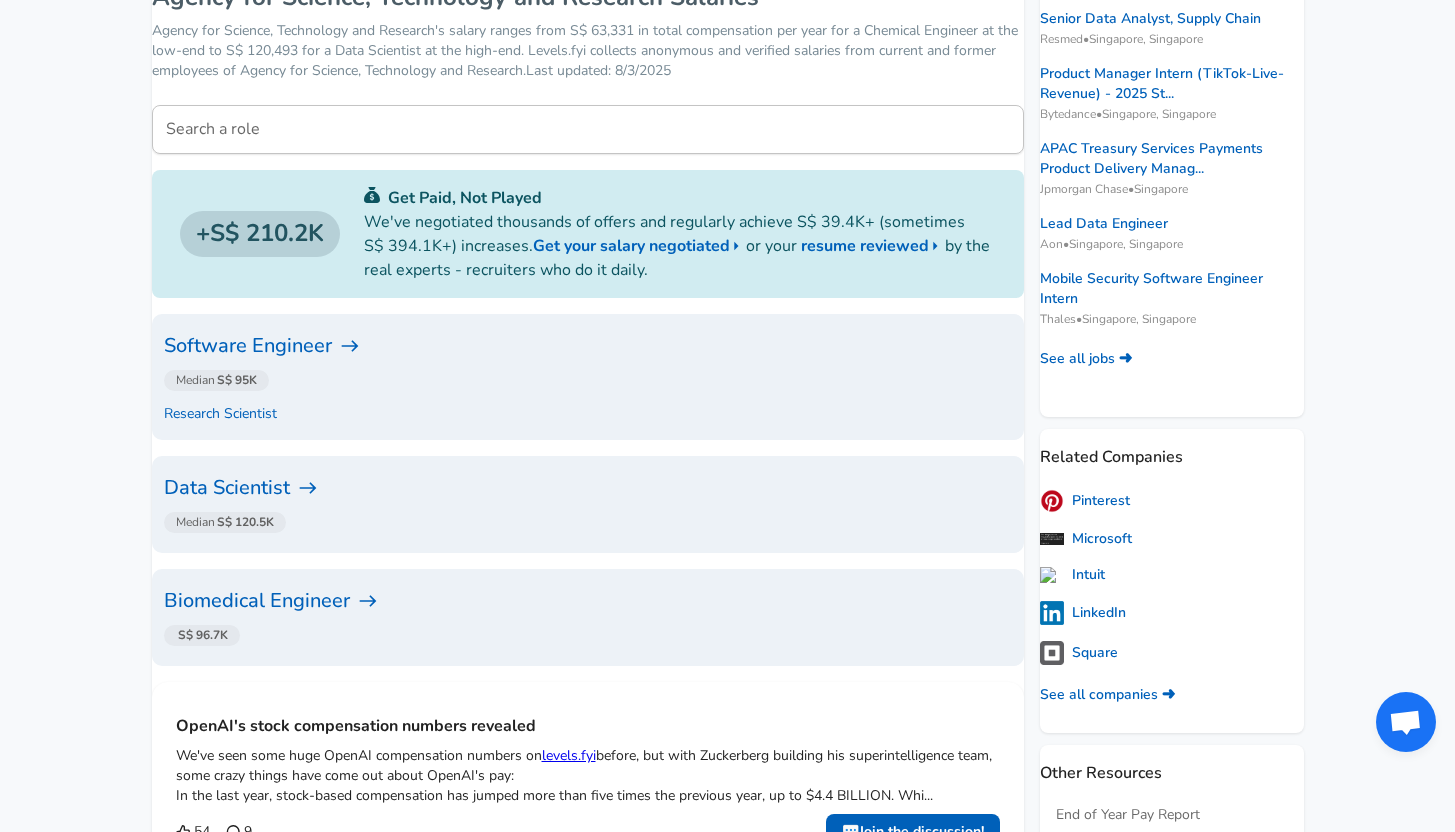 click on "Software Engineer" at bounding box center (588, 346) 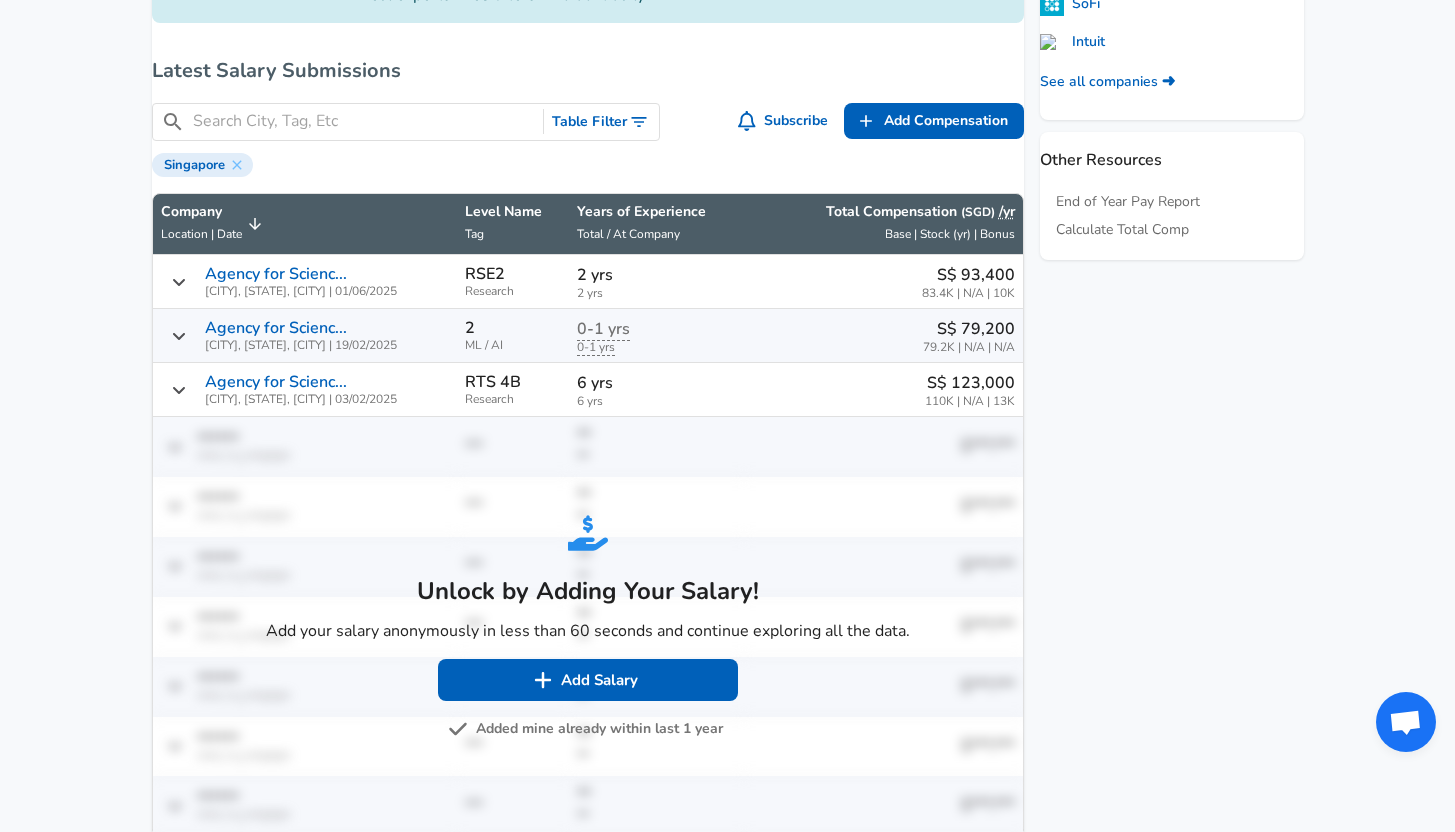 scroll, scrollTop: 935, scrollLeft: 0, axis: vertical 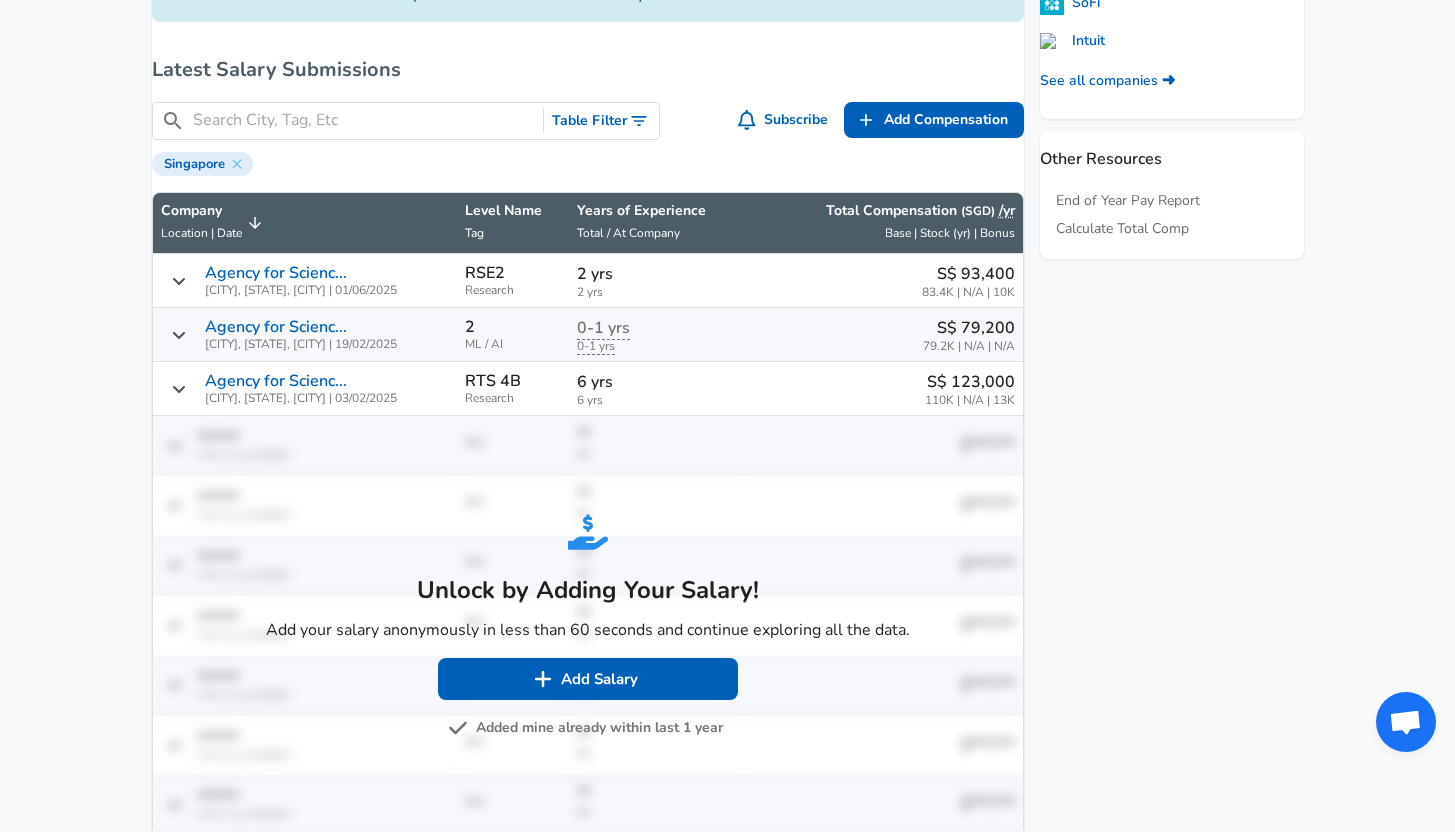 click on "For Employers S$ SGD / yr Change English (US) Change Login Sign Up All Data By Location By Company By Title Salary Calculator Chart Visualizations Verified Salaries Internships Negotiation Support Compare Benefits Who's Hiring 2024 Pay Report Top Paying Companies Integrate Blog Press Google Software Engineer Product Manager New York City Area Data Scientist View Individual Data Points   Levels FYI Logo Salaries 📂   All Data 🌎   By Location 🏢   By Company 🖋    By Title 🏭️    By Industry 📍   Salary Heatmap 📈   Chart Visualizations 🔥   Real-time Percentiles 🎓   Internships ❣️   Compare Benefits 🎬   2024 Pay Report 🏆   Top Paying Companies 💸   Calculate Meeting Cost #️⃣   Salary Calculator Contribute Add Salary Add Company Benefits Add Level Mapping Jobs Services Candidate Services 💵  Negotiation Coaching 📄  Resume Review 🎁  Gift a Resume Review For Employers Interactive Offers Real-time Percentiles  🔥 Compensation Benchmarking For Academic Research ←" at bounding box center (727, -519) 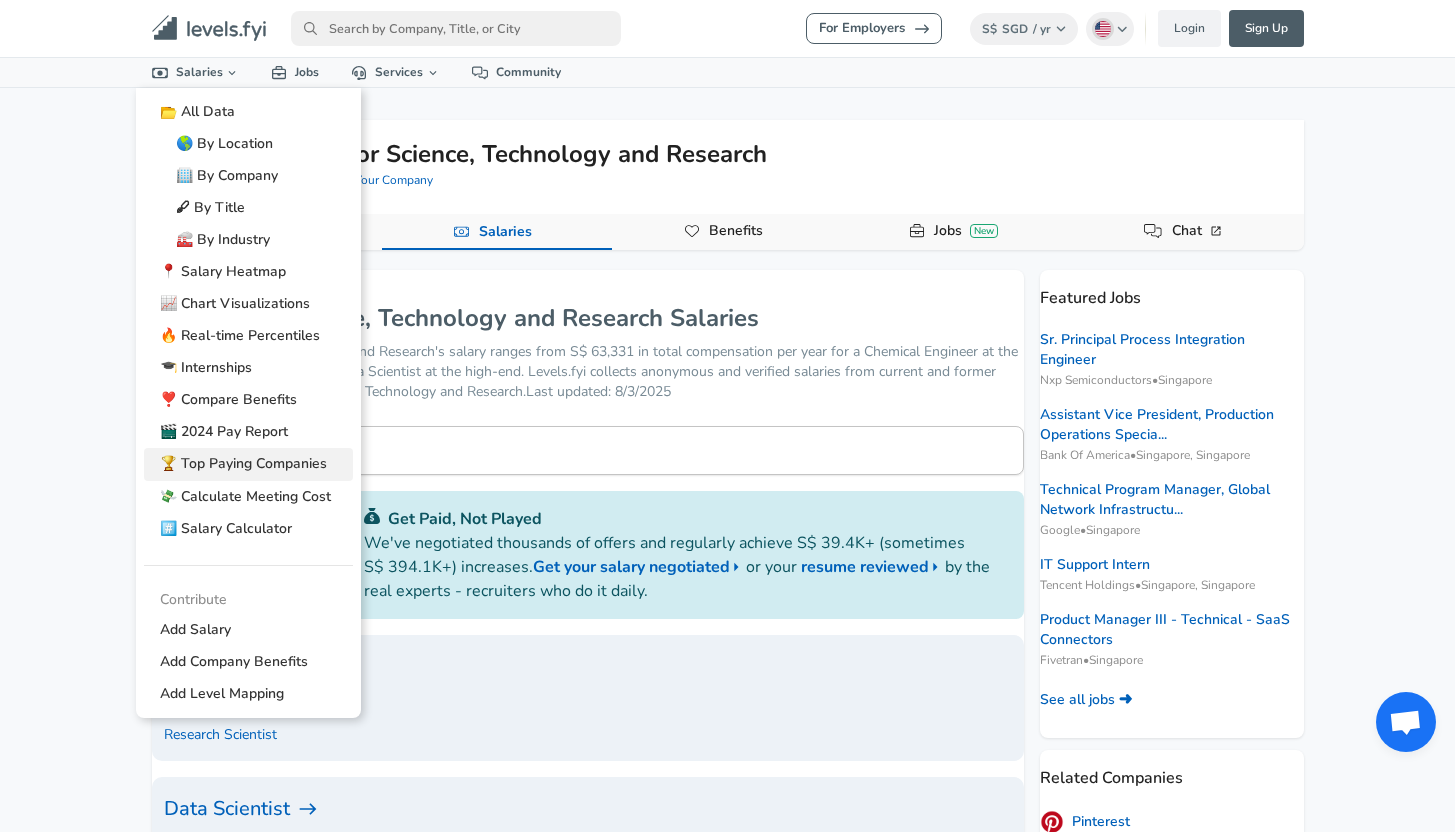 click on "🏆   Top Paying Companies" at bounding box center [248, 464] 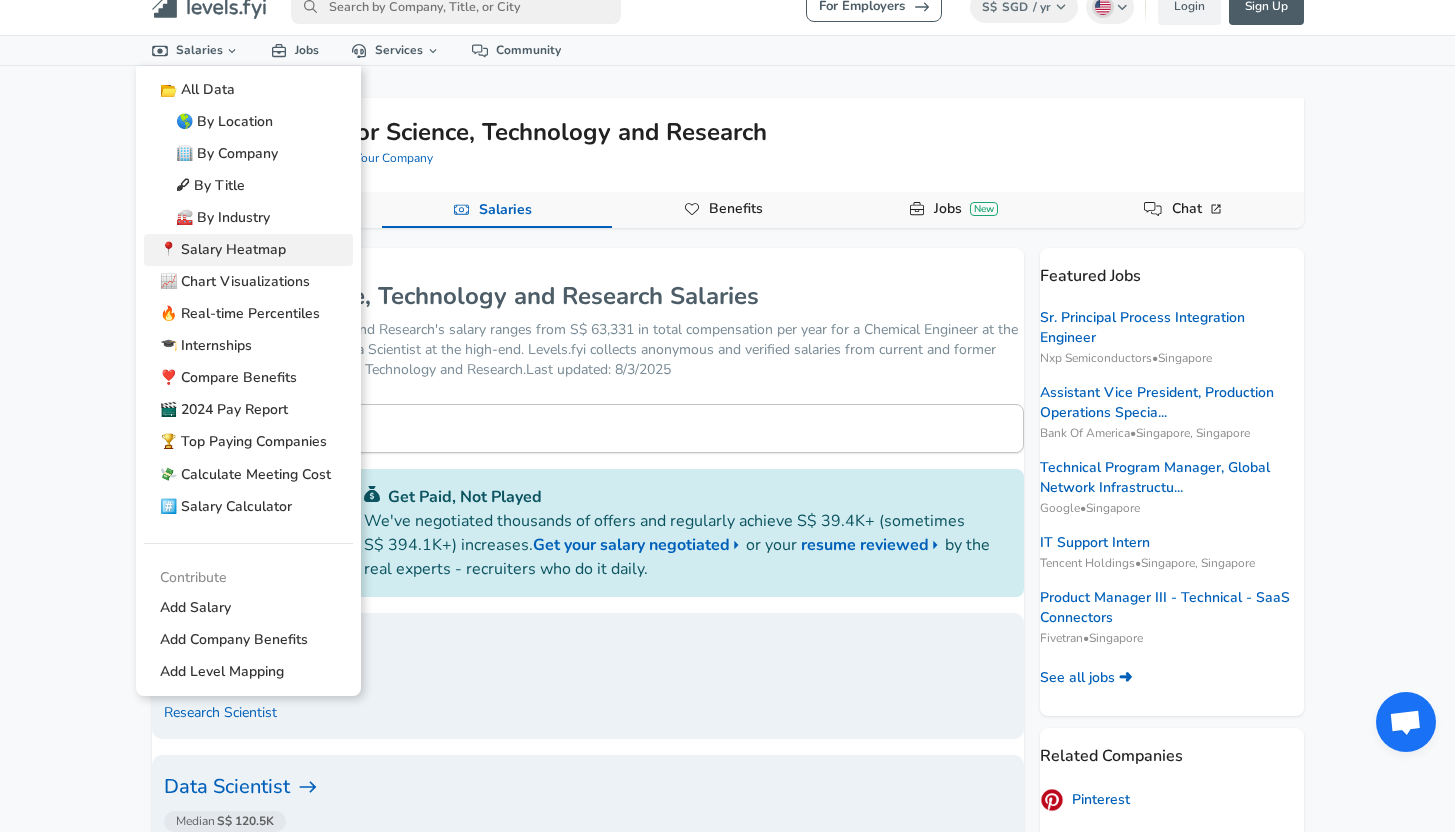 scroll, scrollTop: 14, scrollLeft: 0, axis: vertical 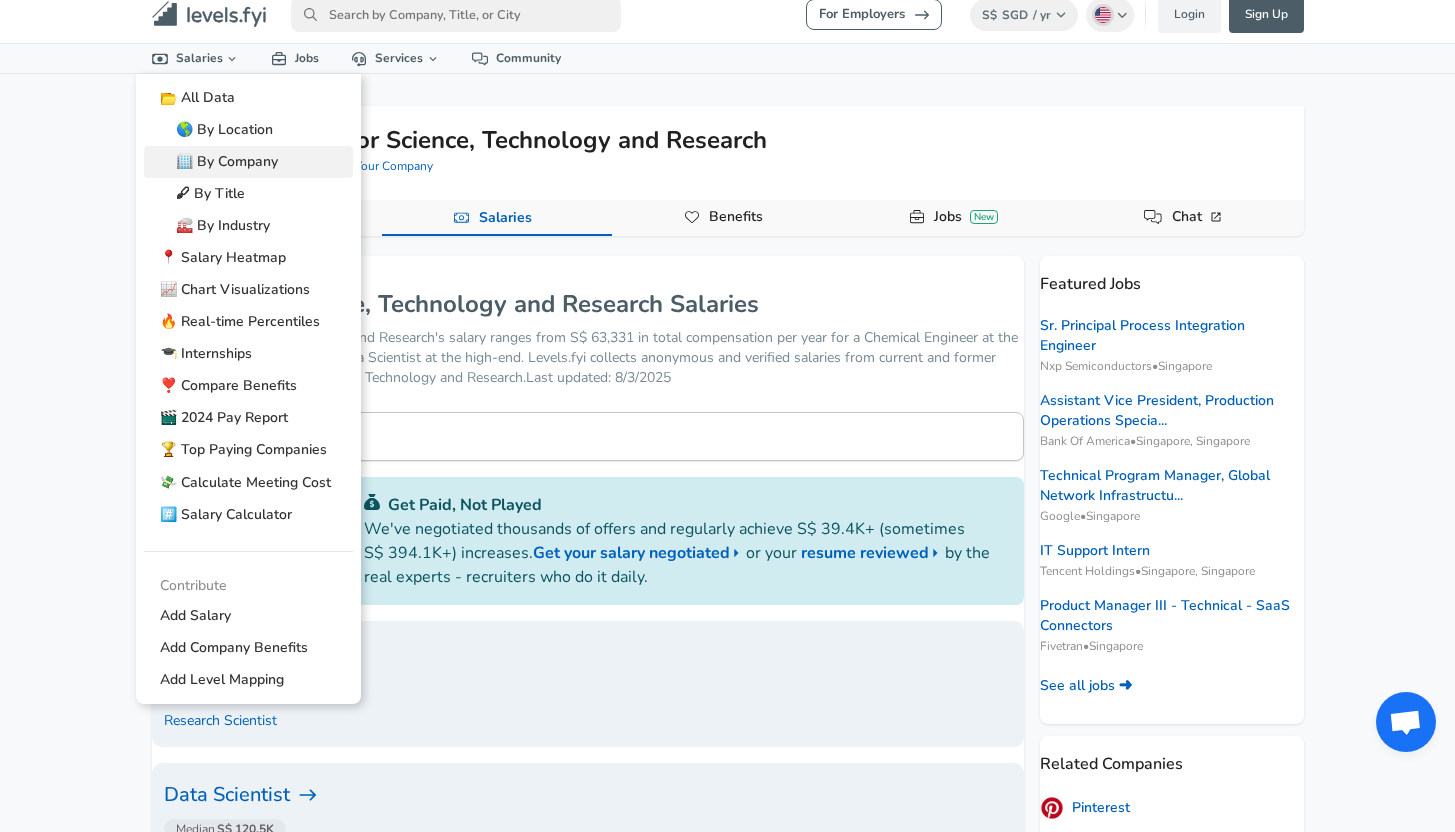 click on "🏢   By Company" at bounding box center (248, 162) 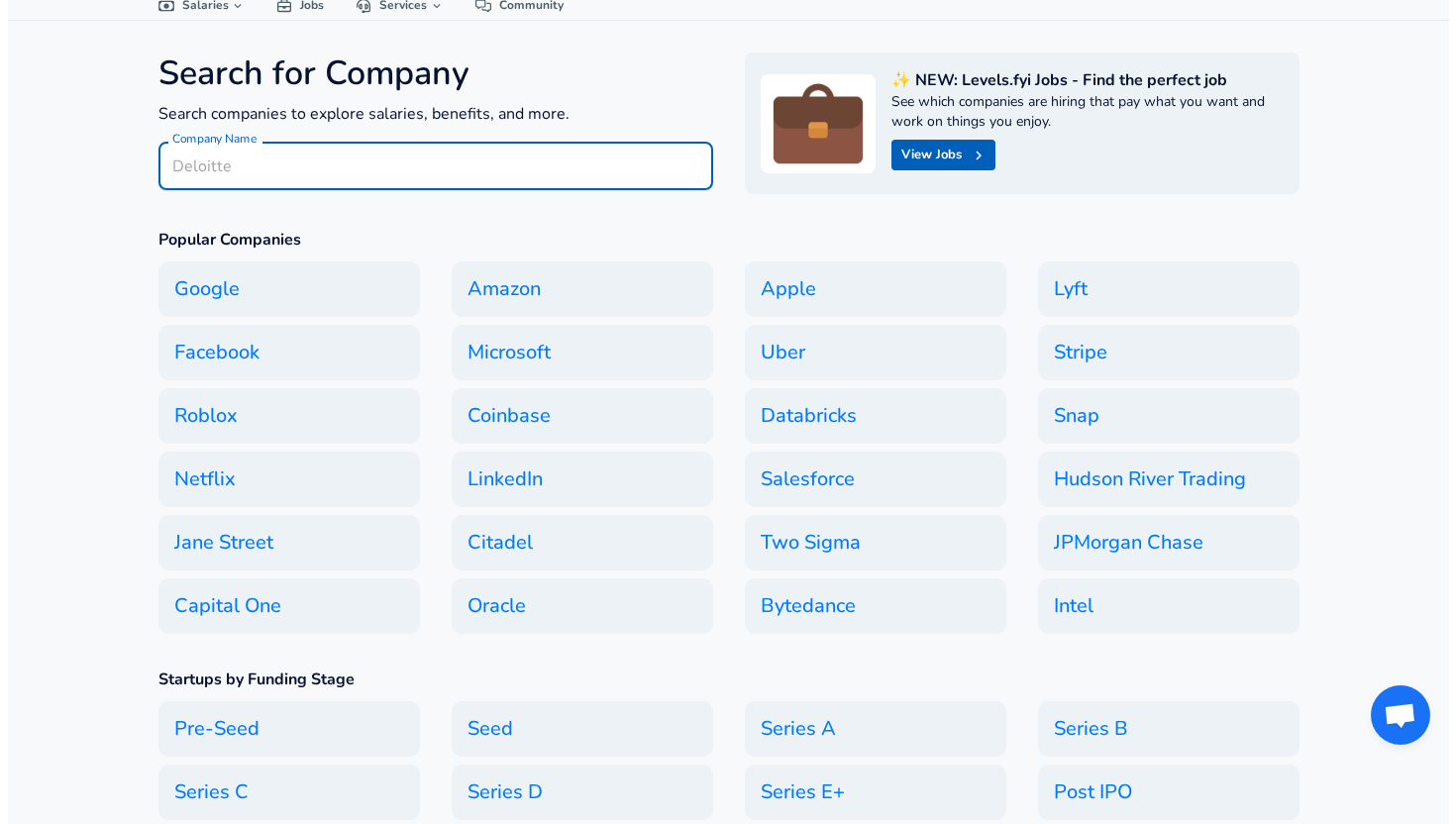 scroll, scrollTop: 0, scrollLeft: 0, axis: both 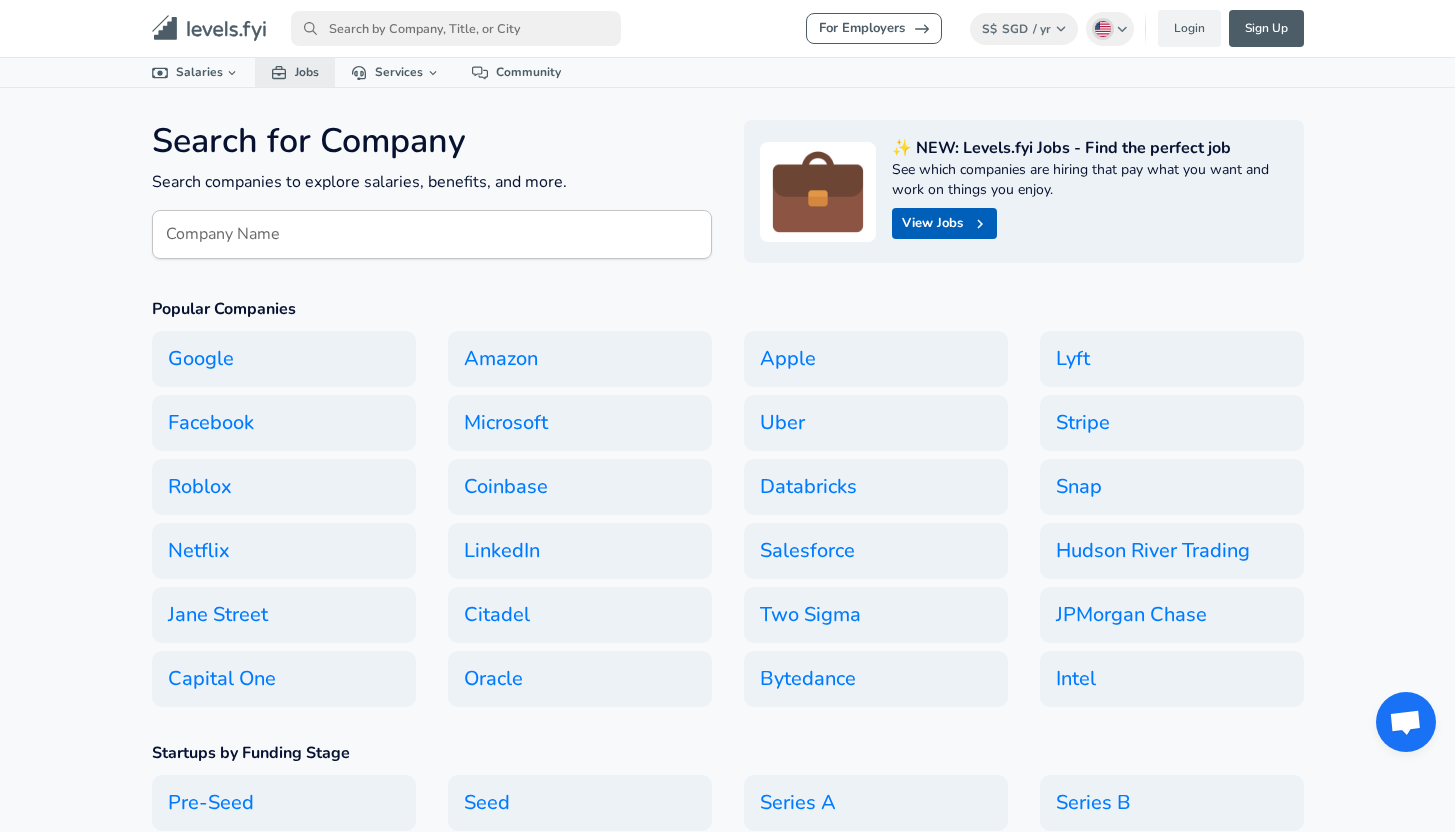 click on "Jobs" at bounding box center [295, 72] 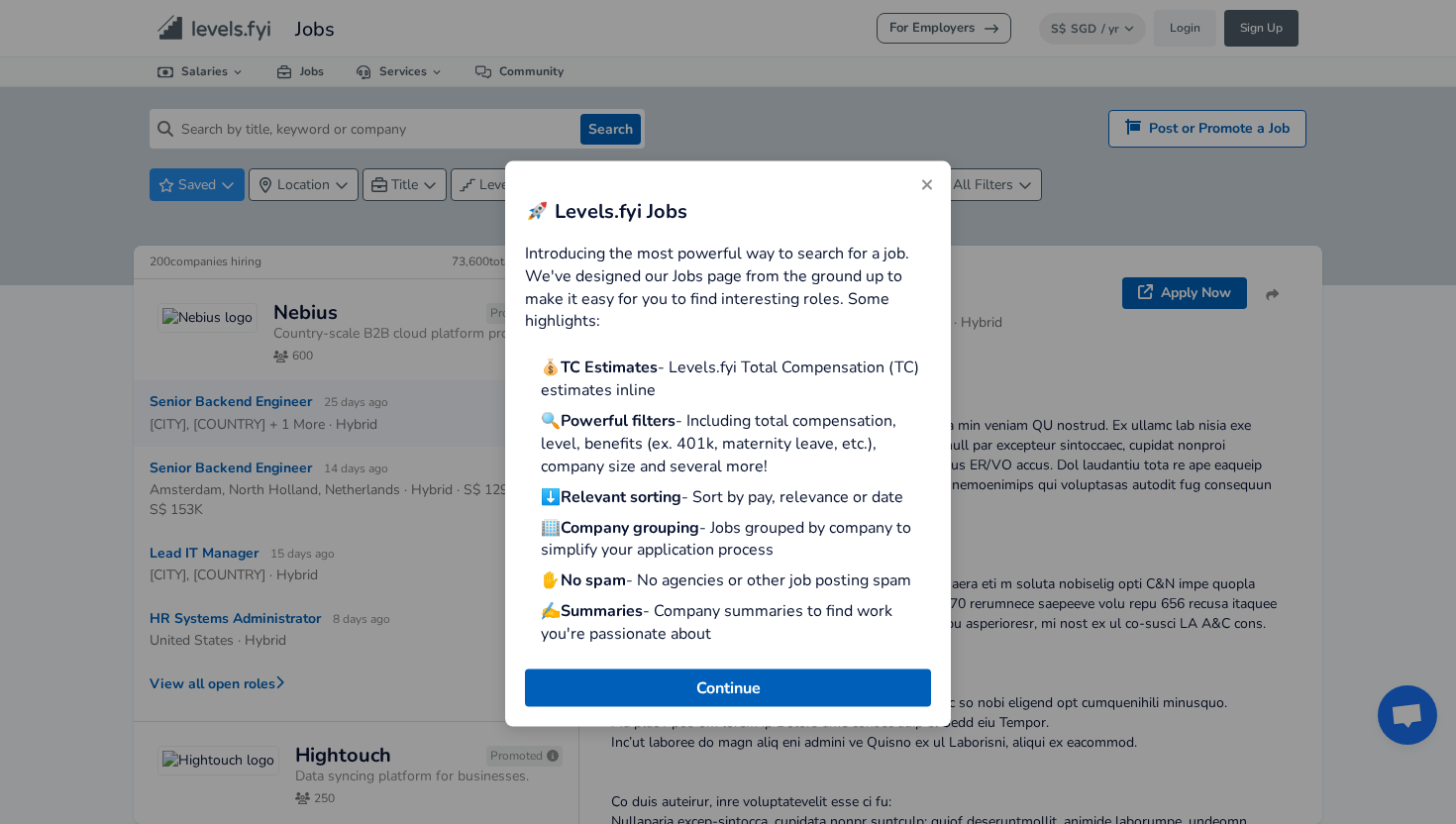 click 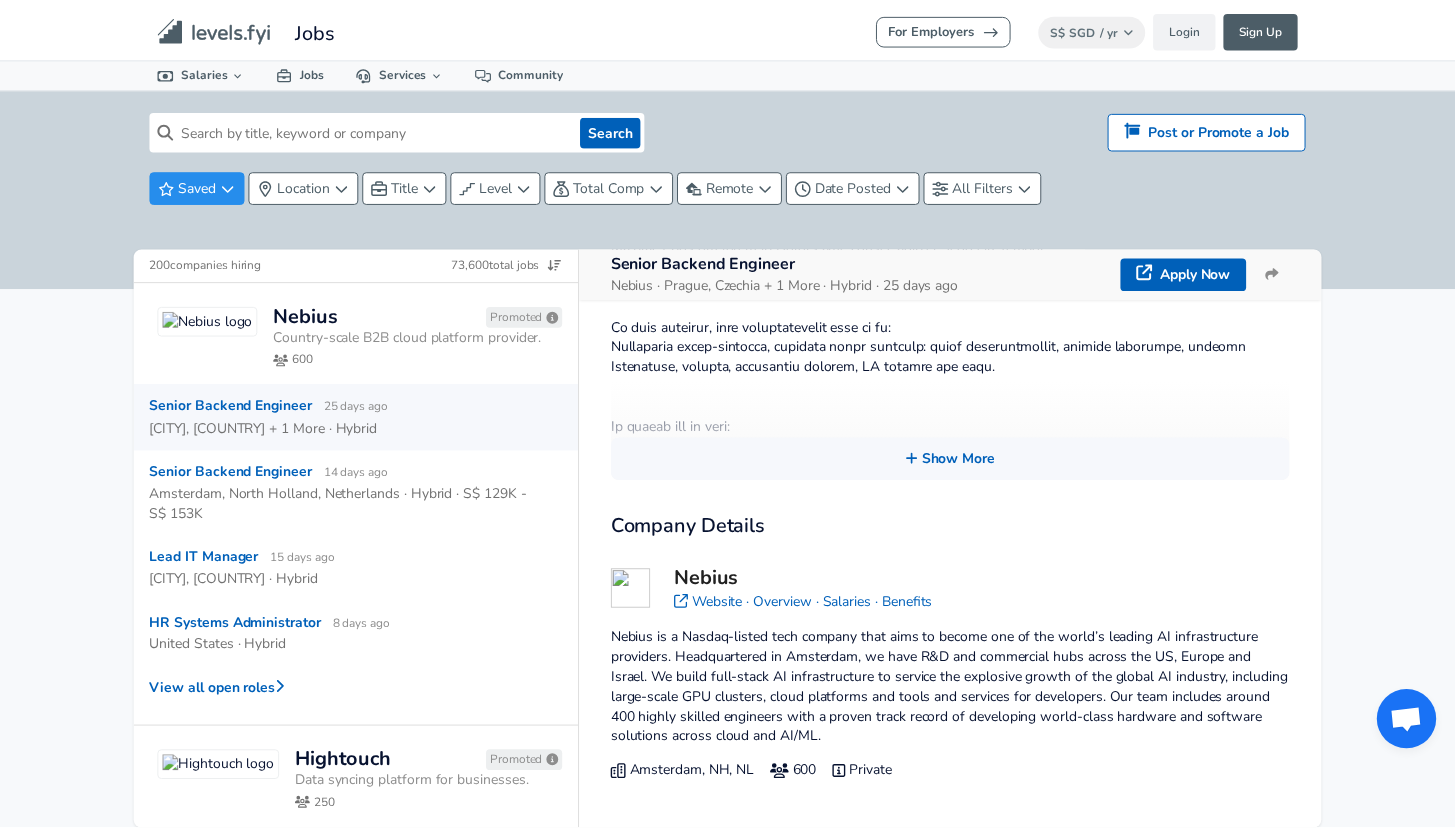 scroll, scrollTop: 0, scrollLeft: 0, axis: both 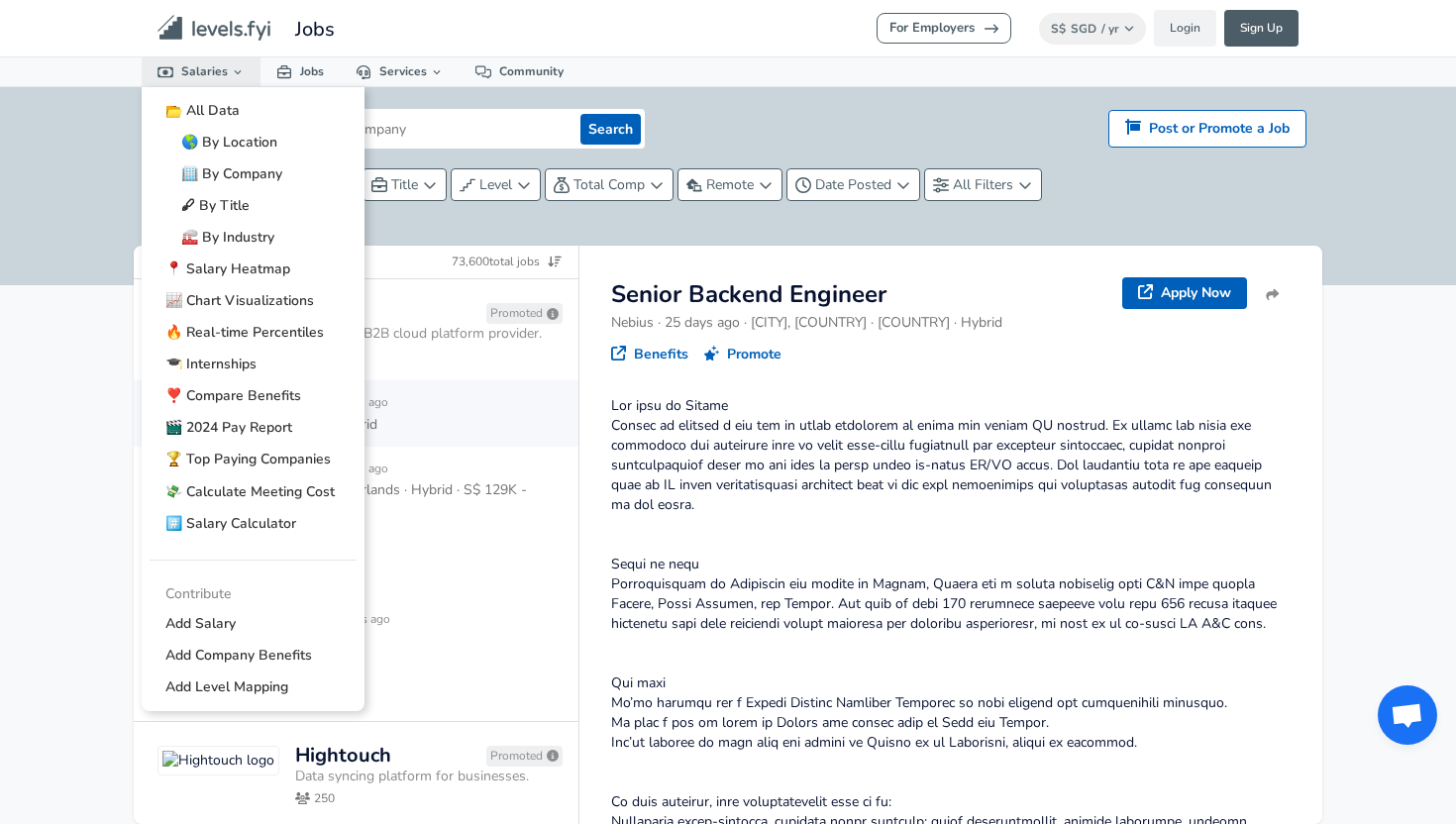 click on "Salaries" at bounding box center (201, 71) 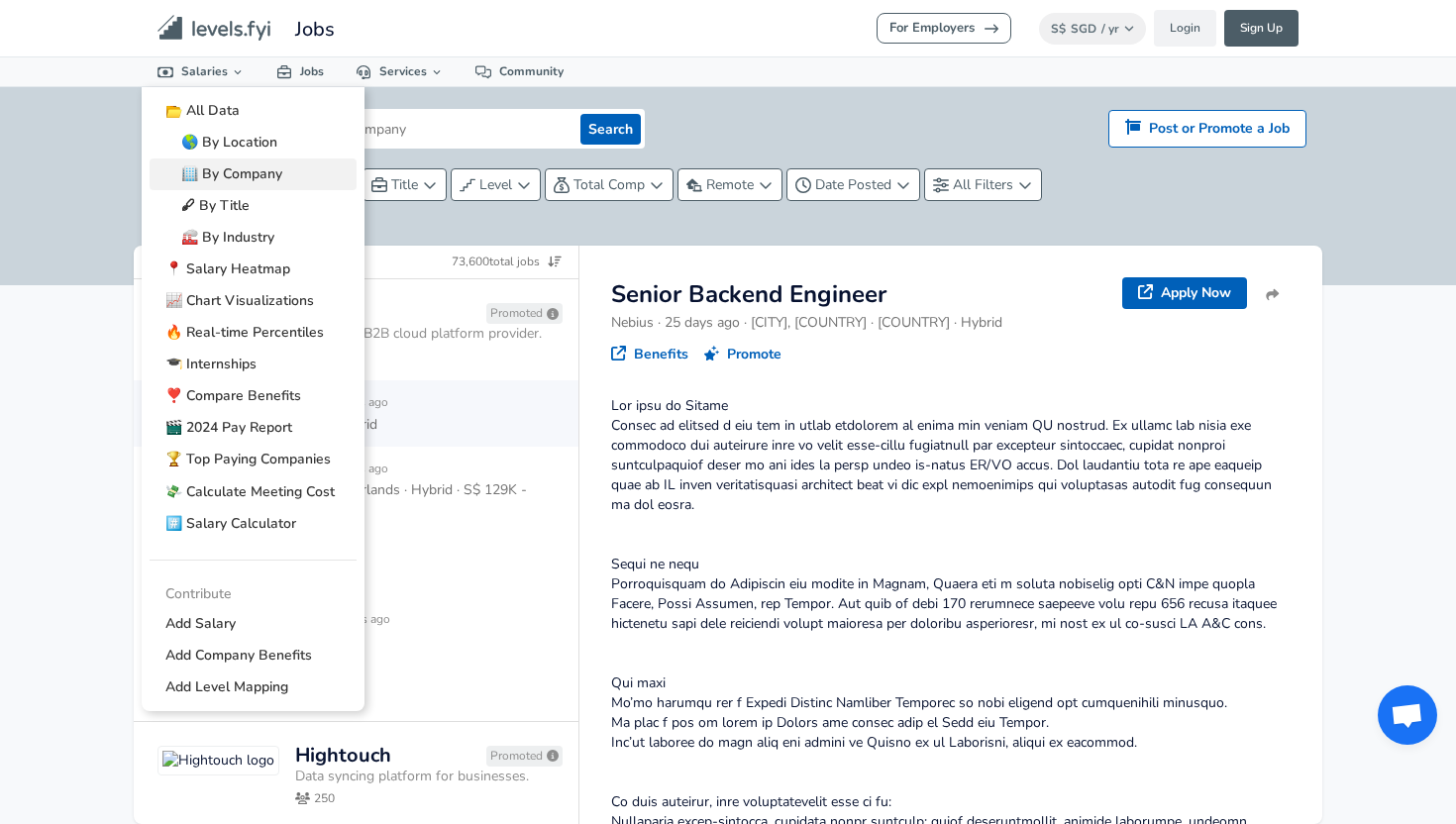 drag, startPoint x: 200, startPoint y: 73, endPoint x: 226, endPoint y: 169, distance: 99.4585 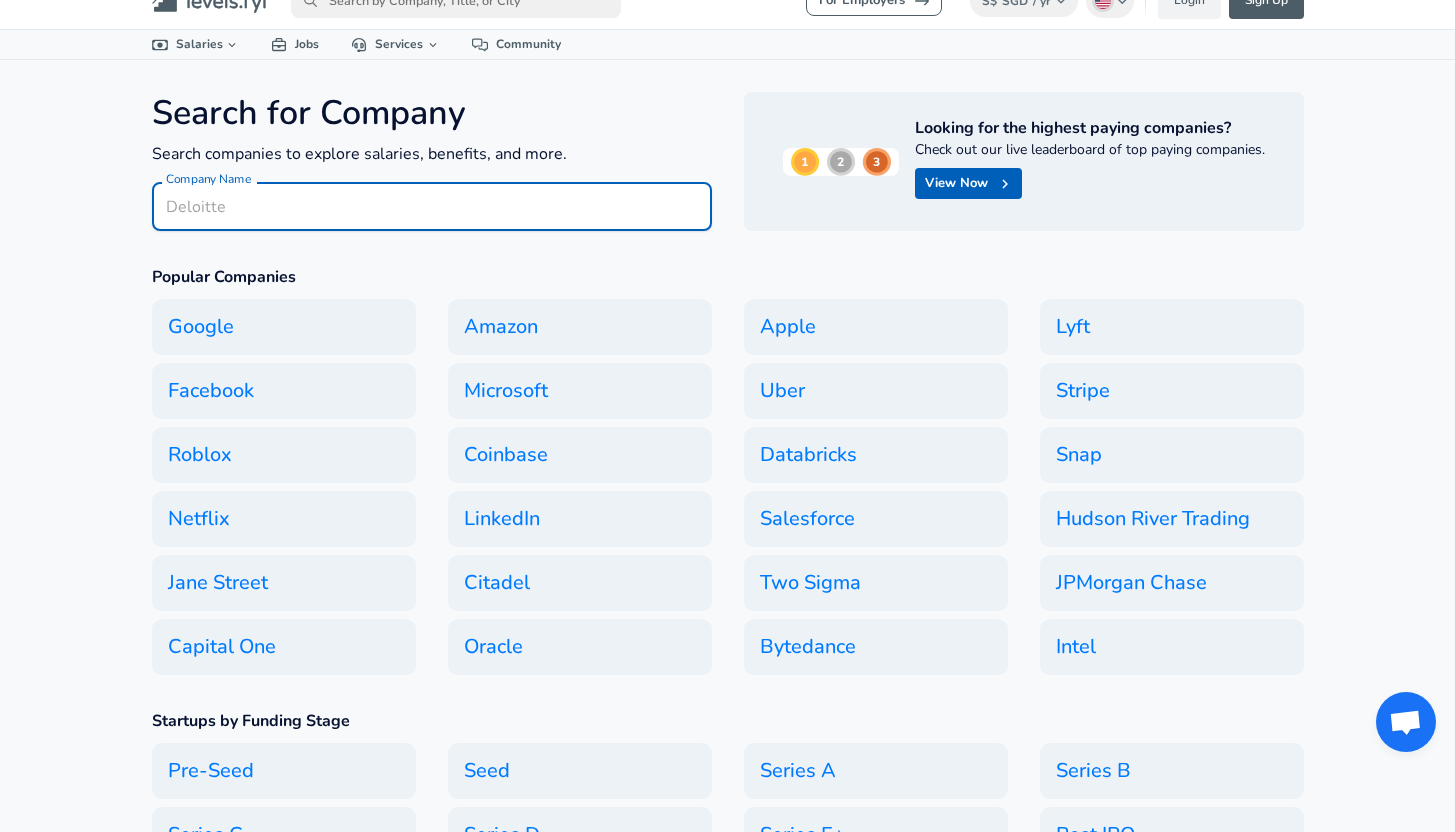 scroll, scrollTop: 22, scrollLeft: 0, axis: vertical 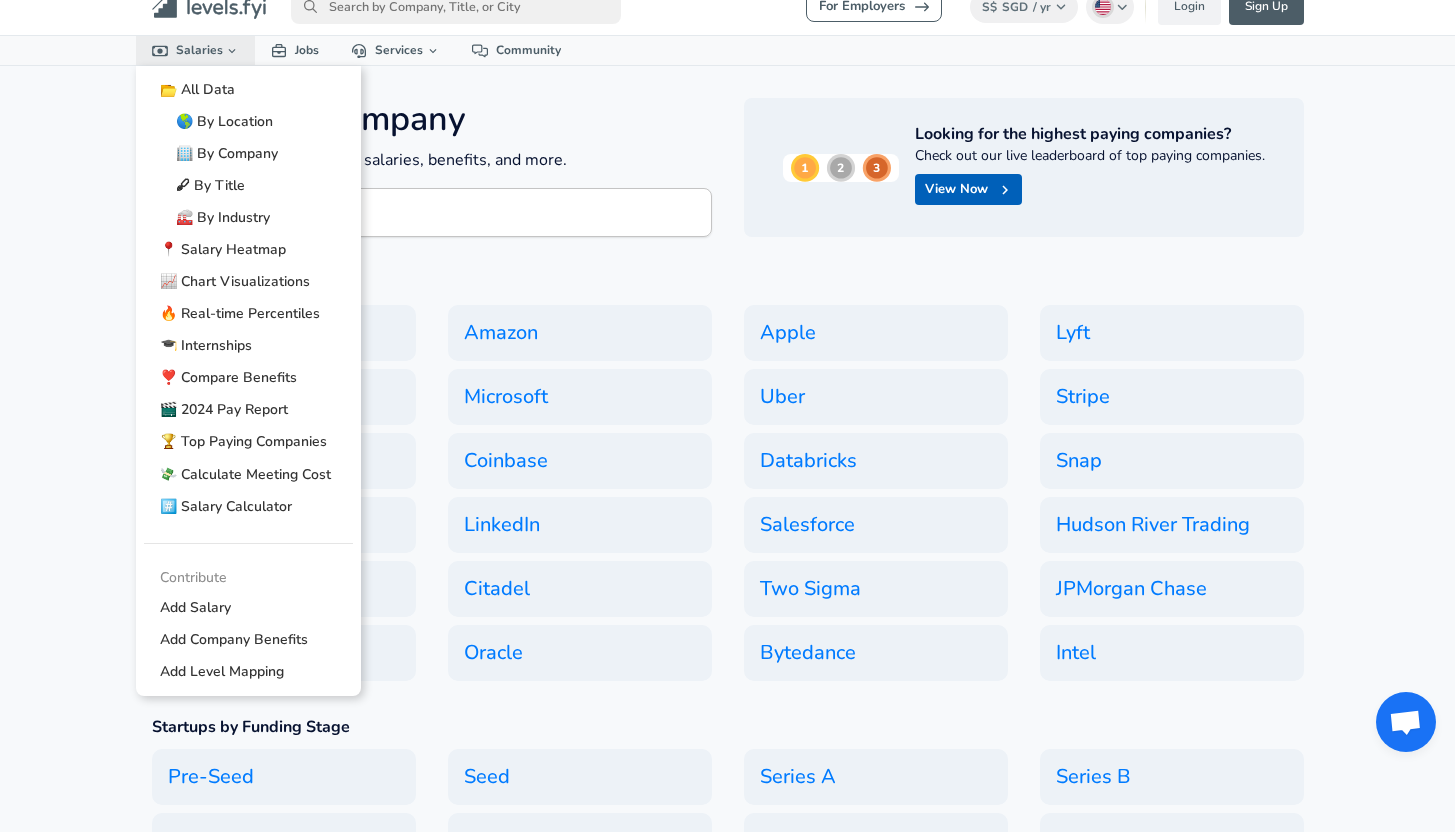 click on "Salaries" at bounding box center (196, 50) 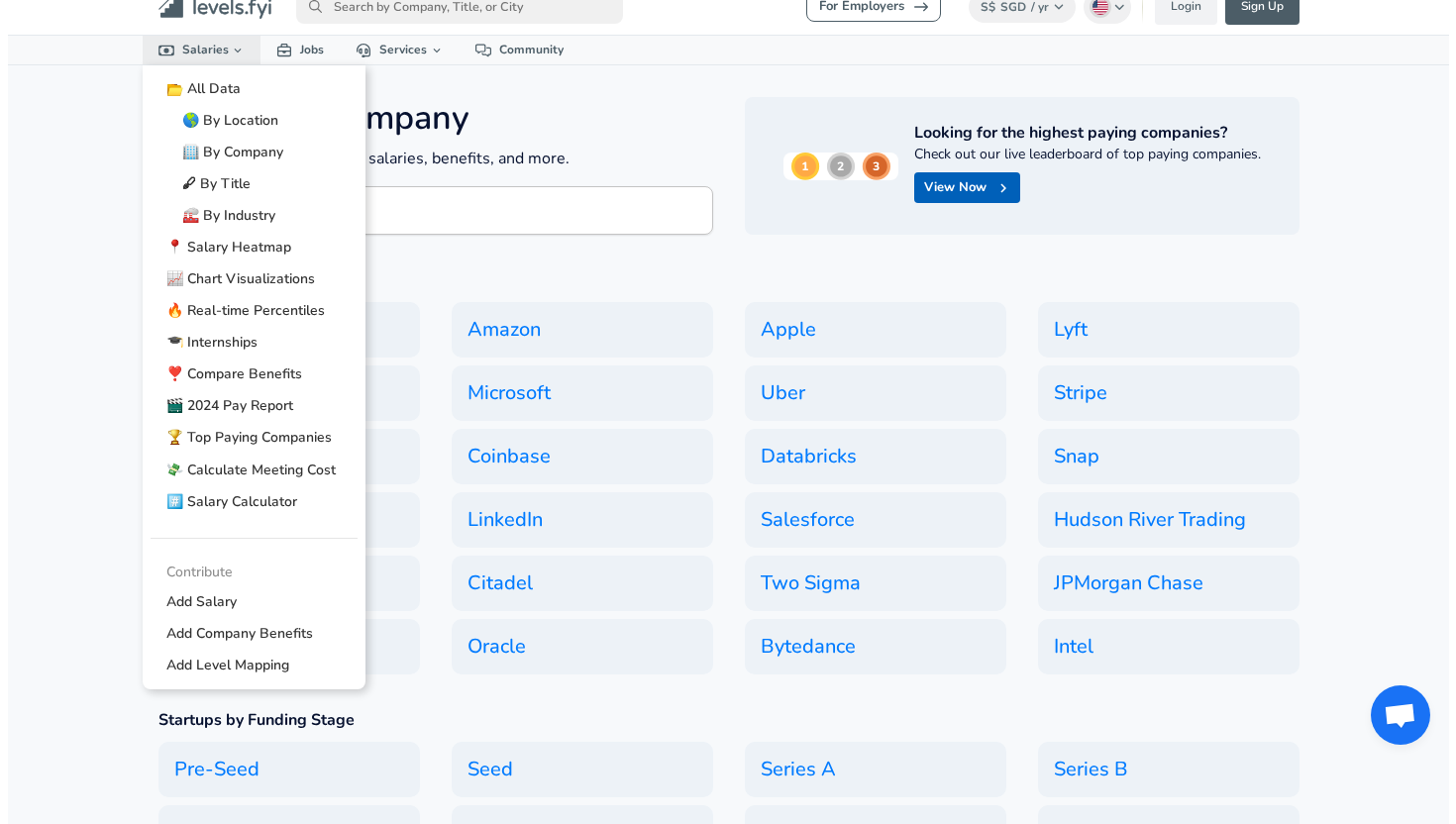 scroll, scrollTop: 0, scrollLeft: 0, axis: both 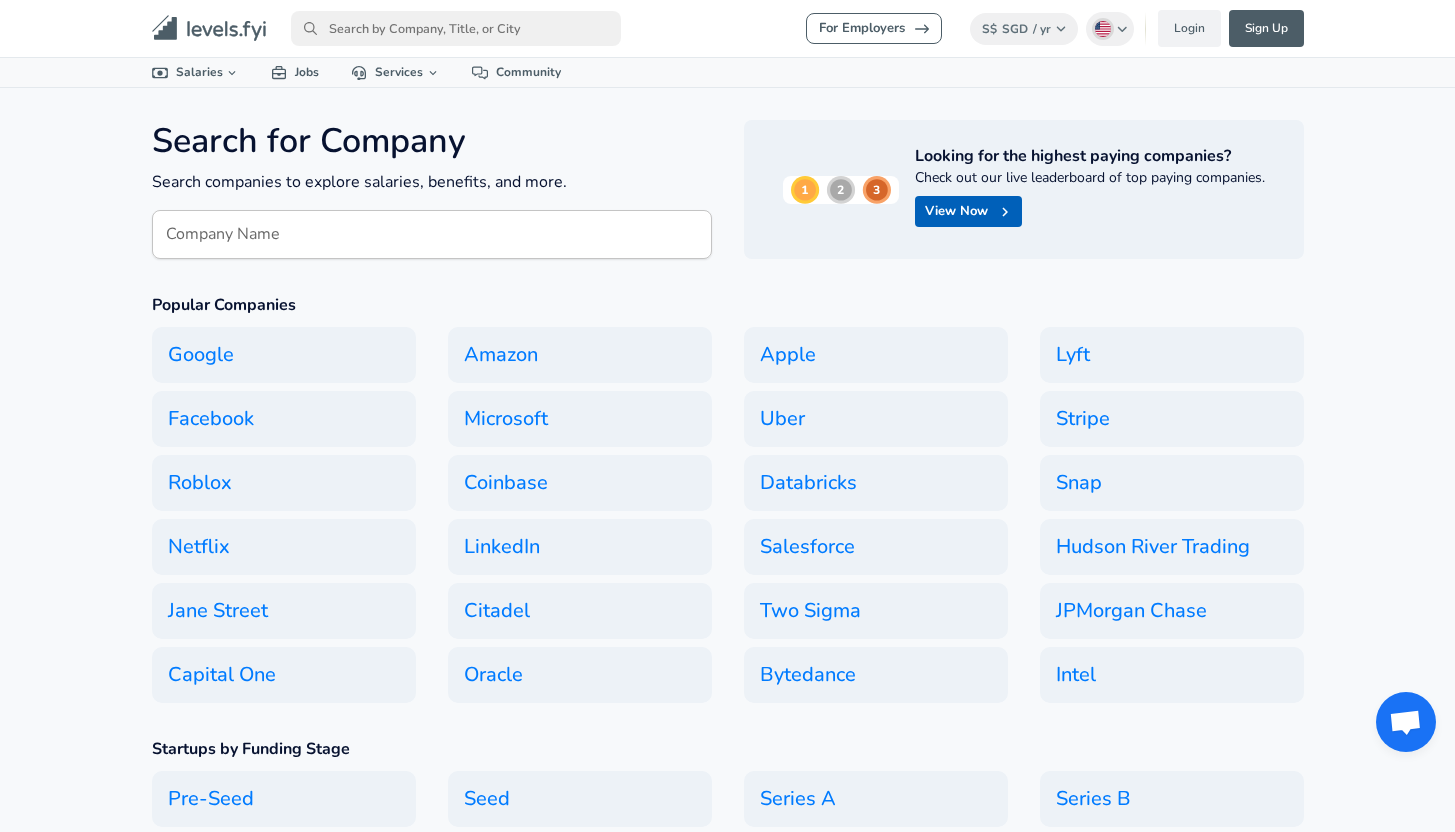 click at bounding box center [456, 28] 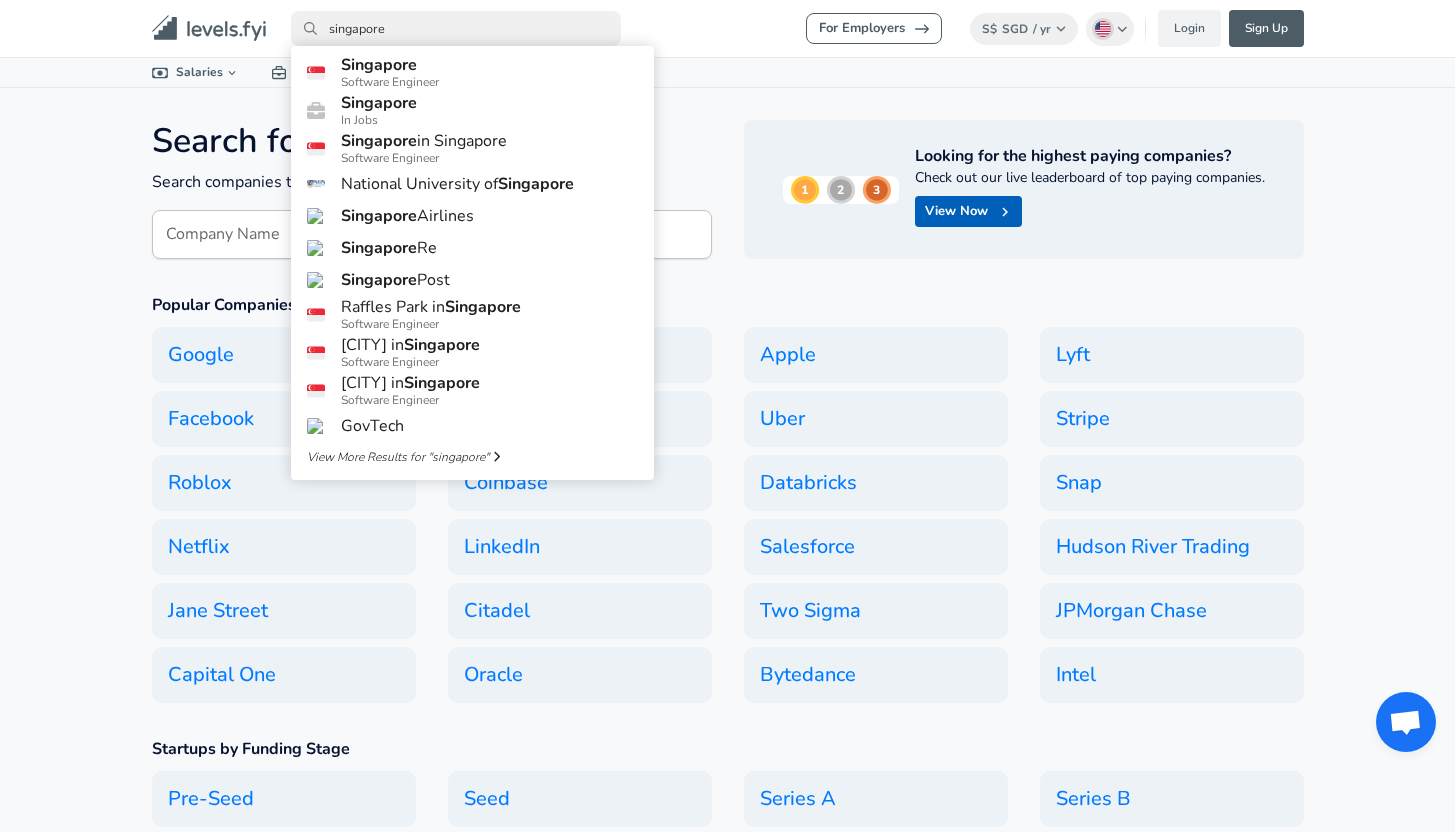 type on "singapore" 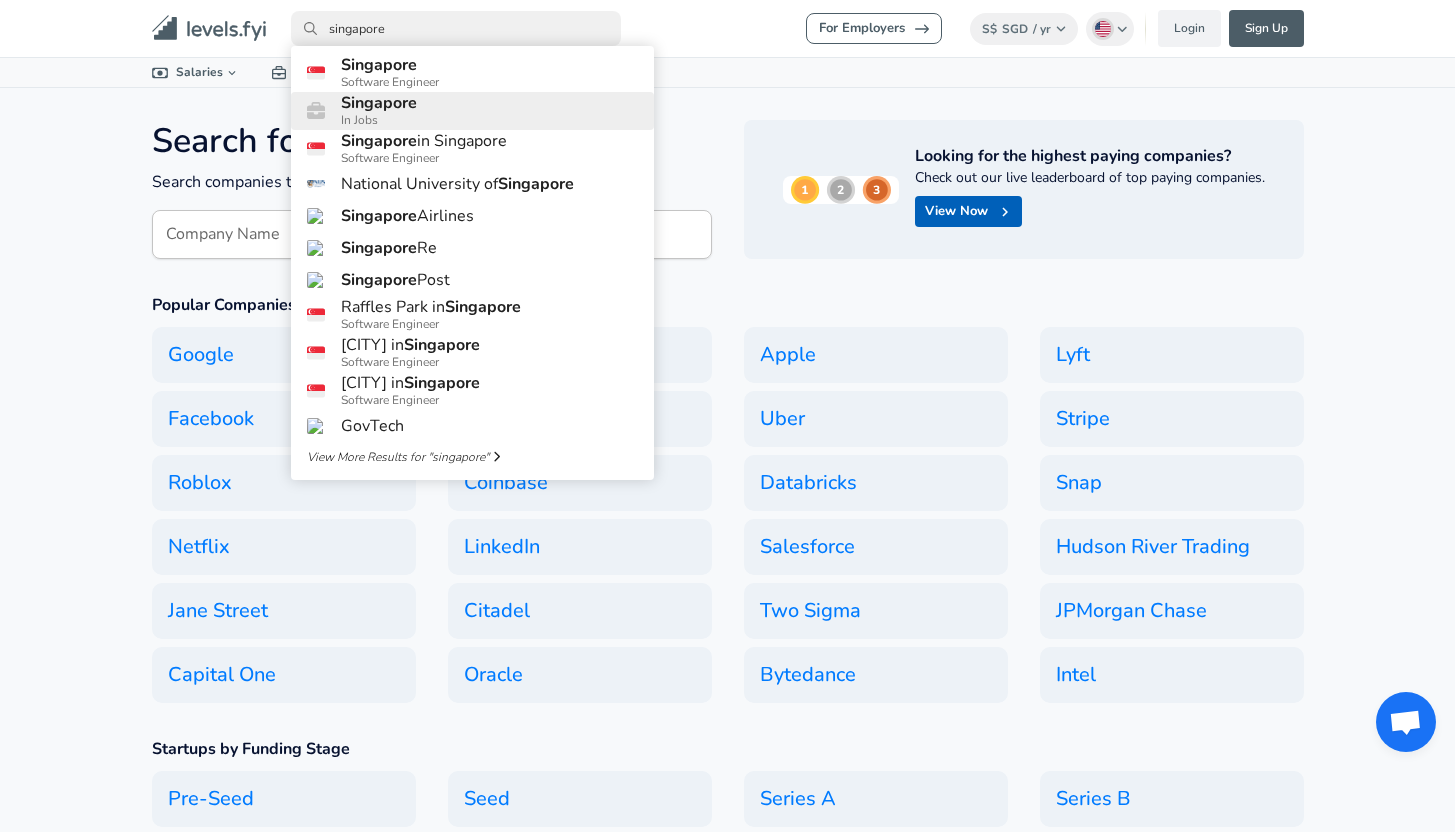 drag, startPoint x: 228, startPoint y: 171, endPoint x: 429, endPoint y: 114, distance: 208.92583 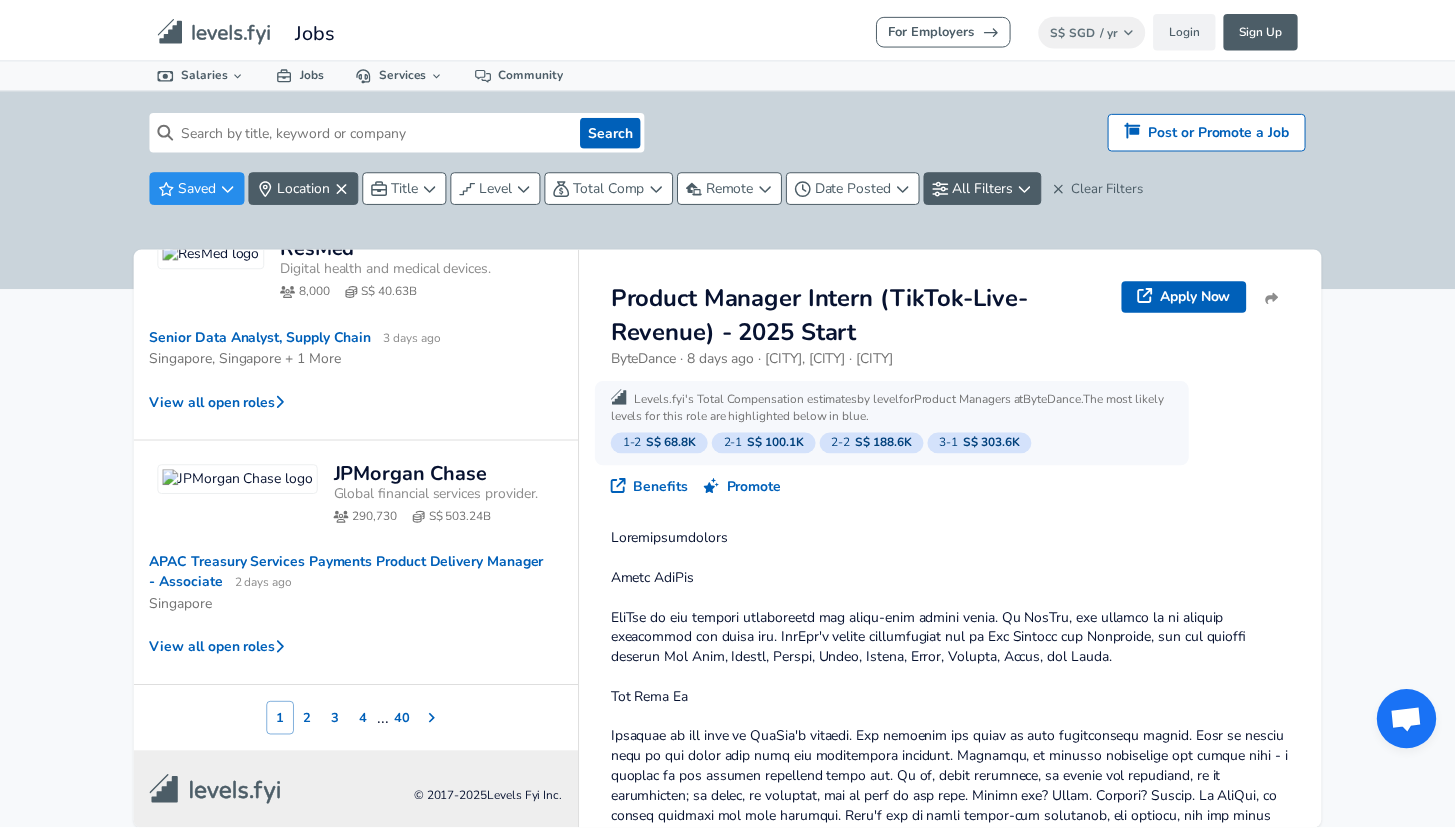 scroll, scrollTop: 0, scrollLeft: 0, axis: both 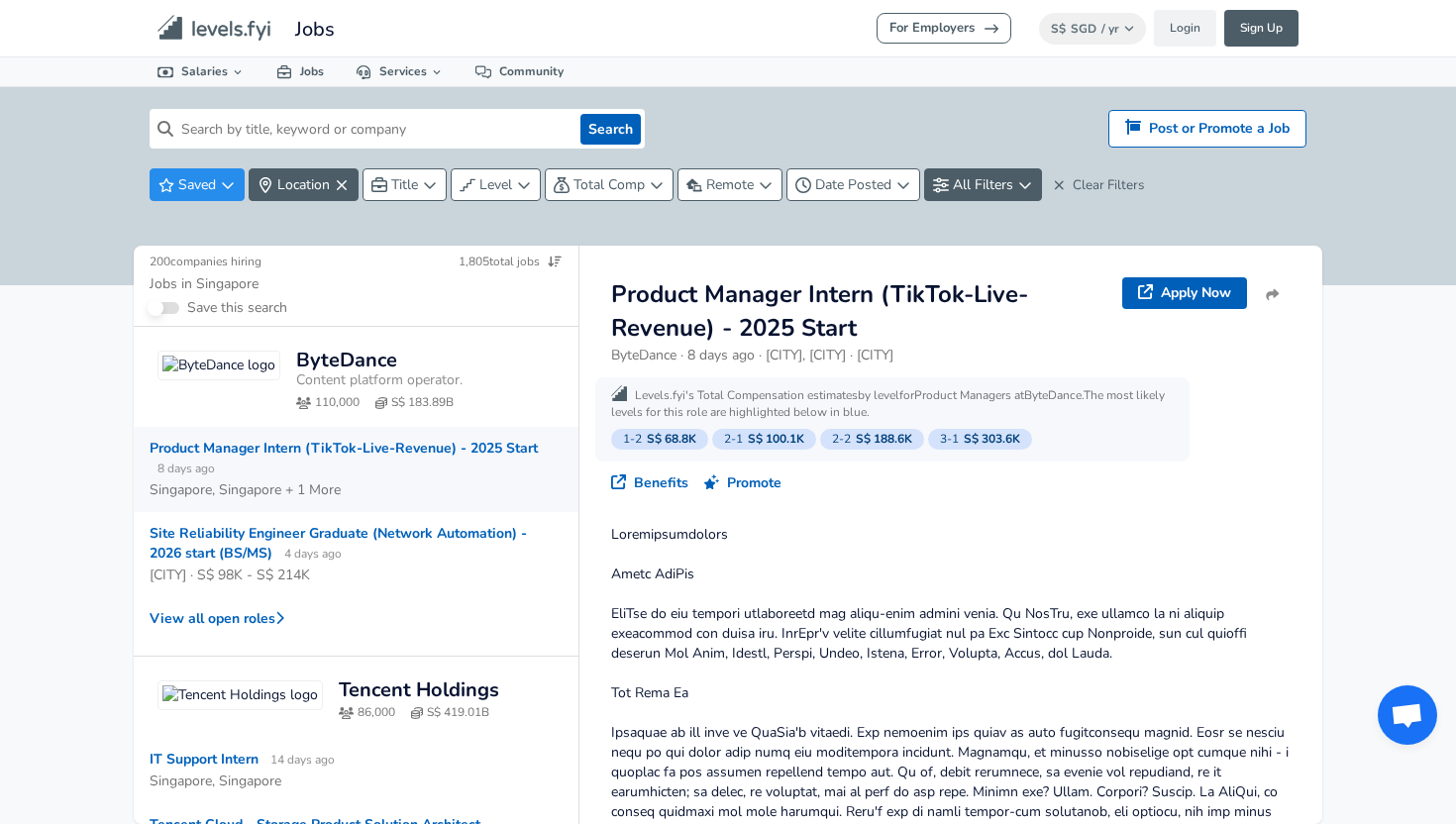 click at bounding box center (372, 129) 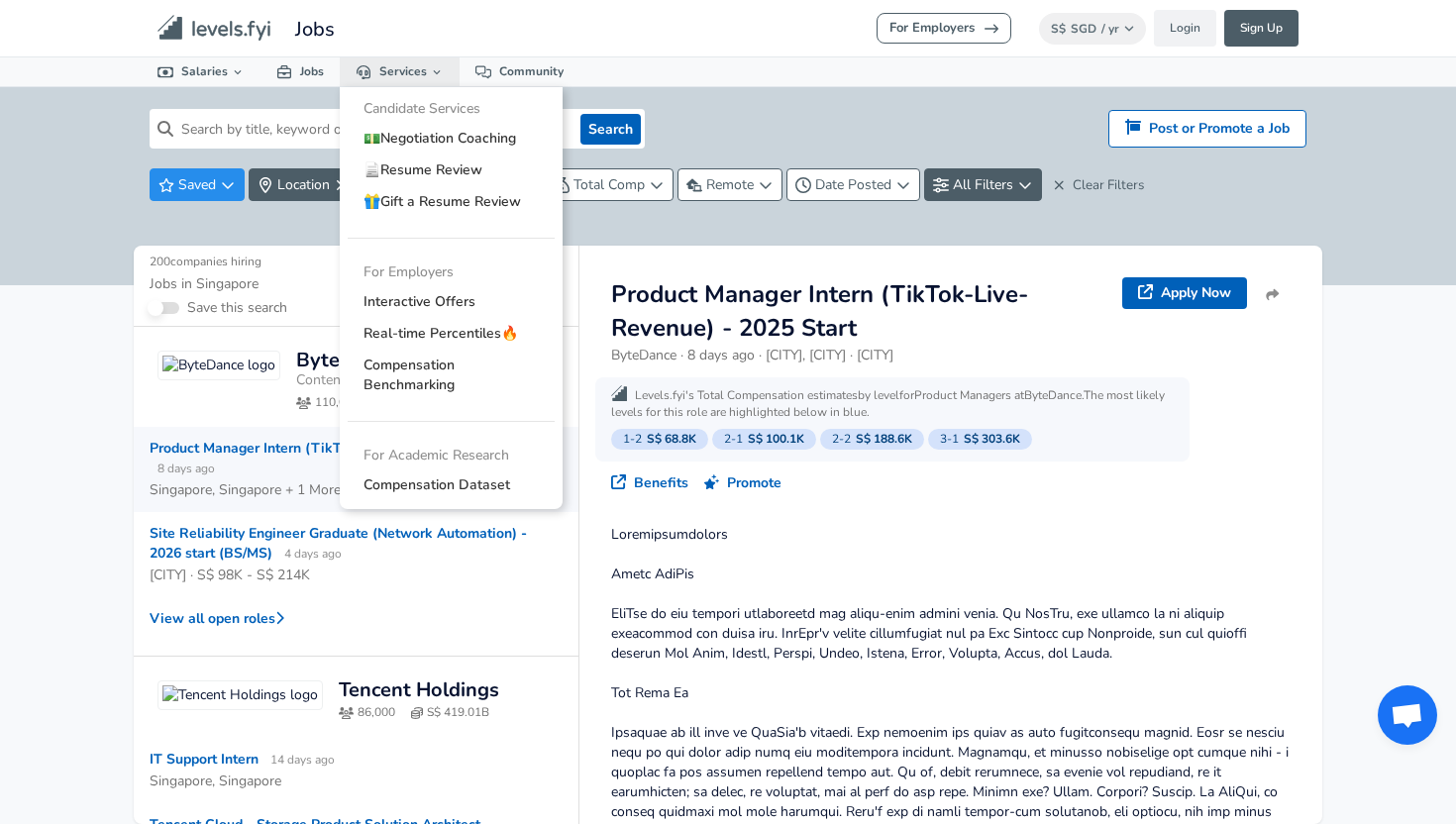 click on "Services" at bounding box center (399, 71) 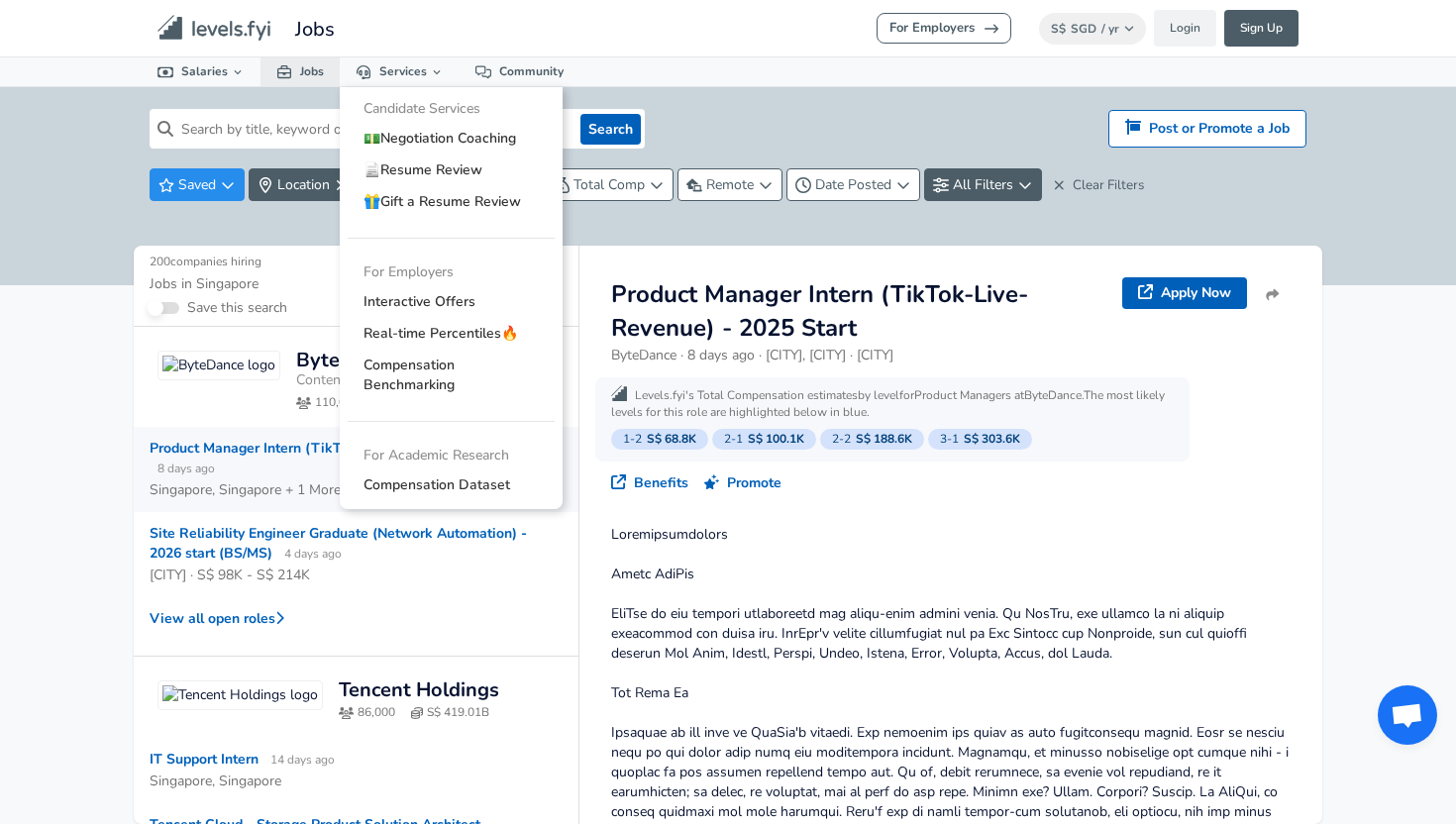 click on "Jobs" at bounding box center [300, 71] 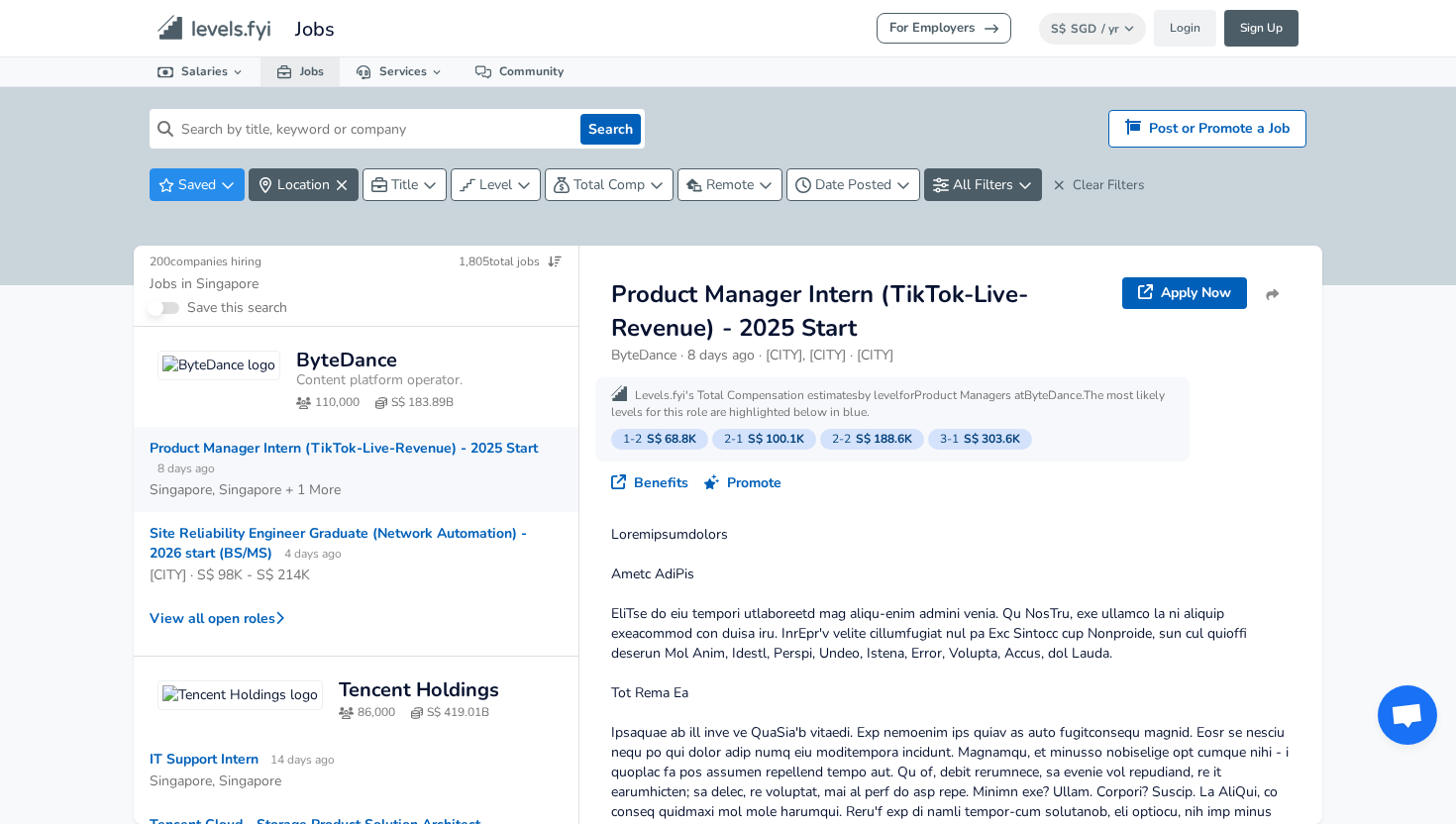 click on "Jobs" at bounding box center (300, 71) 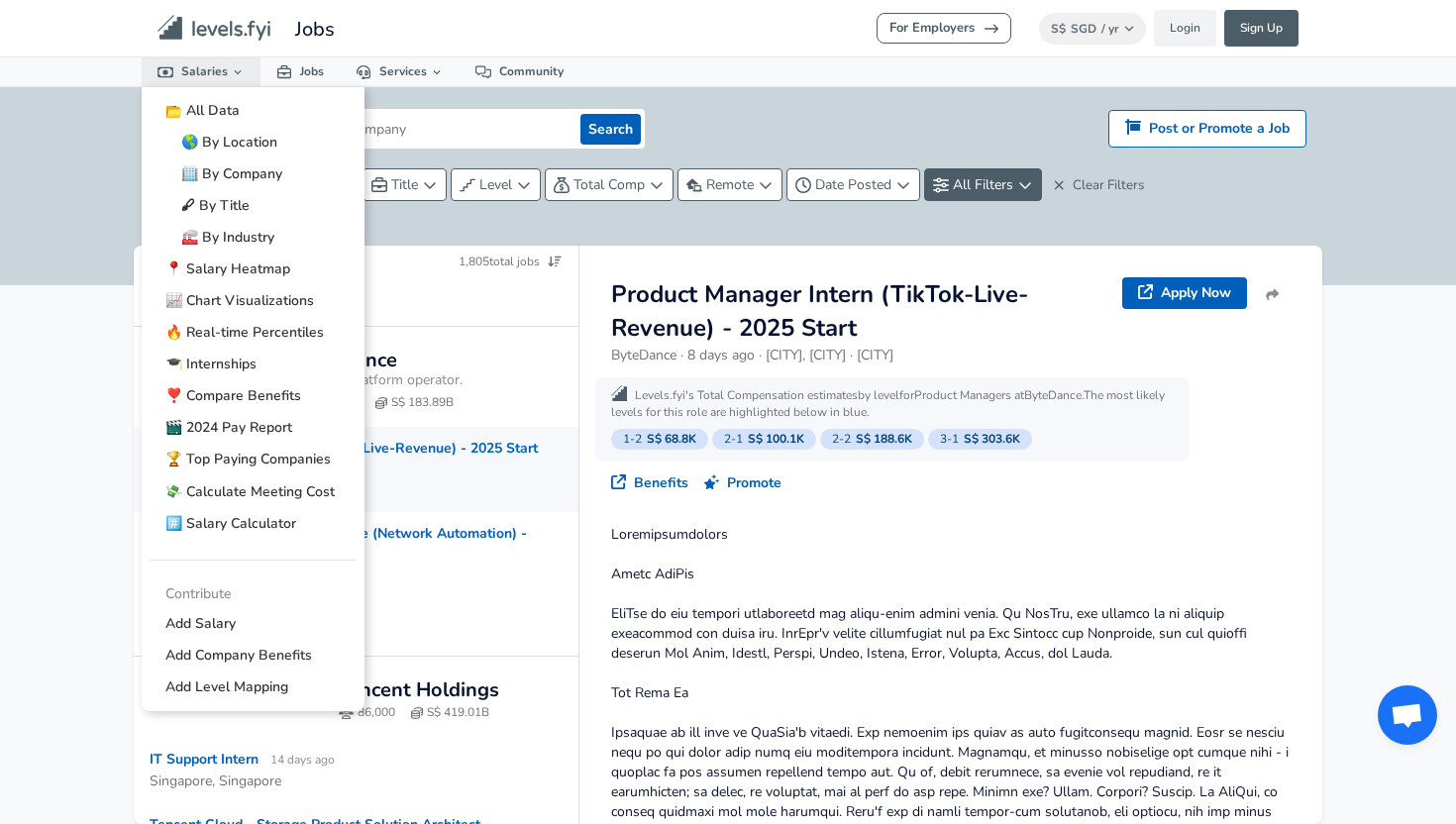 drag, startPoint x: 425, startPoint y: 113, endPoint x: 217, endPoint y: 72, distance: 212.00236 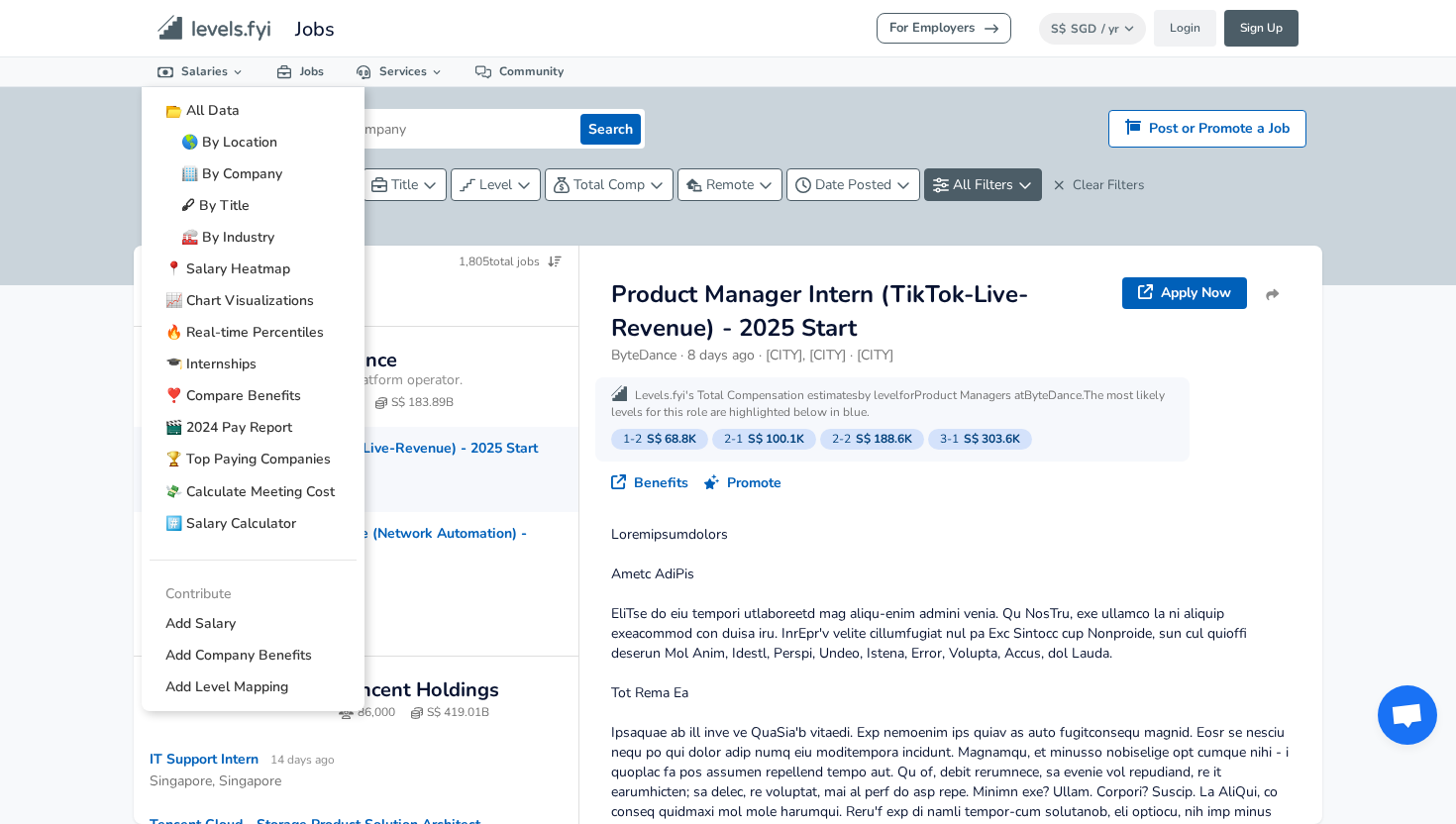 drag, startPoint x: 217, startPoint y: 72, endPoint x: 1089, endPoint y: 44, distance: 872.4494 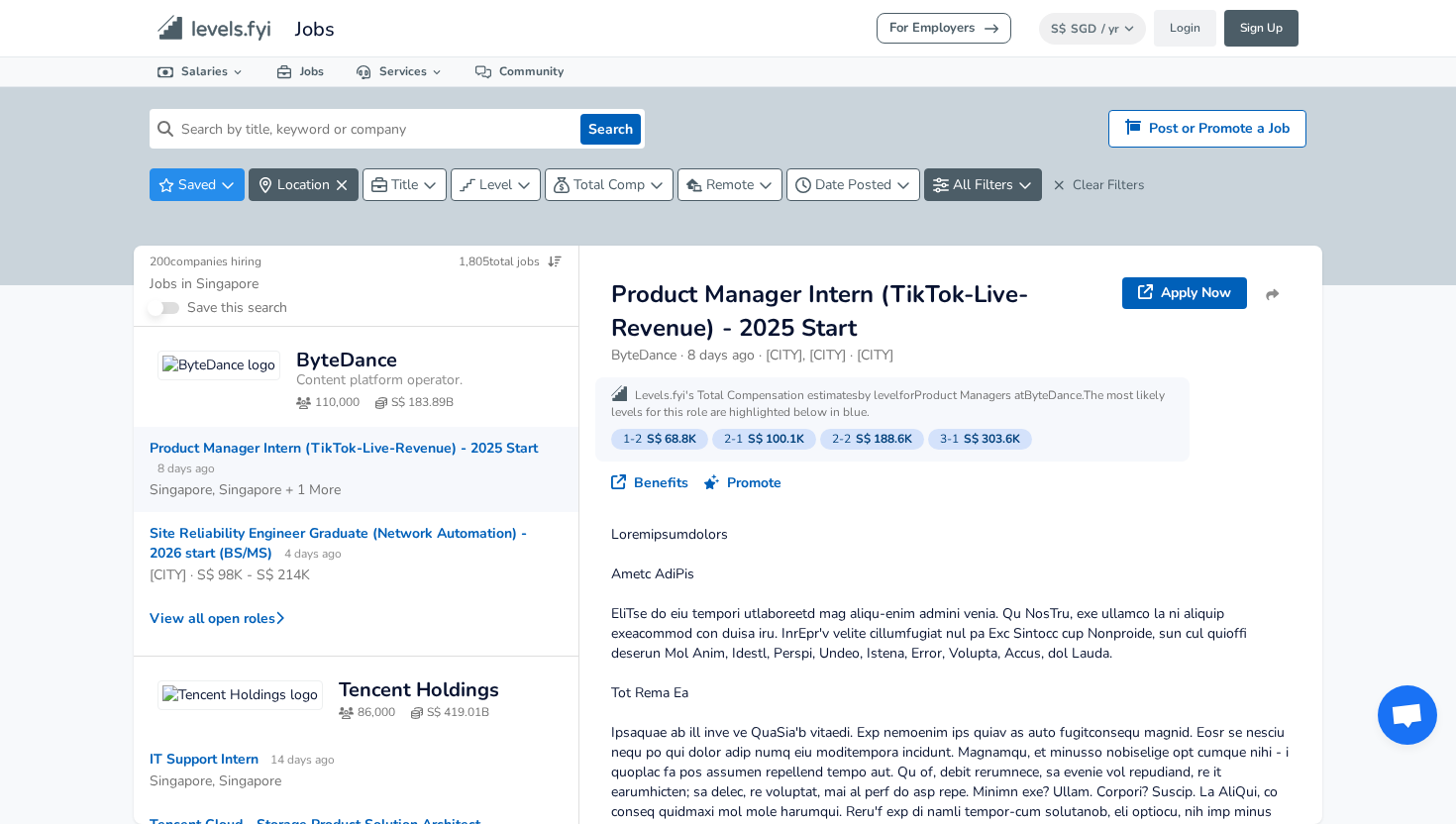 click on "SGD" at bounding box center [1084, 29] 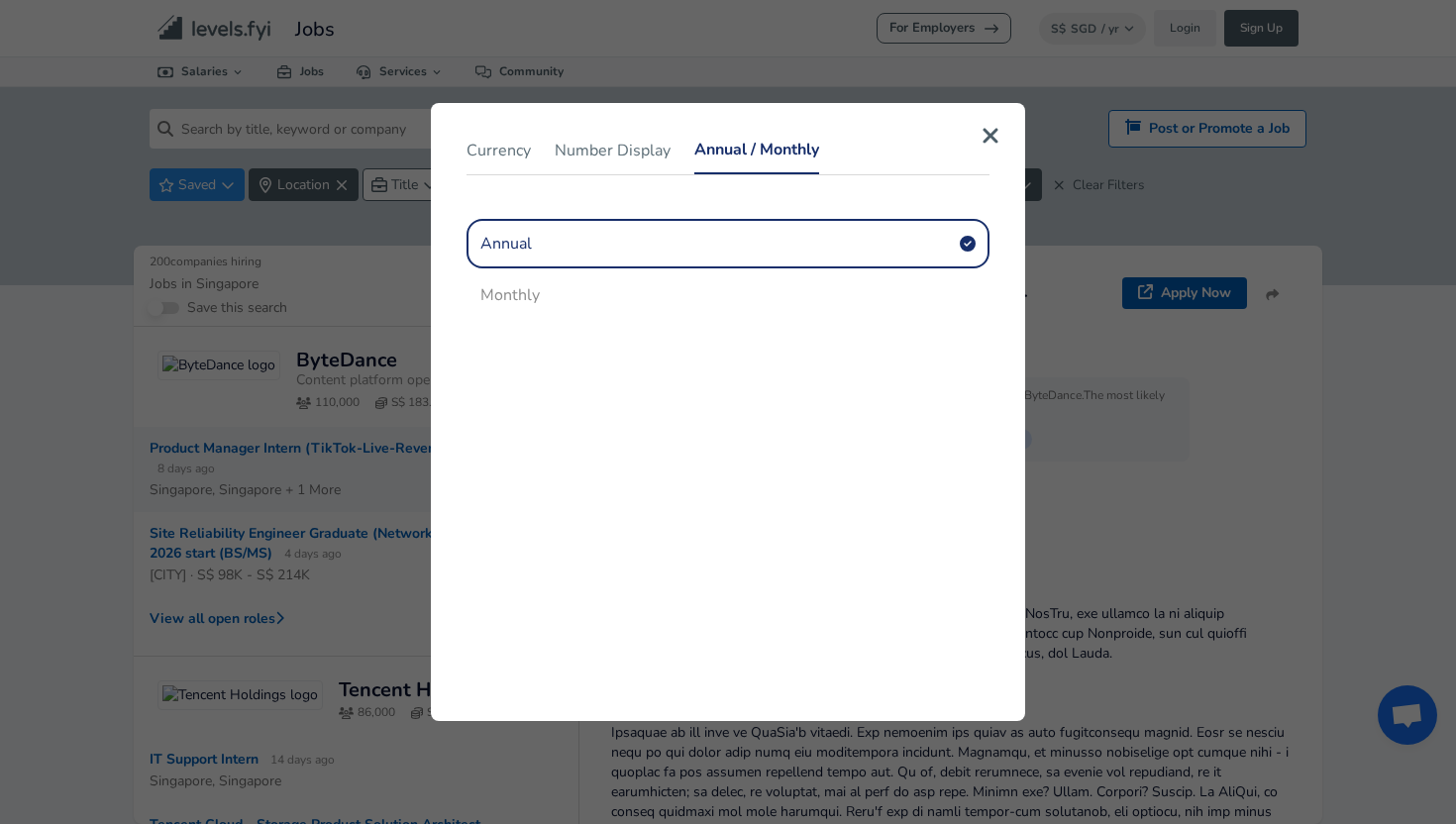 click on "Annual / Monthly" at bounding box center [757, 151] 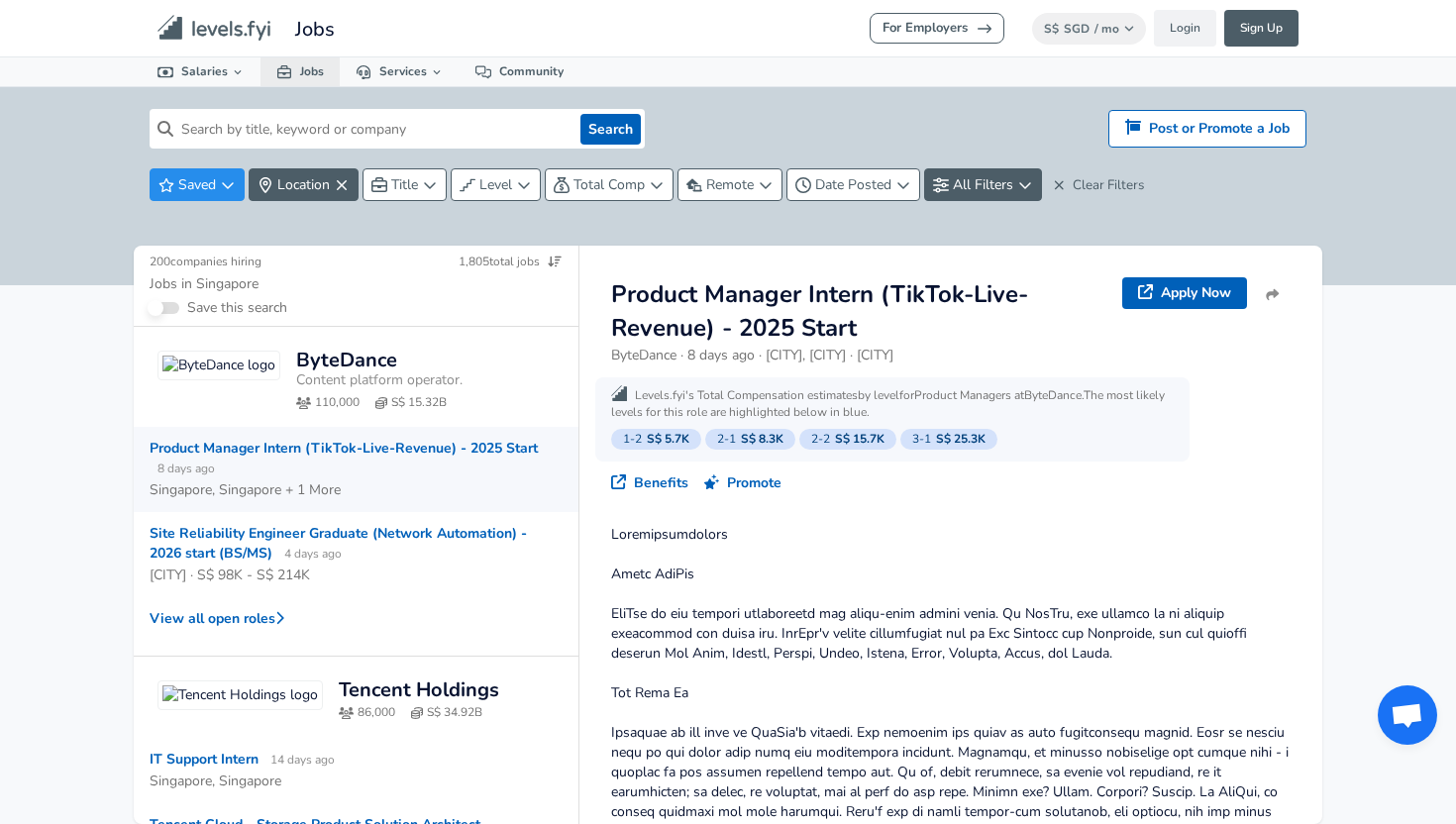 click on "Jobs" at bounding box center [300, 71] 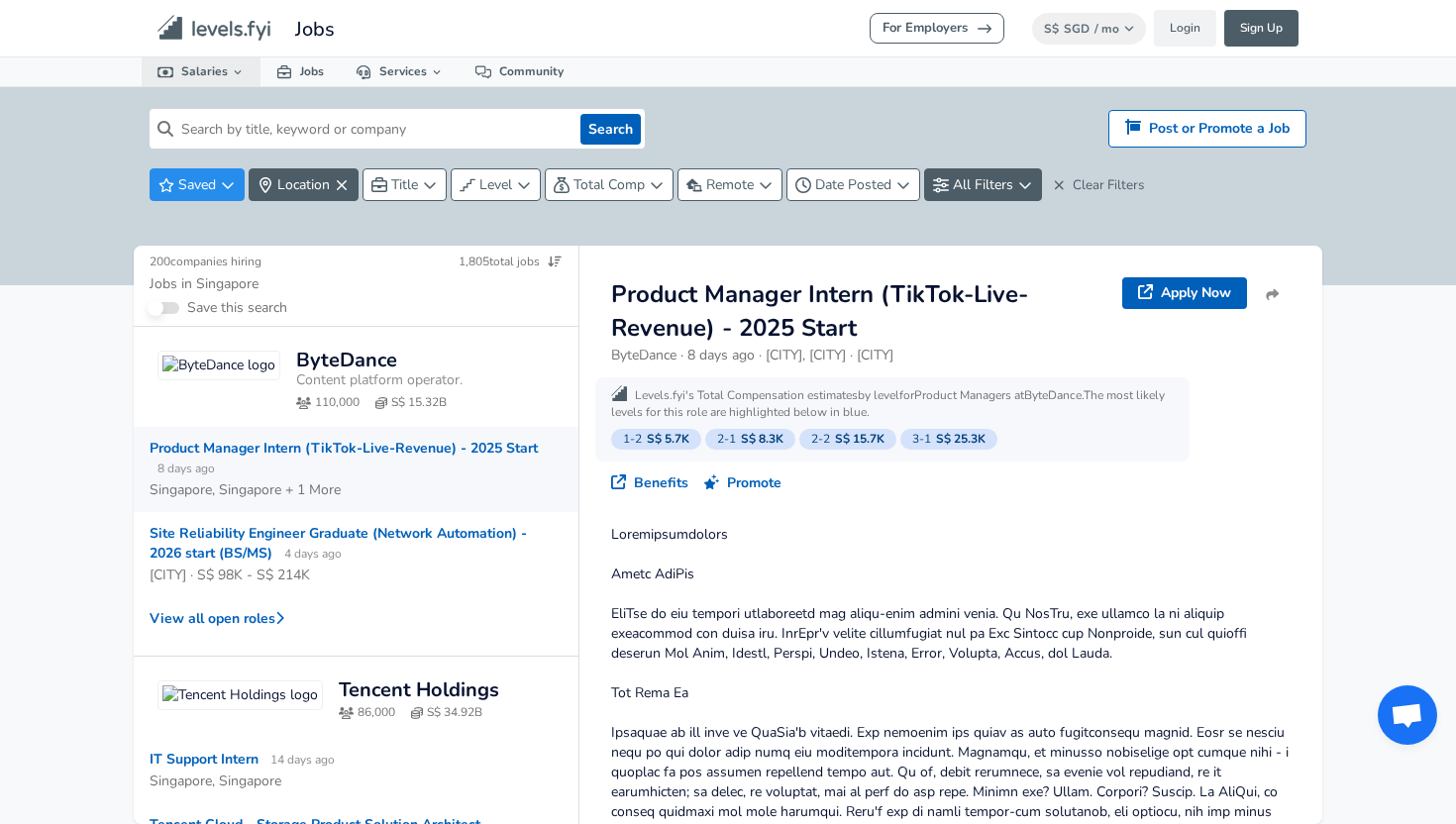 click on "Salaries" at bounding box center (201, 71) 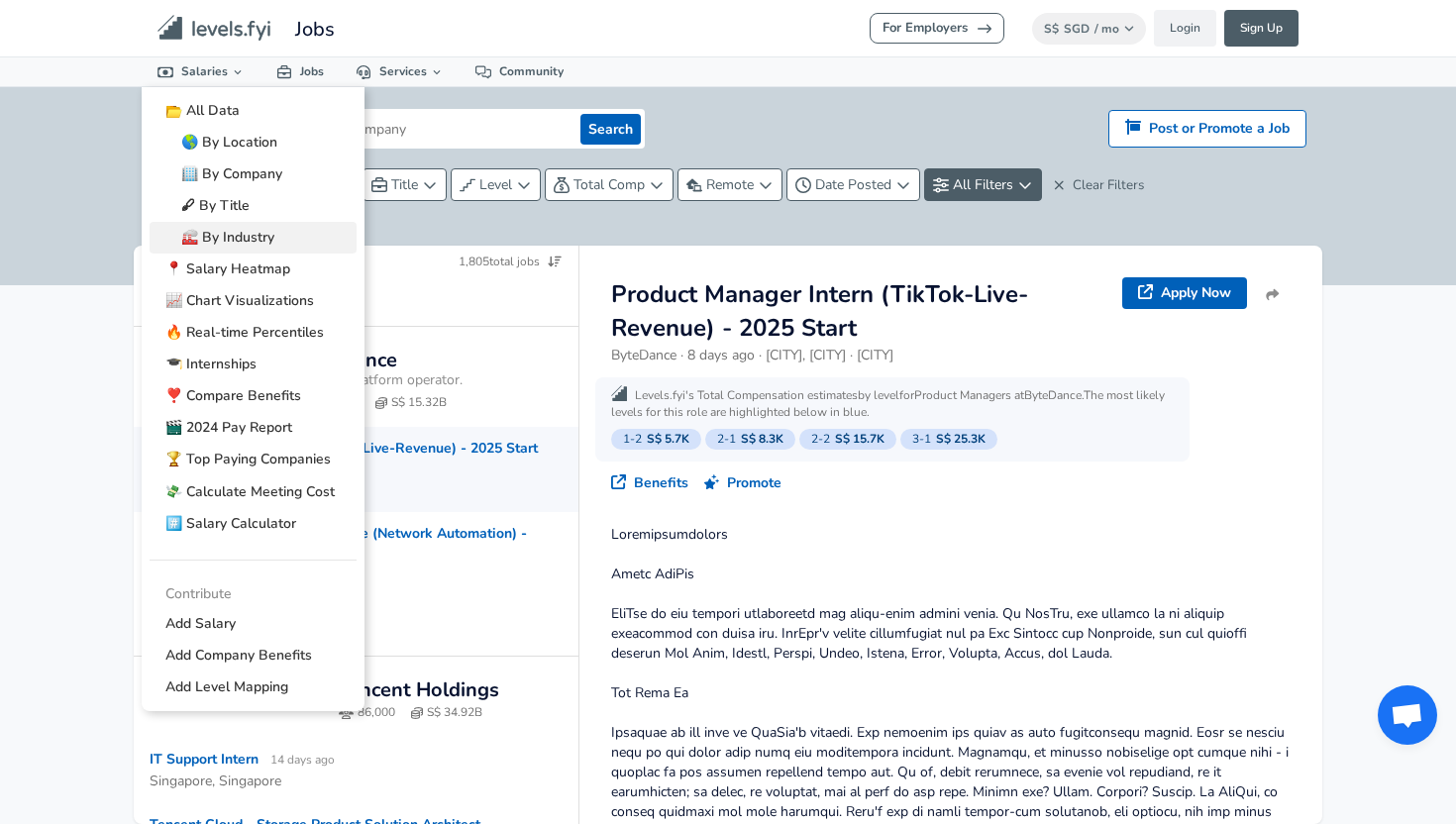 click on "🏭️    By Industry" at bounding box center [253, 238] 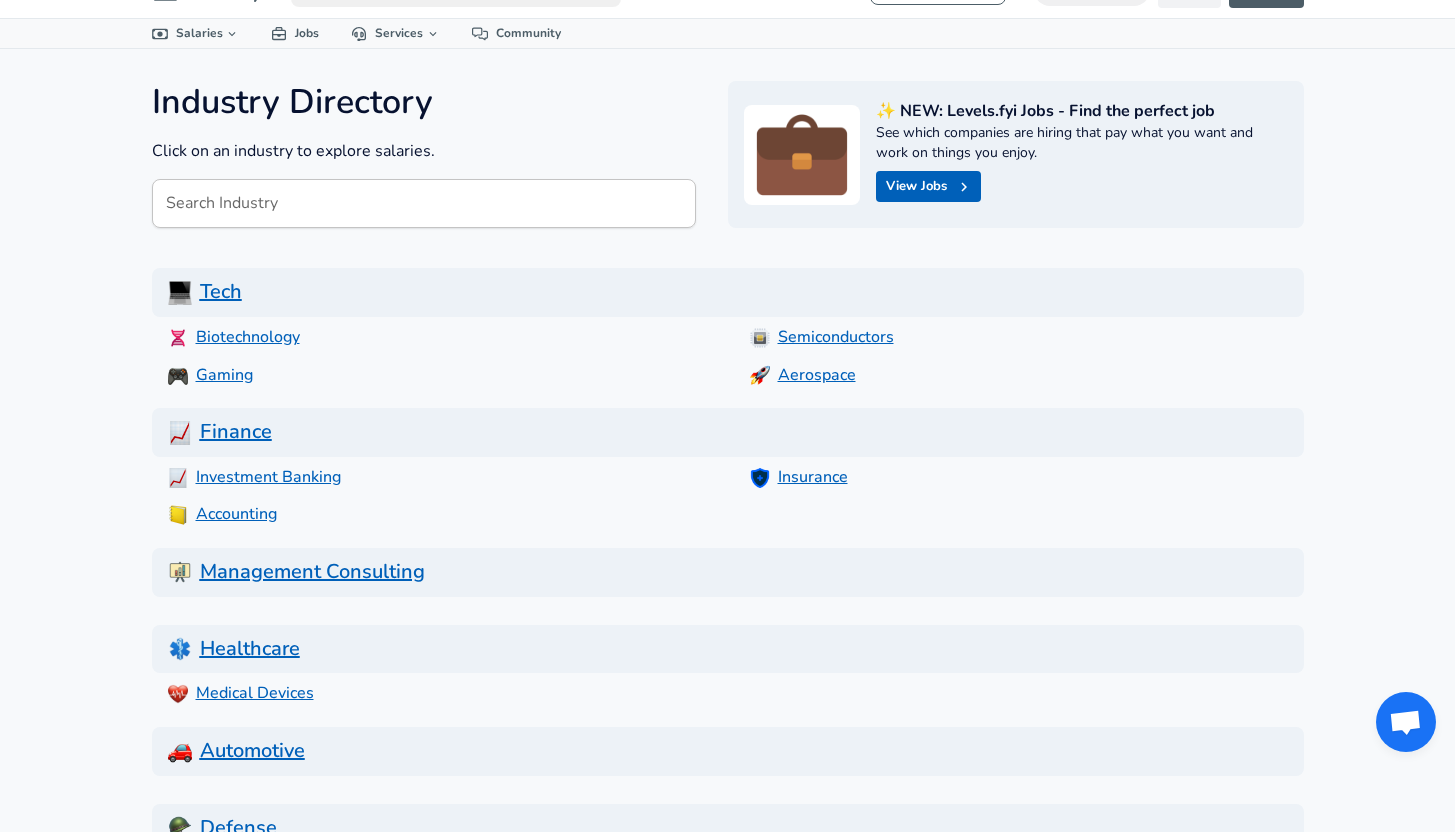 scroll, scrollTop: 35, scrollLeft: 0, axis: vertical 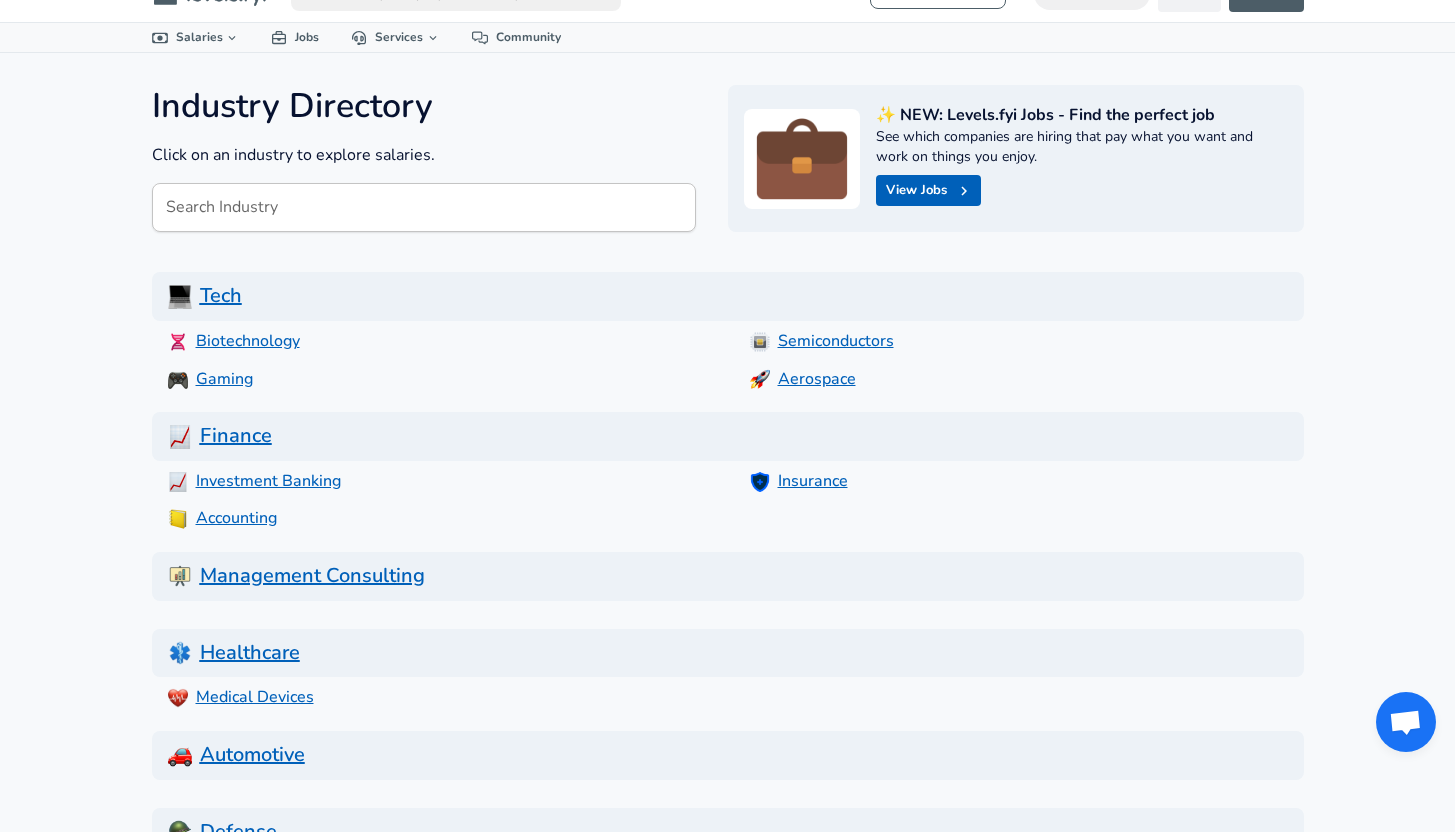 click on "Semiconductors" at bounding box center [1019, 342] 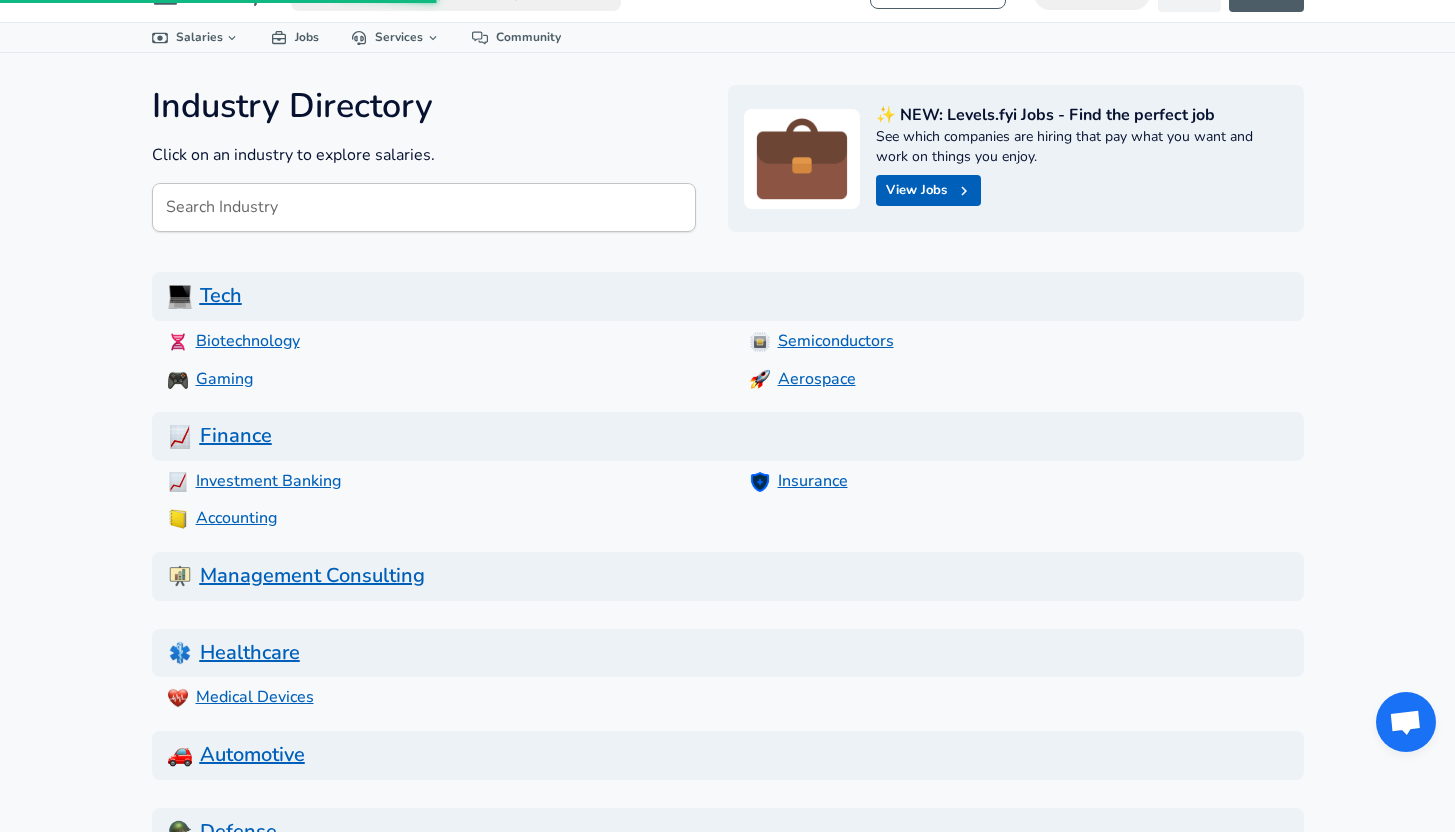 scroll, scrollTop: 0, scrollLeft: 0, axis: both 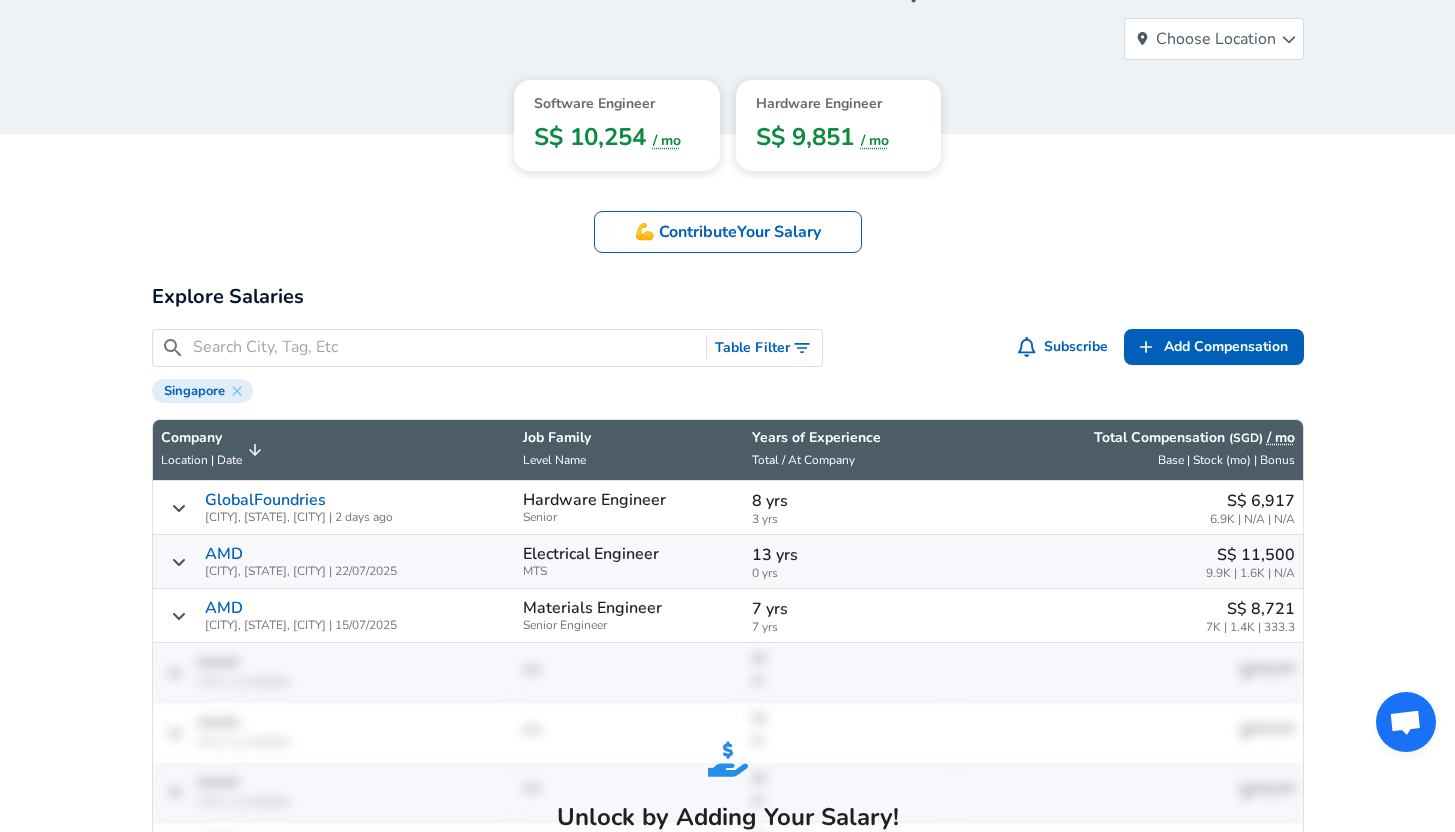 drag, startPoint x: 709, startPoint y: 294, endPoint x: 178, endPoint y: 620, distance: 623.0867 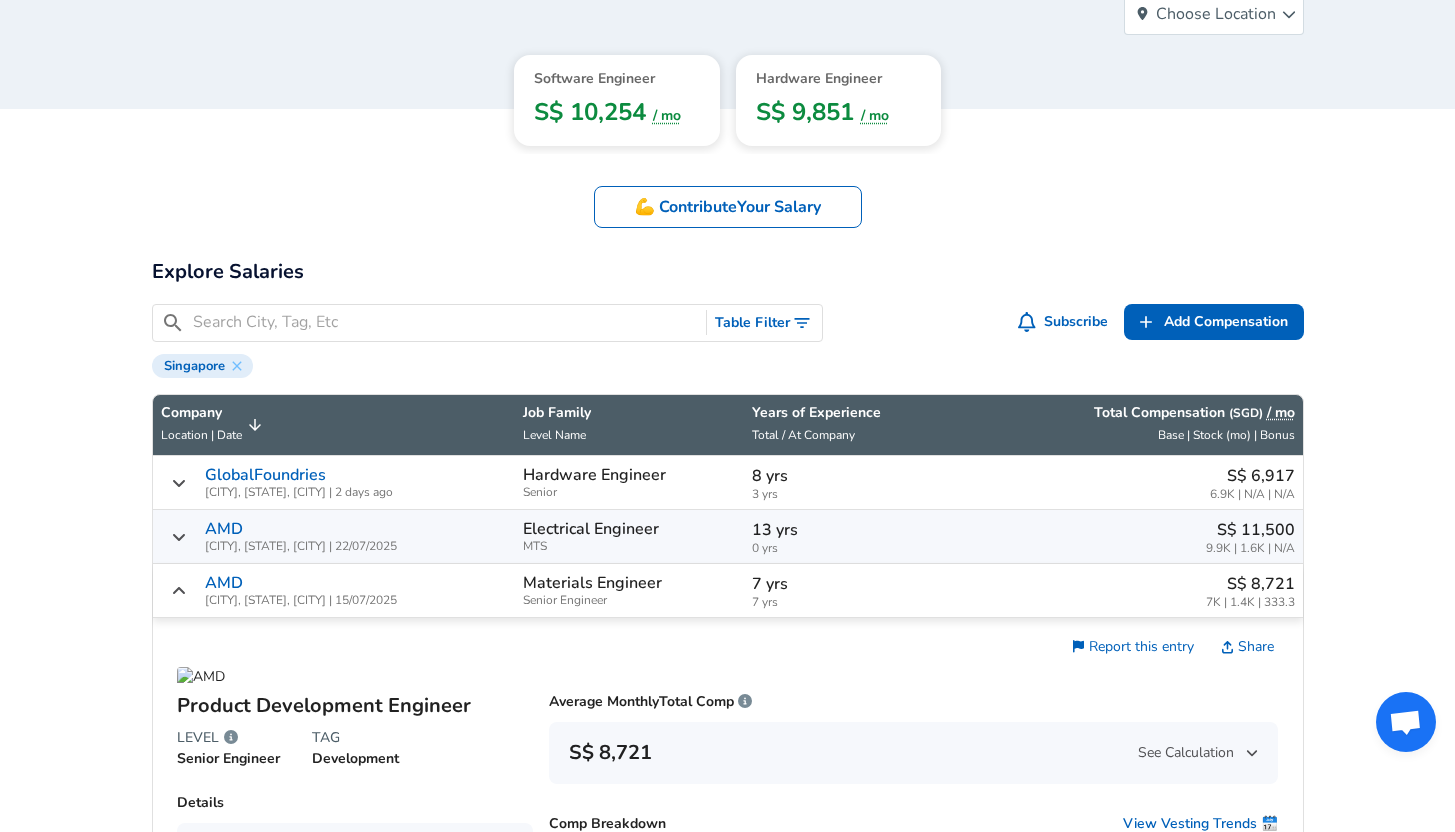scroll, scrollTop: 116, scrollLeft: 0, axis: vertical 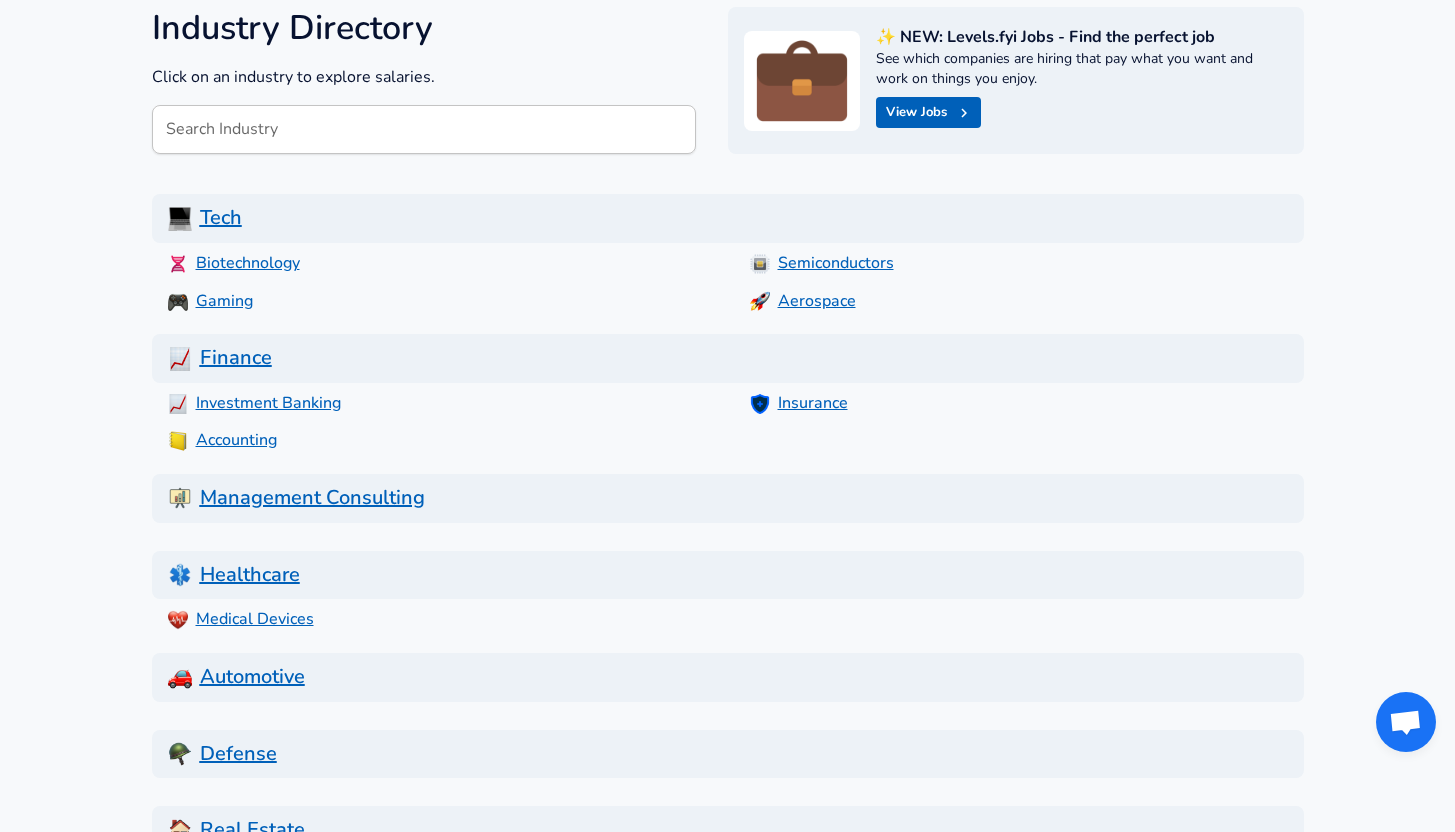 click on "Aerospace" at bounding box center [1019, 302] 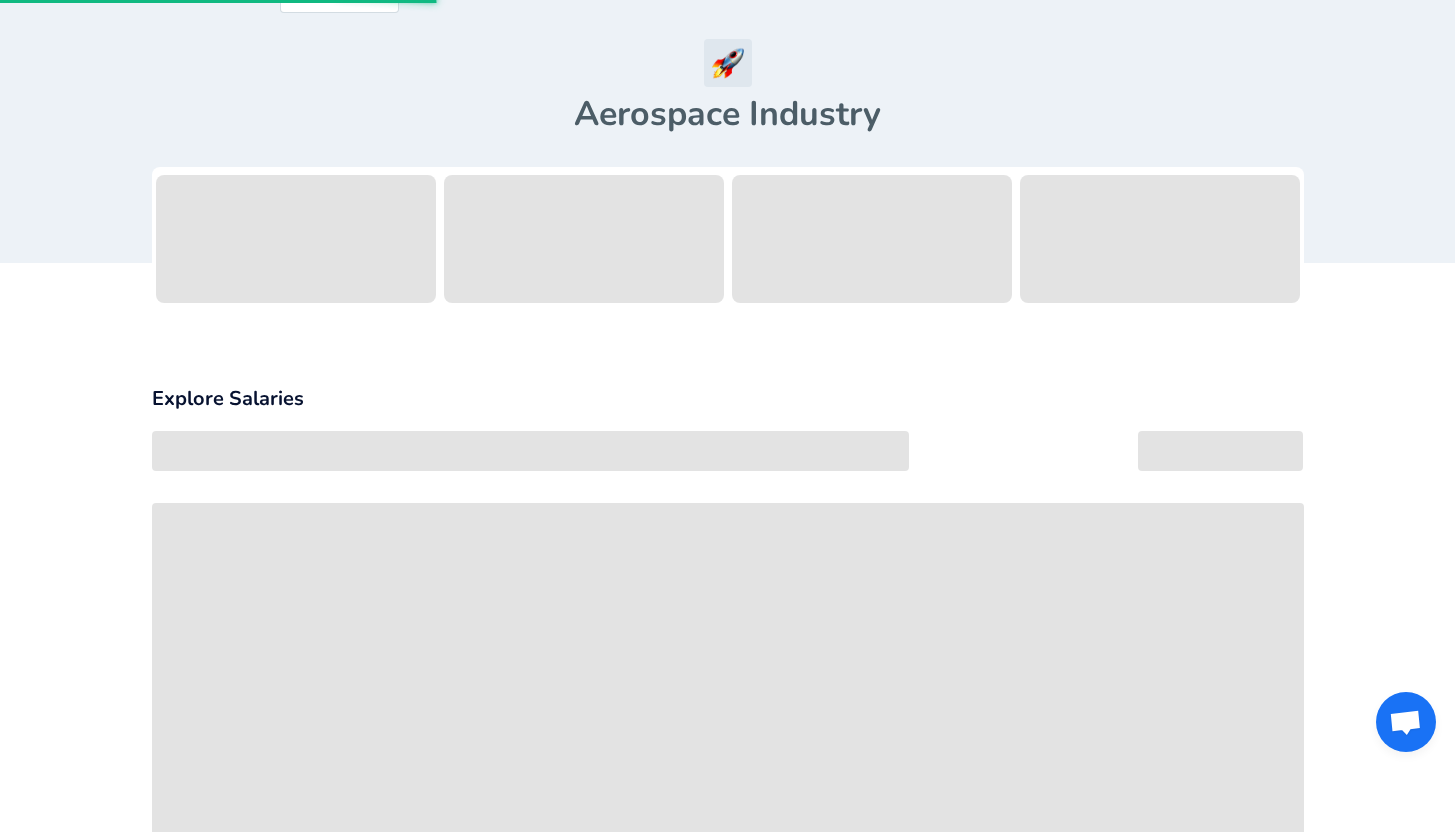 scroll, scrollTop: 0, scrollLeft: 0, axis: both 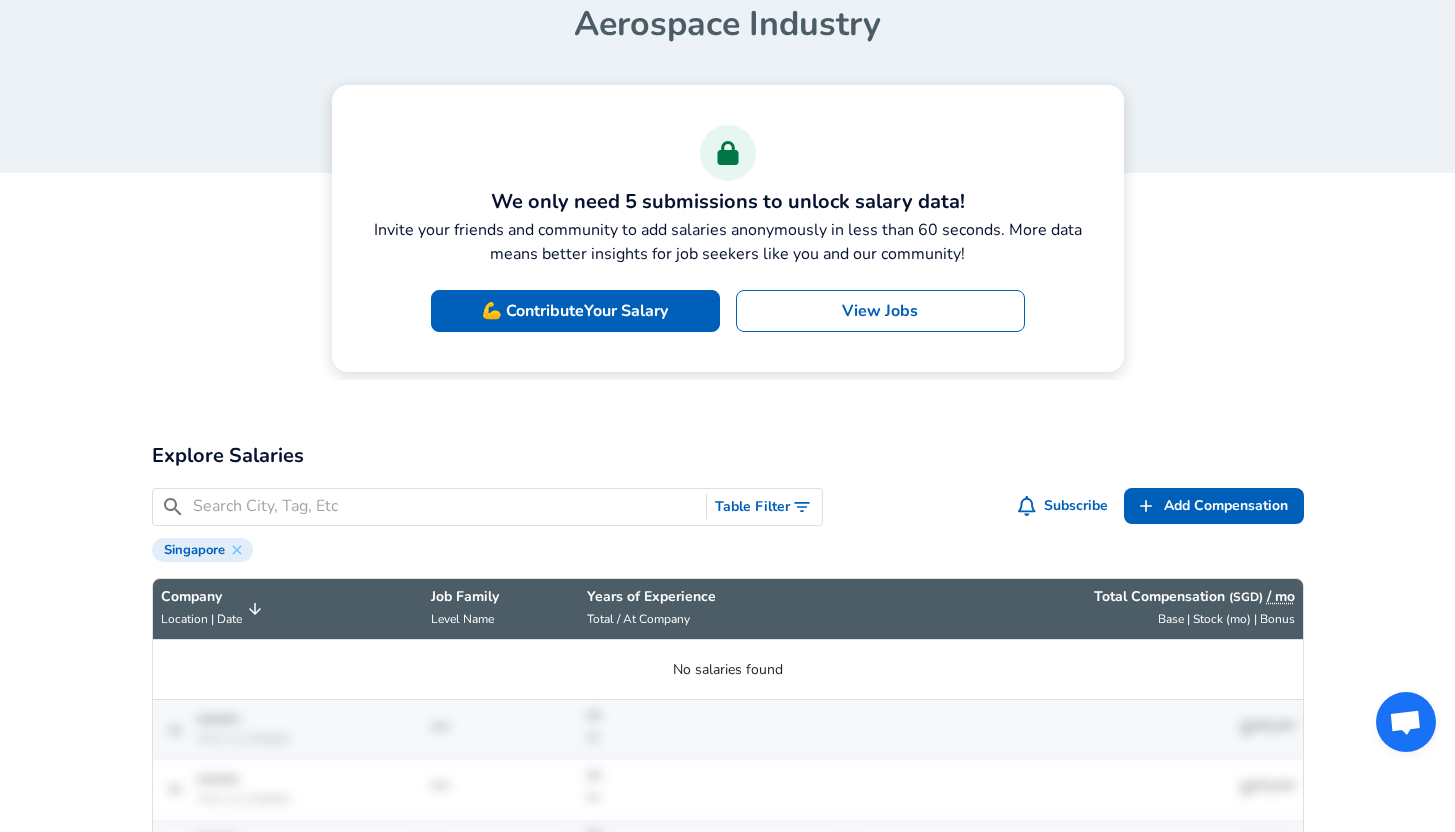 click on "View Jobs" at bounding box center (880, 311) 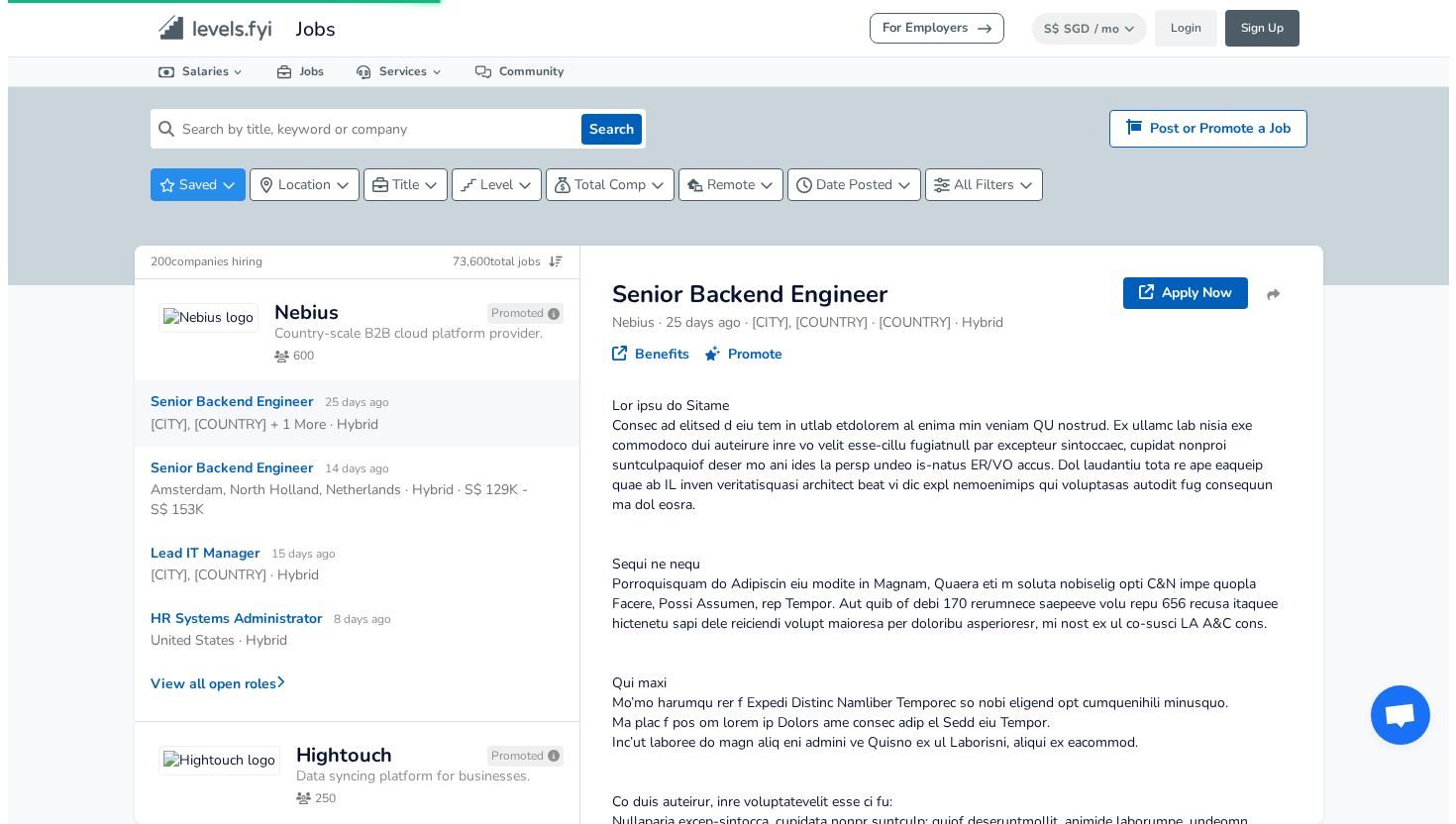 scroll, scrollTop: 0, scrollLeft: 0, axis: both 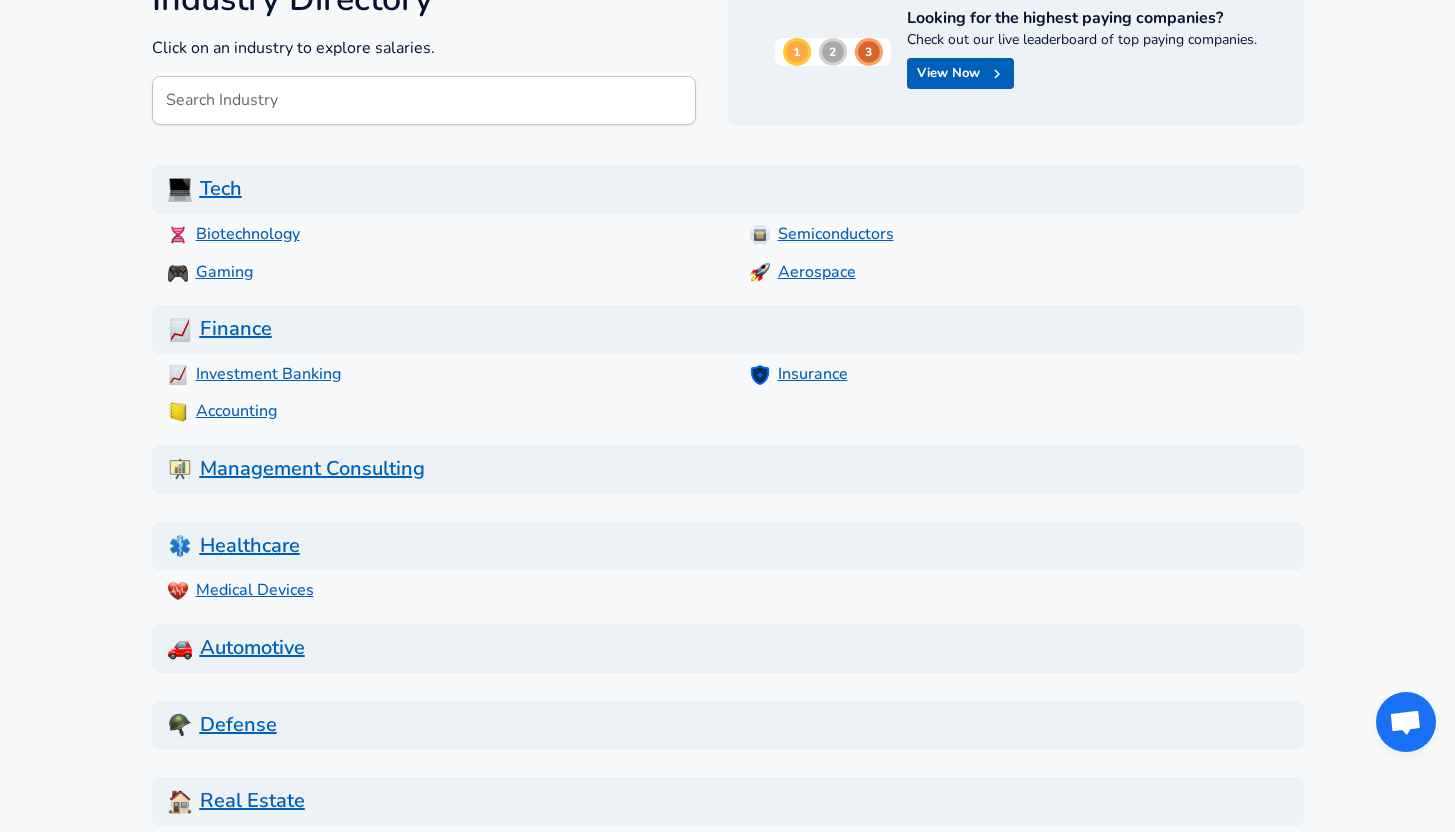 click on "Tech" at bounding box center (728, 189) 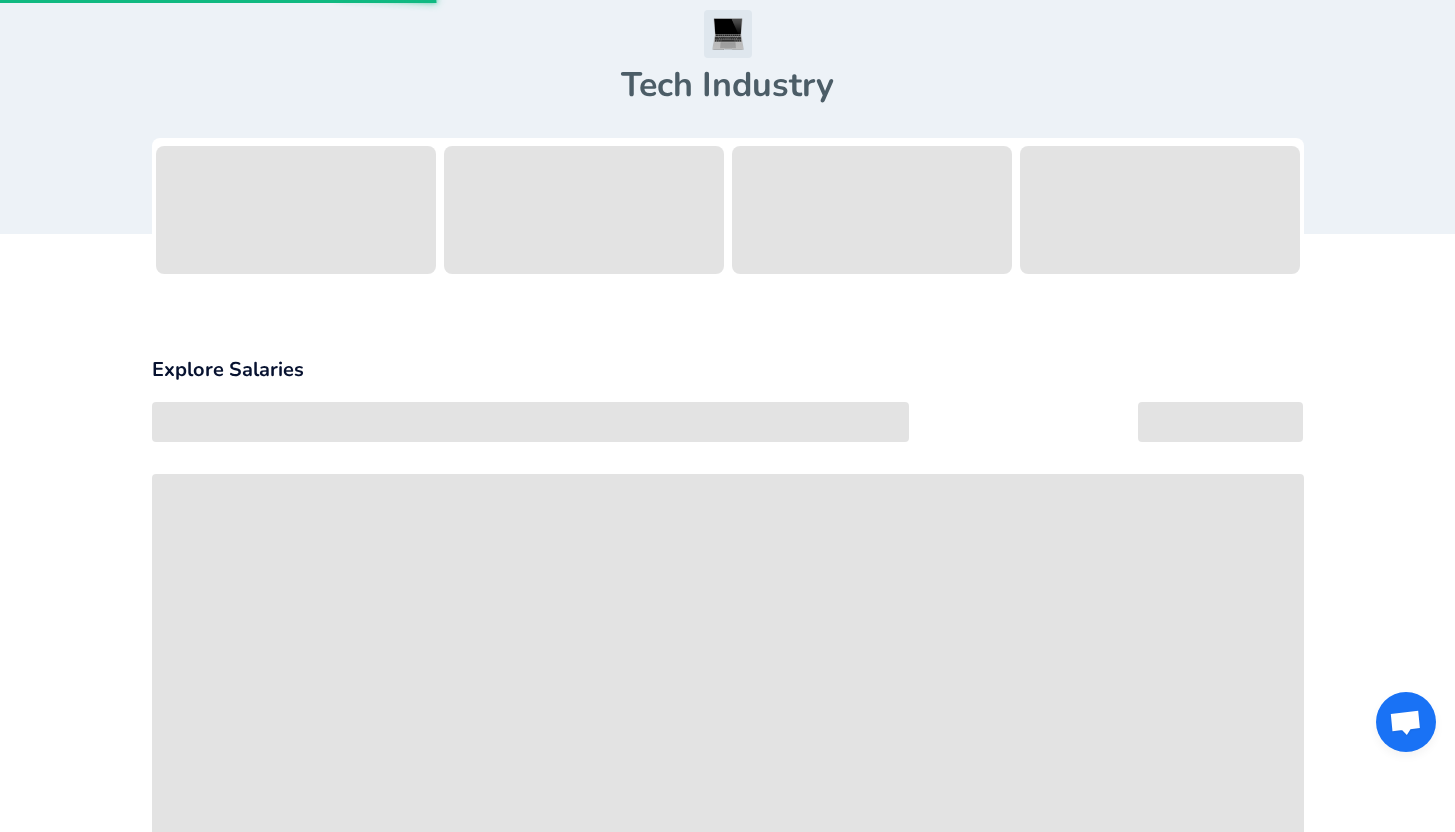 scroll, scrollTop: 0, scrollLeft: 0, axis: both 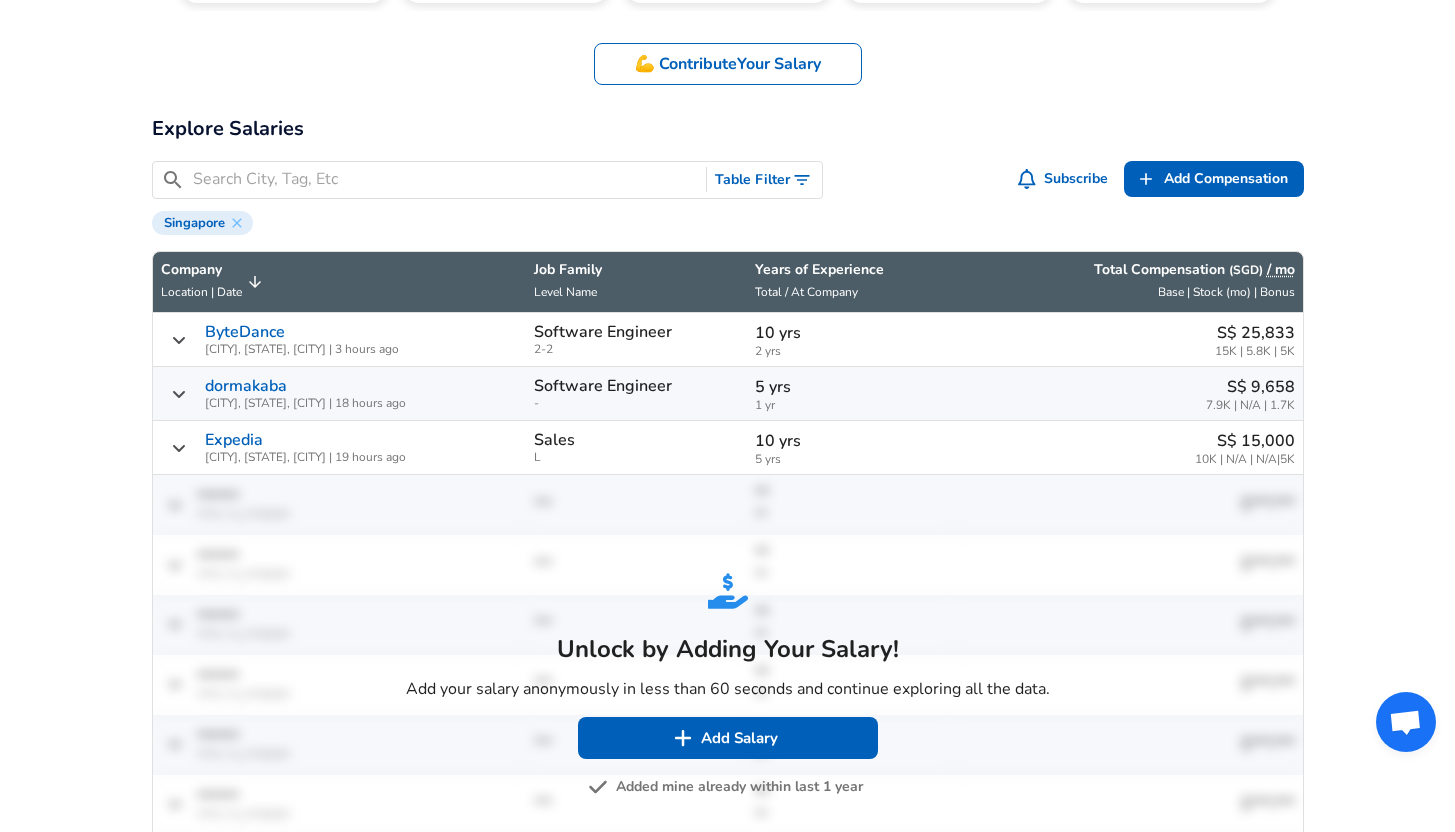 click 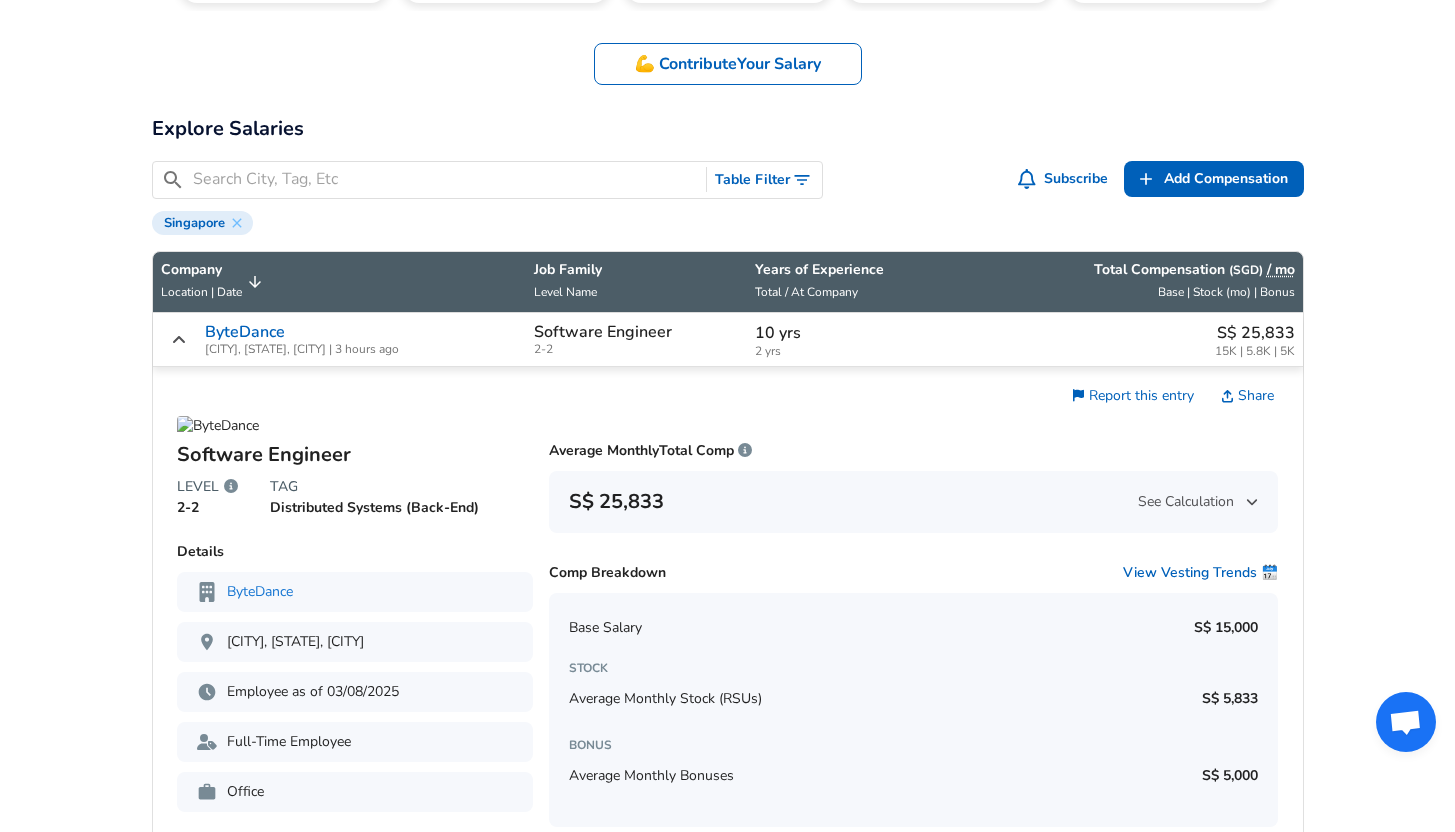 click on "2    yrs" at bounding box center [851, 351] 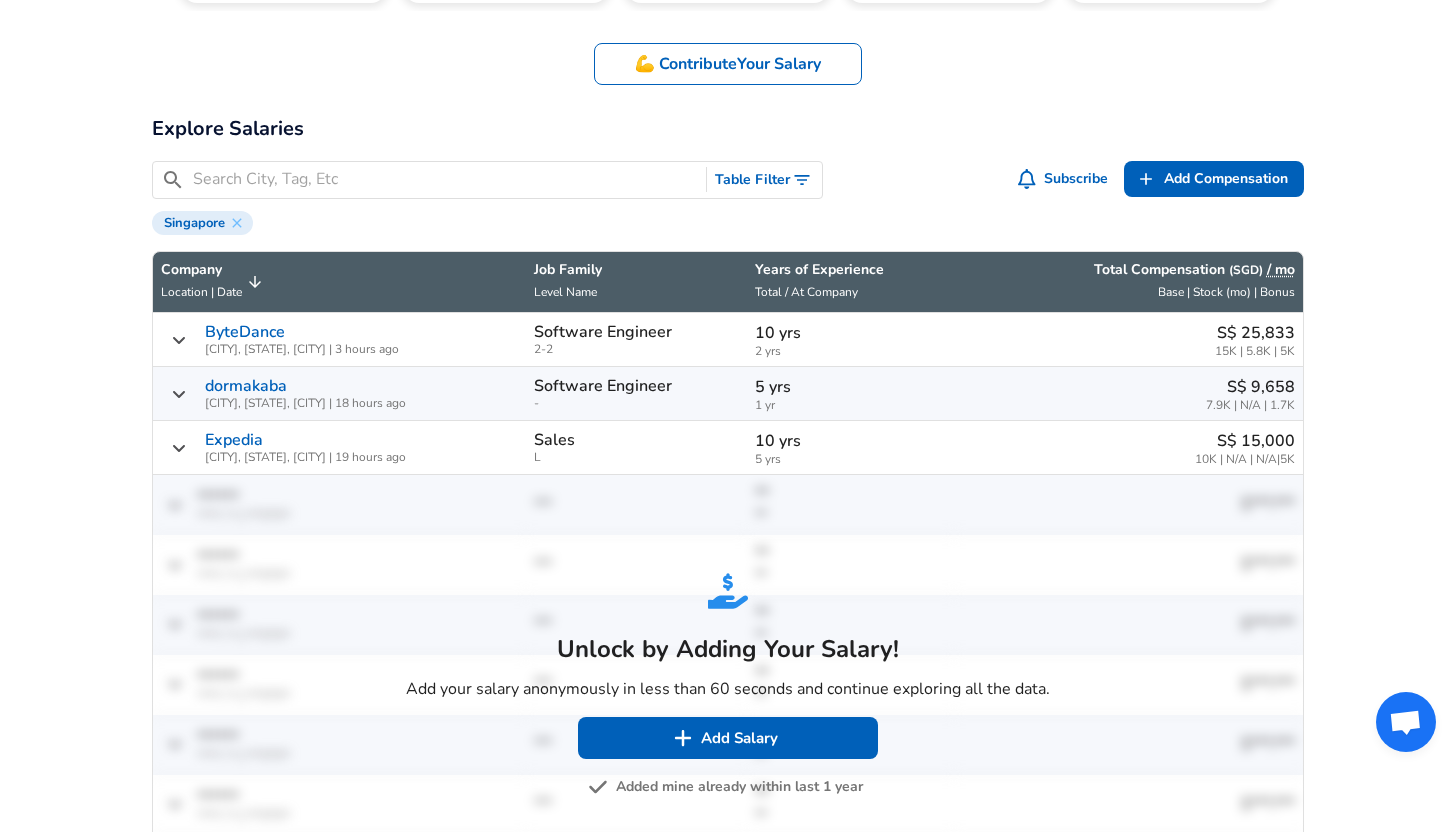 click on "2    yrs" at bounding box center [851, 351] 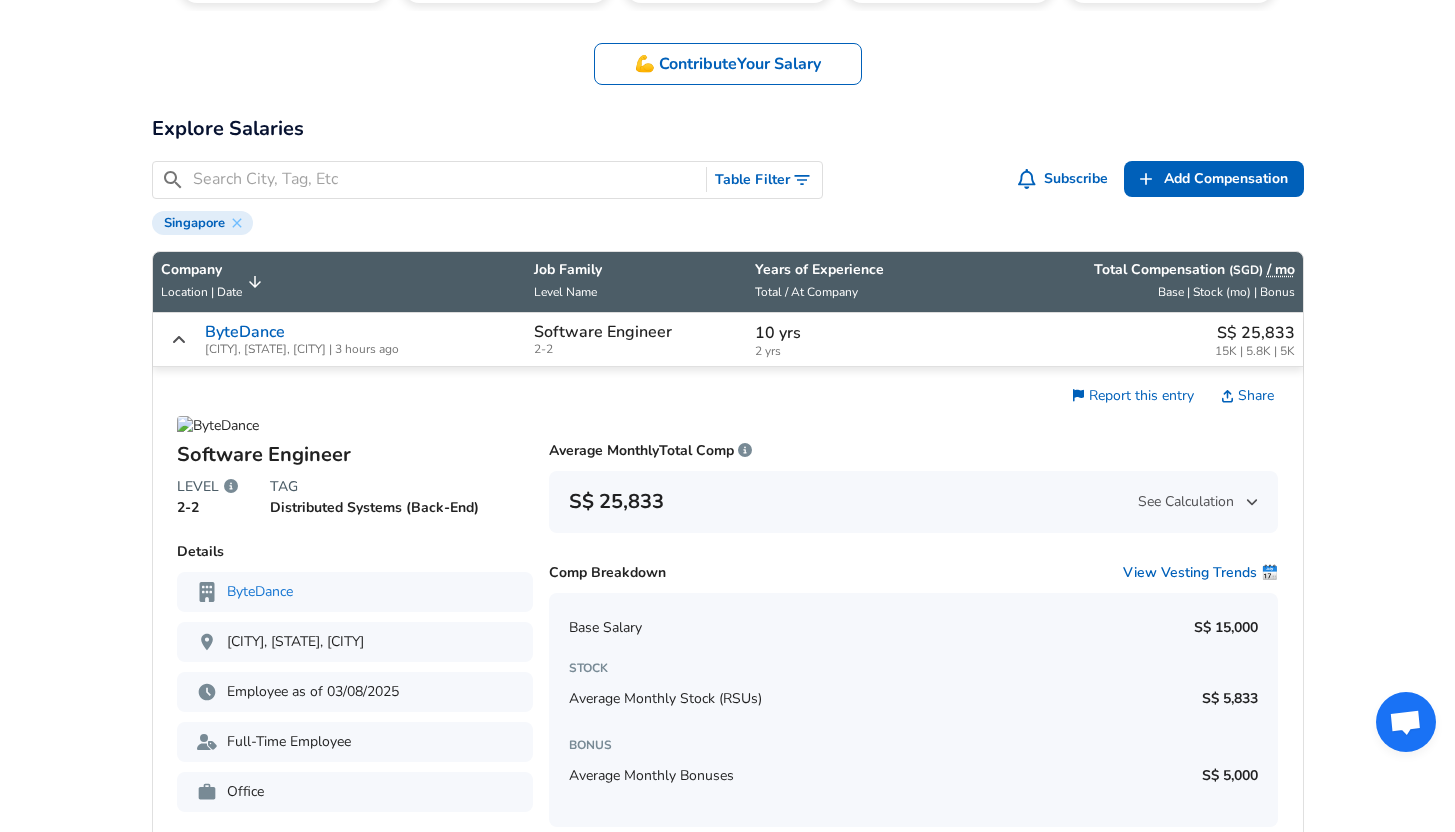 click on "2    yrs" at bounding box center [851, 351] 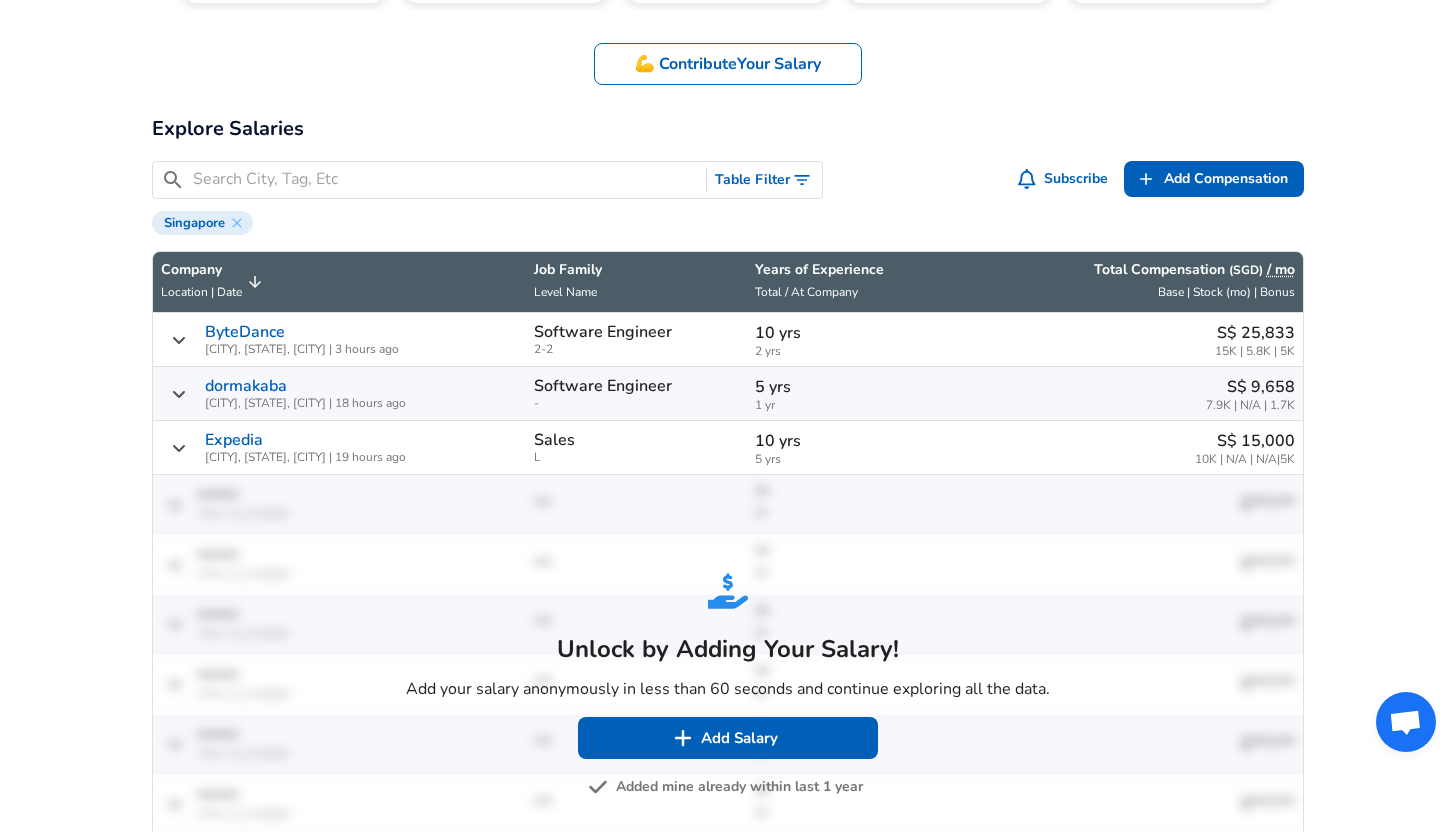 click on "For Employers S$ SGD / mo Change Login Sign Up All Data By Location By Company By Title Salary Calculator Chart Visualizations Verified Salaries Internships Negotiation Support Compare Benefits Who's Hiring 2024 Pay Report Top Paying Companies Integrate Blog Press Google Software Engineer Product Manager New York City Area Data Scientist View Individual Data Points   Levels FYI Logo Salaries 📂   All Data 🌎   By Location 🏢   By Company 🖋    By Title 🏭️    By Industry 📍   Salary Heatmap 📈   Chart Visualizations 🔥   Real-time Percentiles 🎓   Internships ❣️   Compare Benefits 🎬   2024 Pay Report 🏆   Top Paying Companies 💸   Calculate Meeting Cost #️⃣   Salary Calculator Contribute Add Salary Add Company Benefits Add Level Mapping Jobs Services Candidate Services 💵  Negotiation Coaching 📄  Resume Review 🎁  Gift a Resume Review For Employers Interactive Offers Real-time Percentiles  🔥 Compensation Benchmarking For Academic Research Compensation Dataset" at bounding box center [727, 1432] 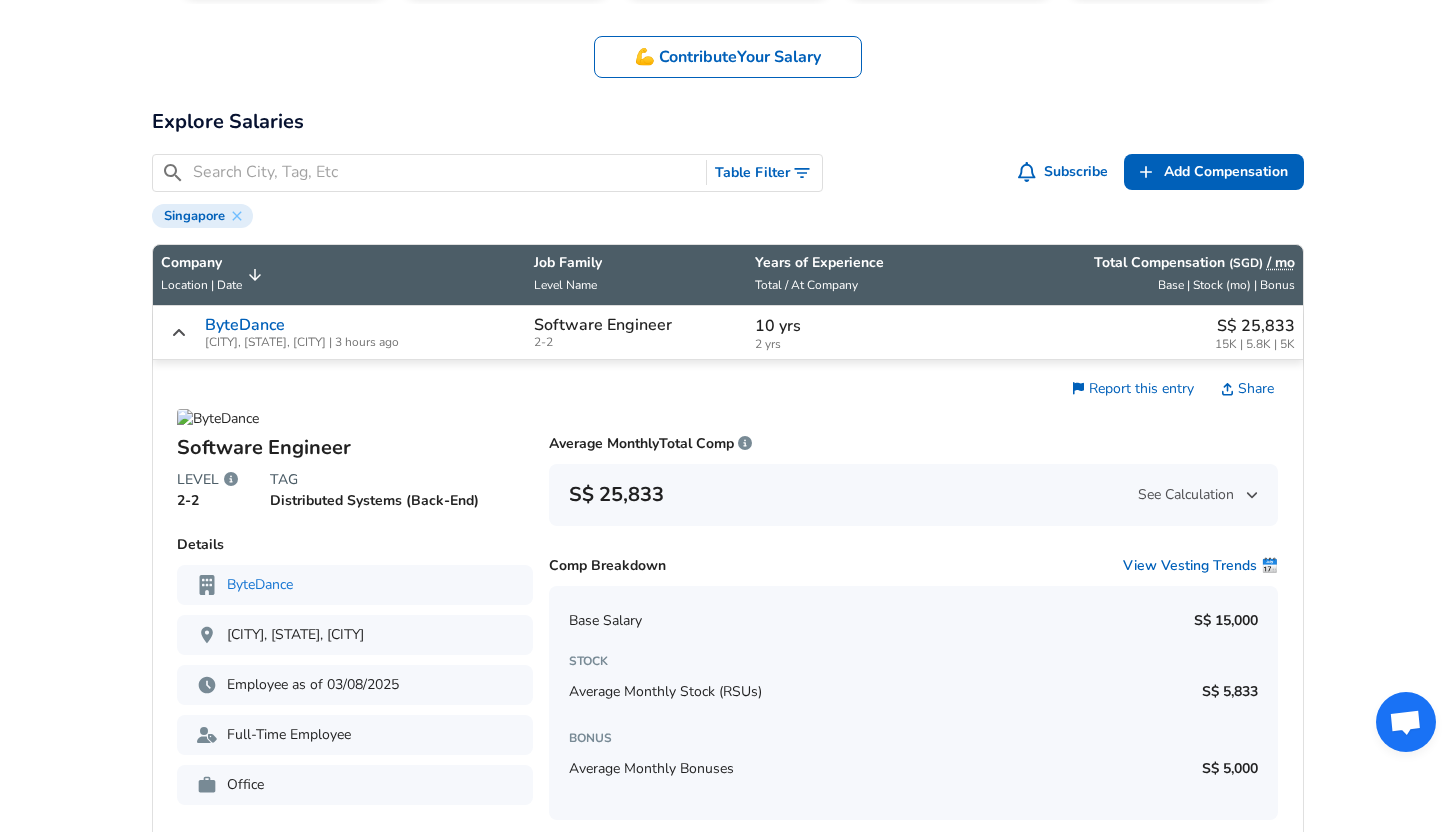 scroll, scrollTop: 446, scrollLeft: 0, axis: vertical 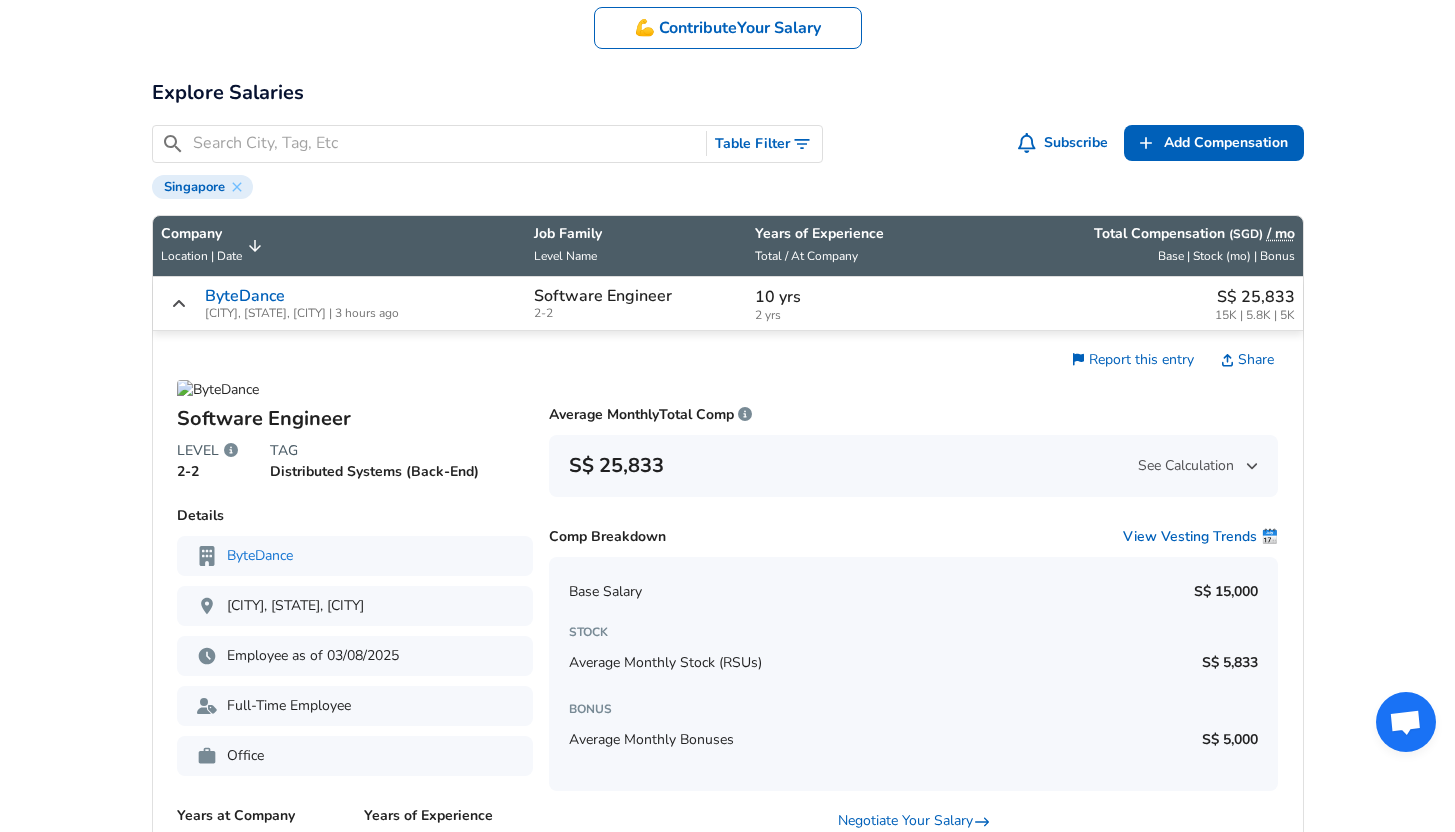 click on "10    yrs" at bounding box center (851, 297) 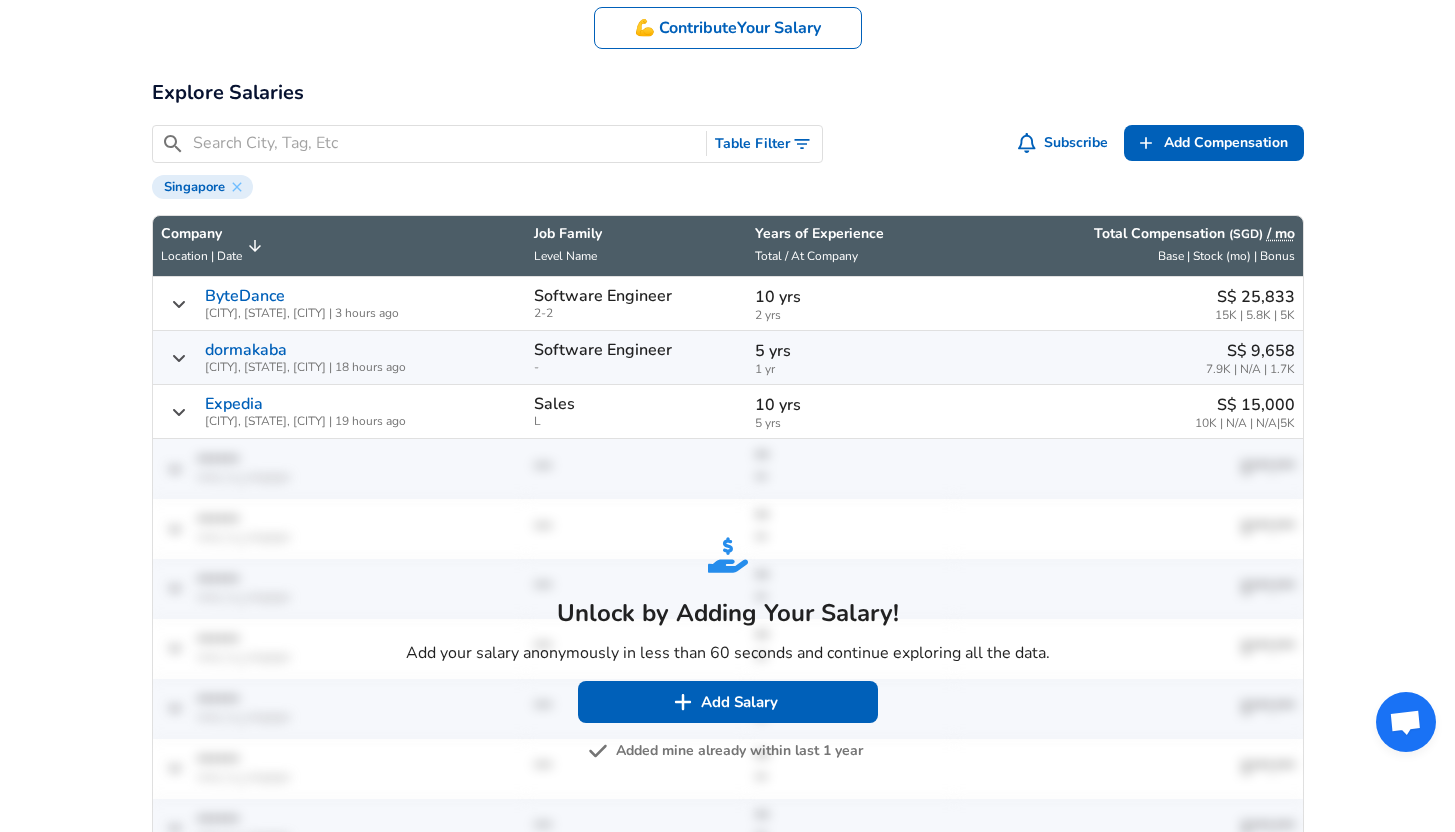 click on "10    yrs" at bounding box center [851, 297] 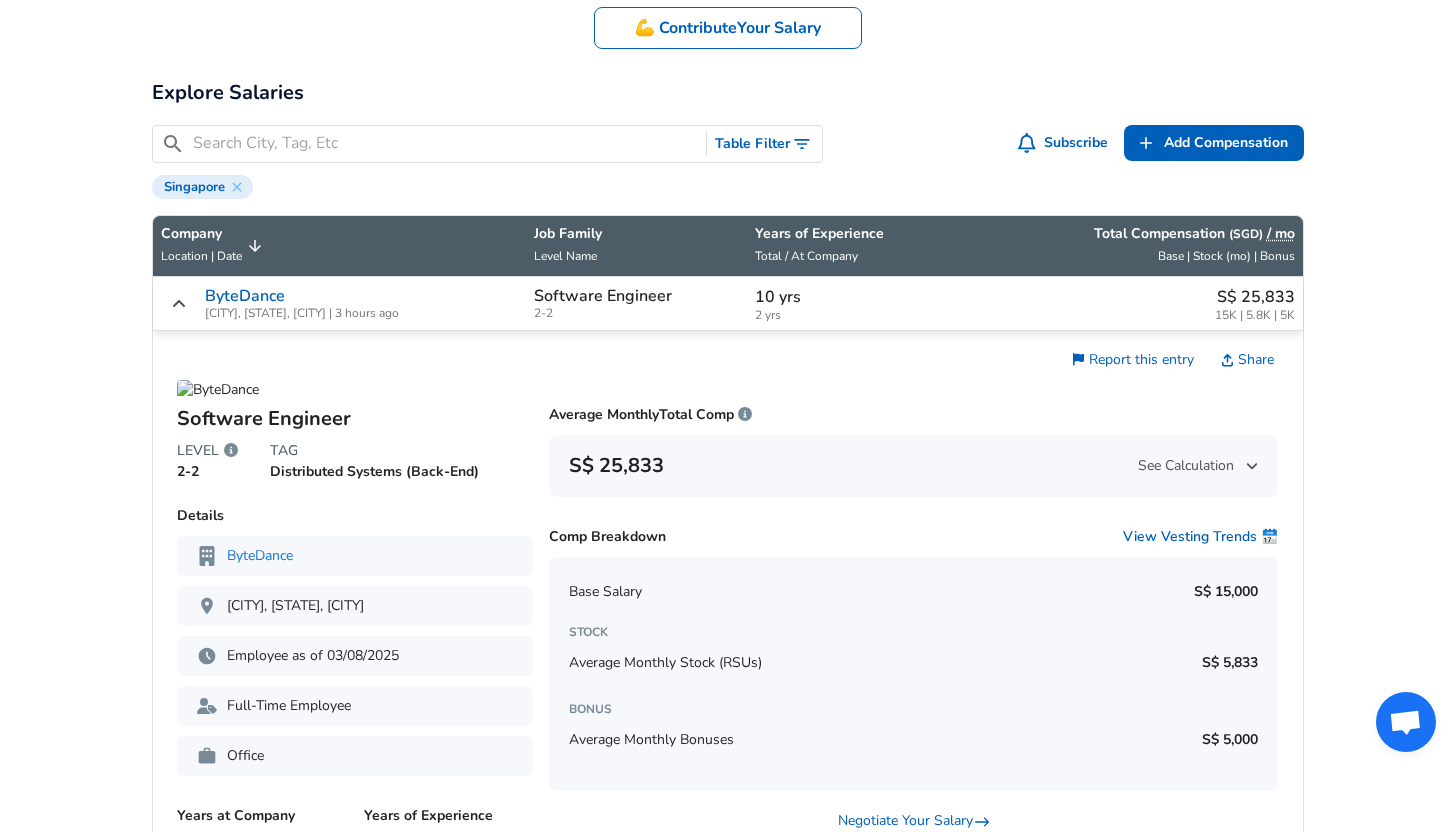 click on "2-2" at bounding box center (636, 313) 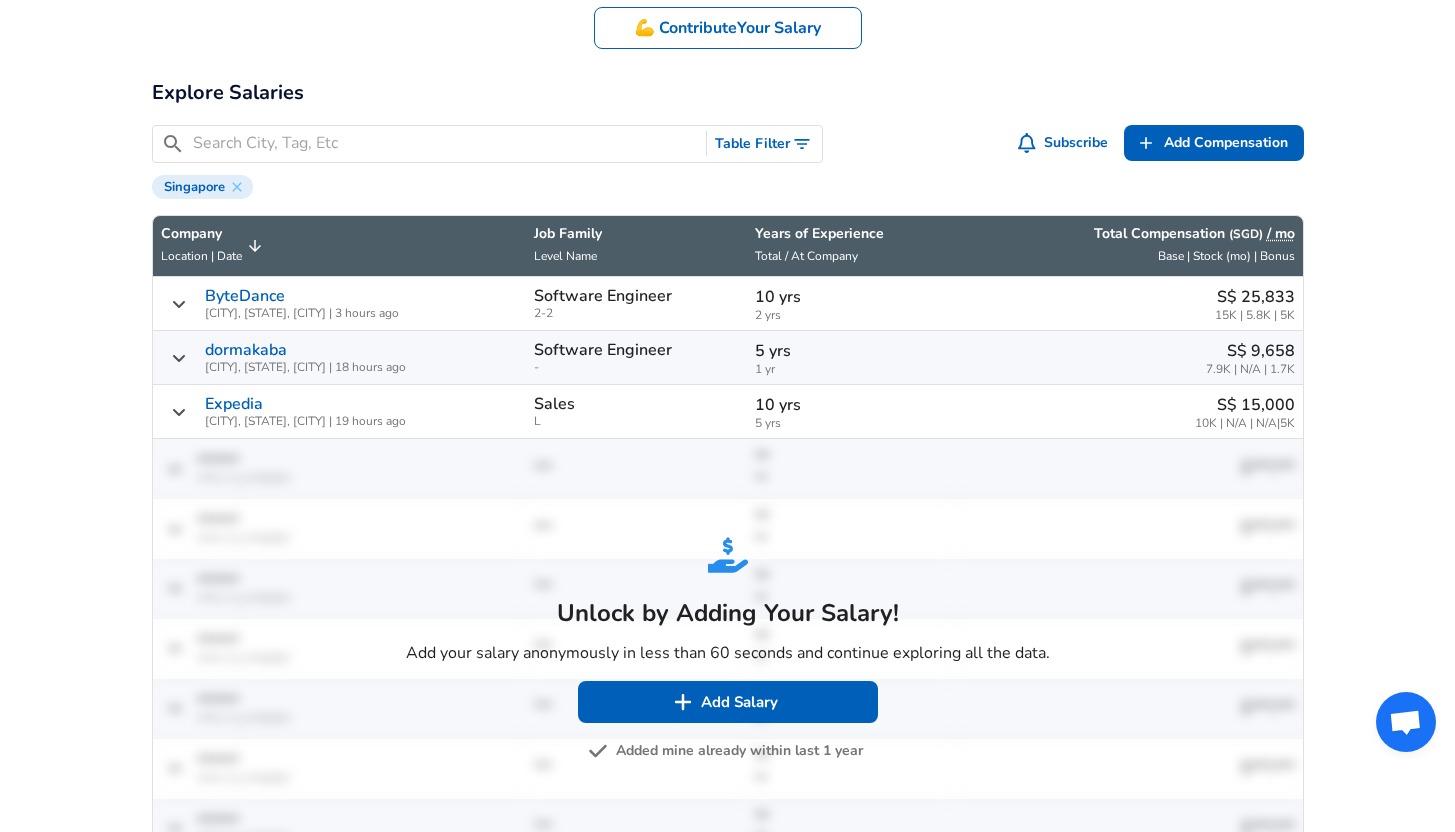 click on "Software Engineer" at bounding box center (603, 296) 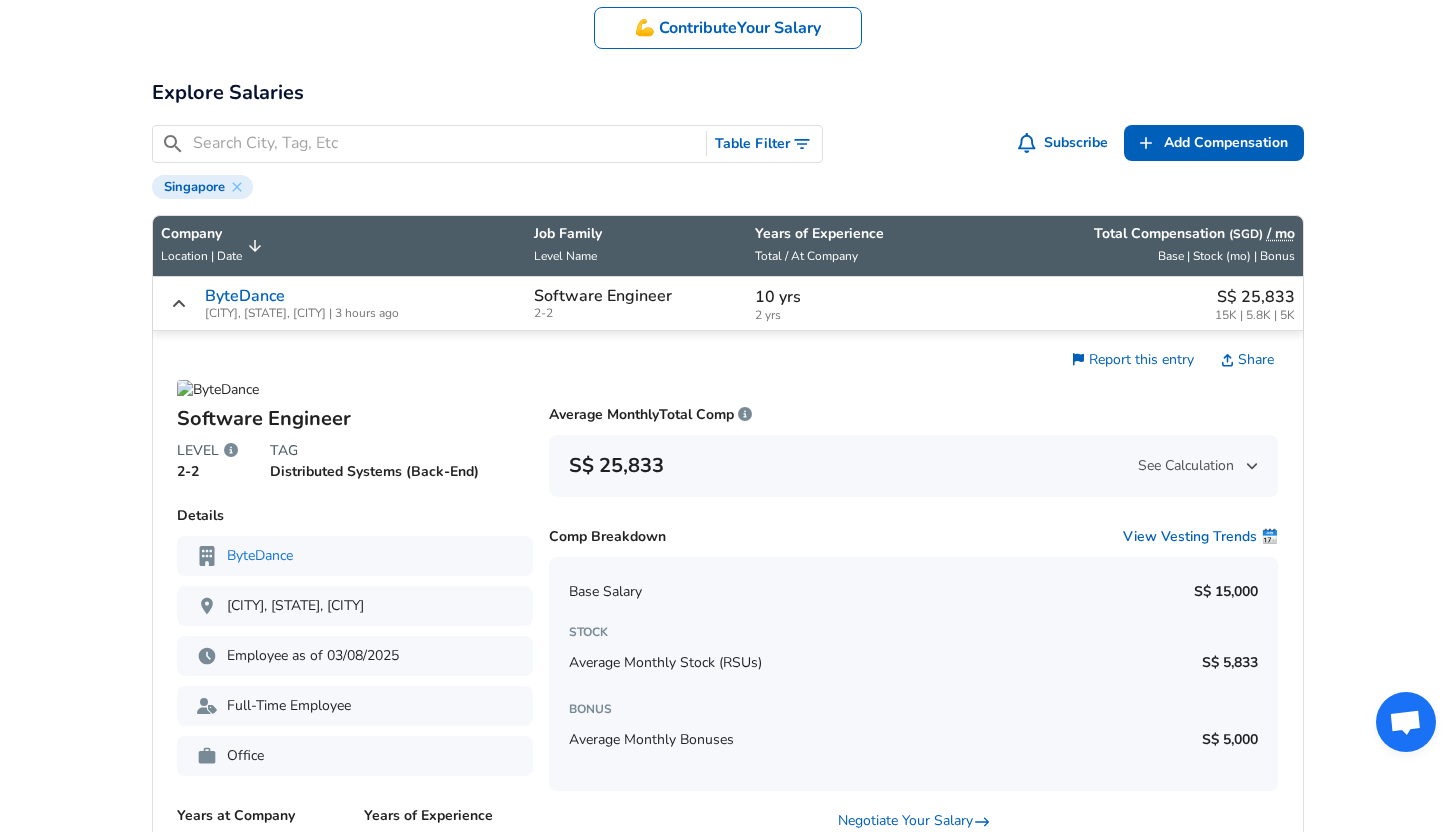 click on "Software Engineer 2-2" at bounding box center [636, 304] 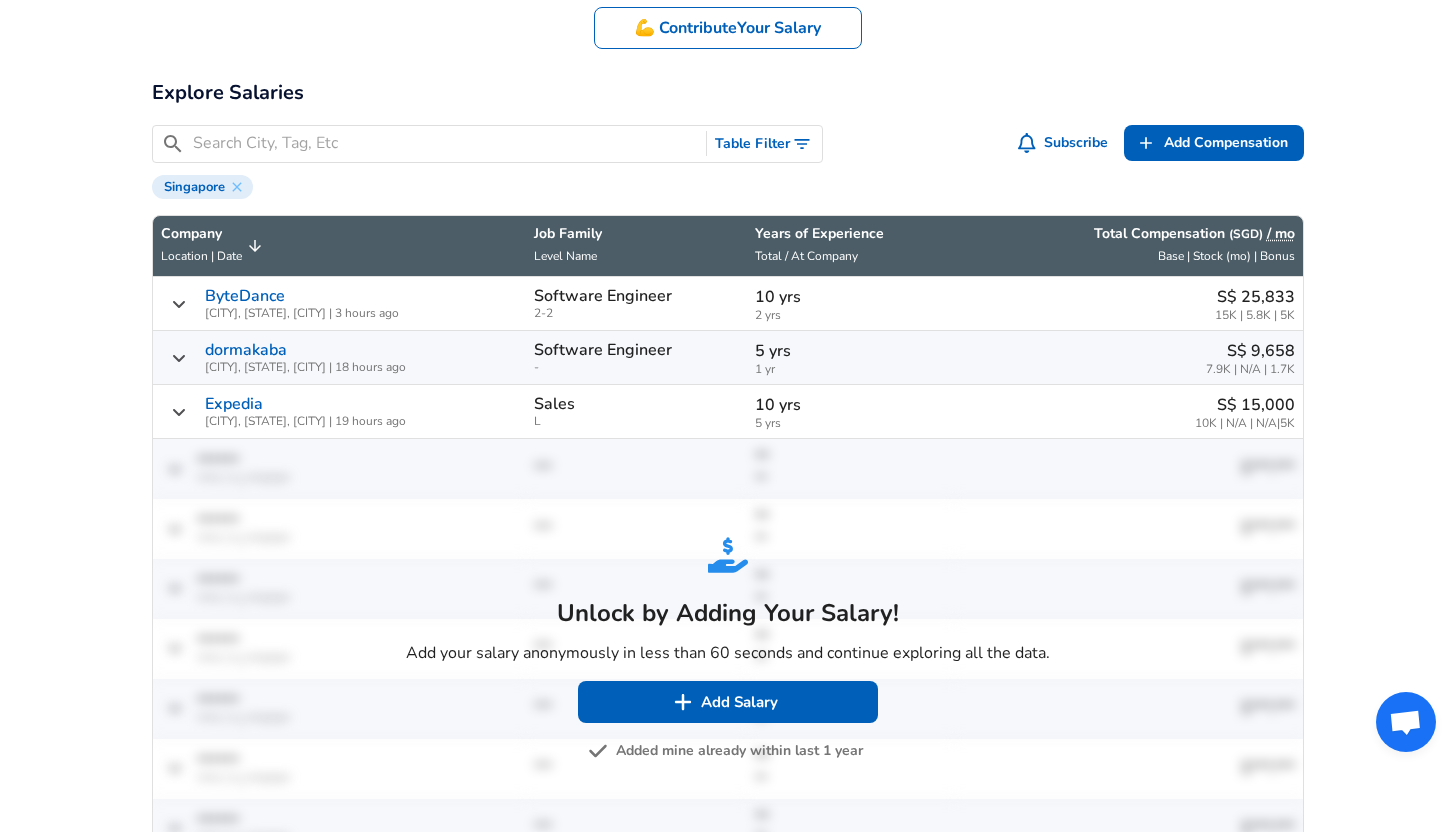 click on "Software Engineer 2-2" at bounding box center [636, 304] 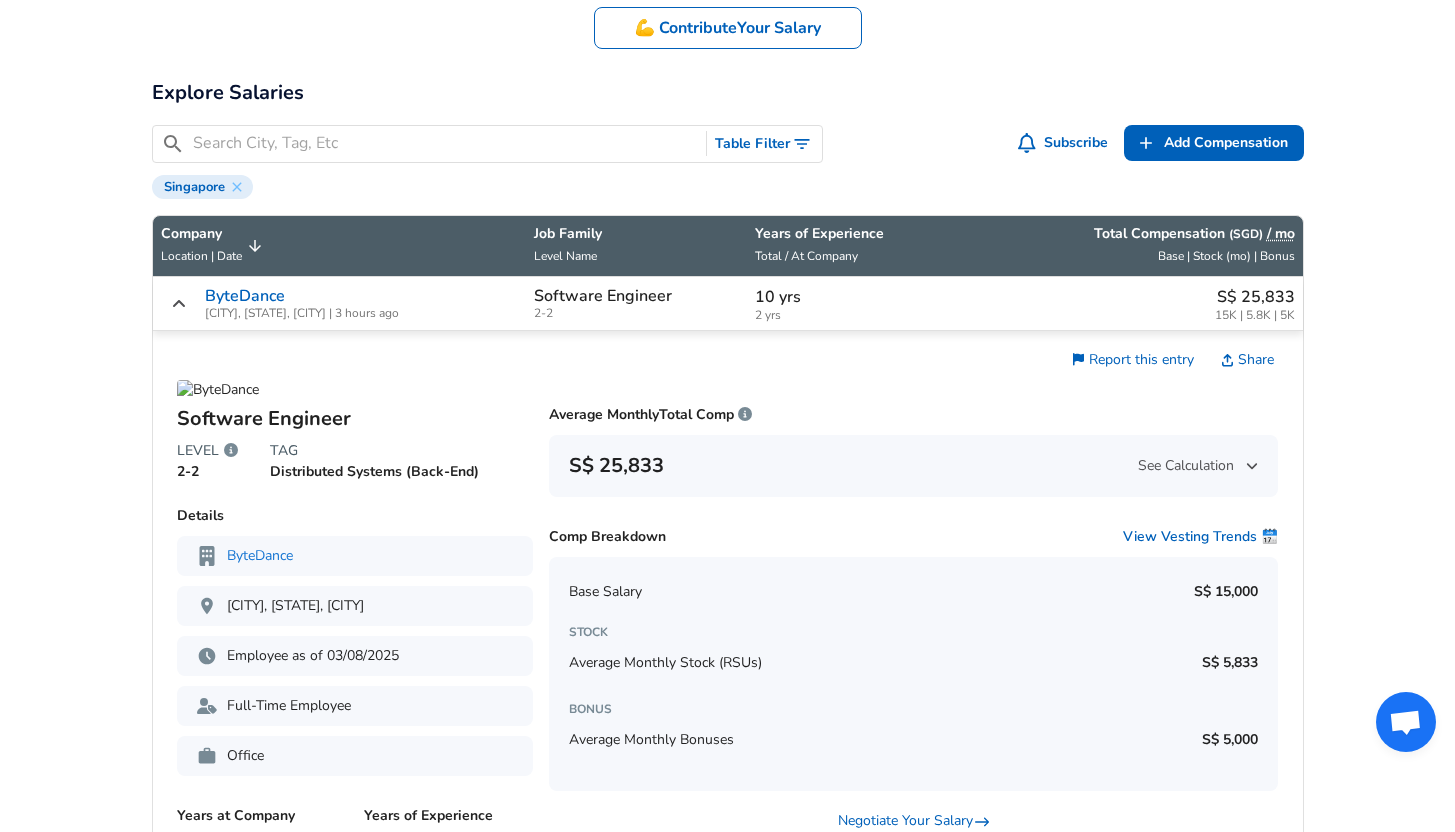 click on "10    yrs" at bounding box center [851, 297] 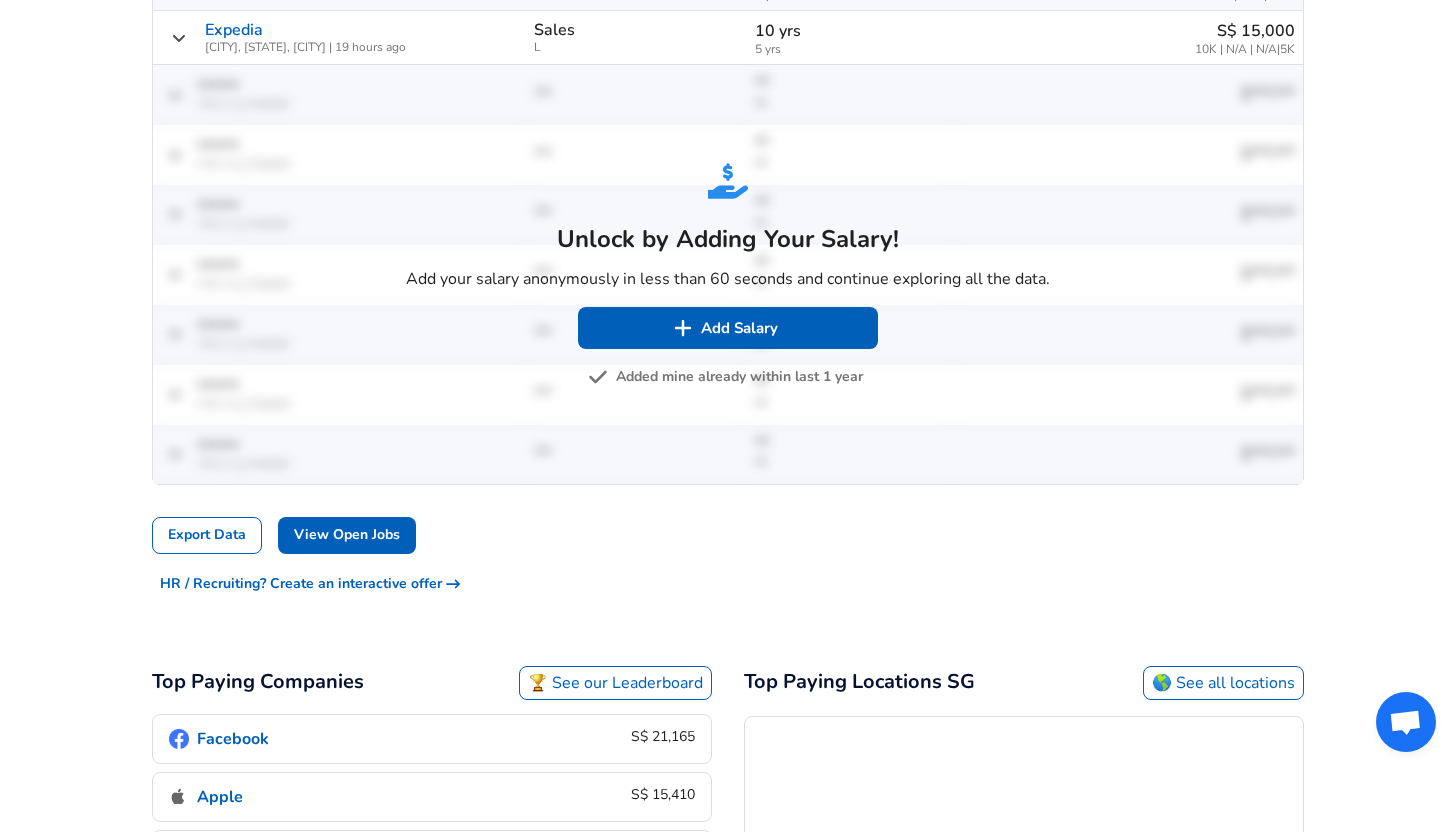 scroll, scrollTop: 0, scrollLeft: 0, axis: both 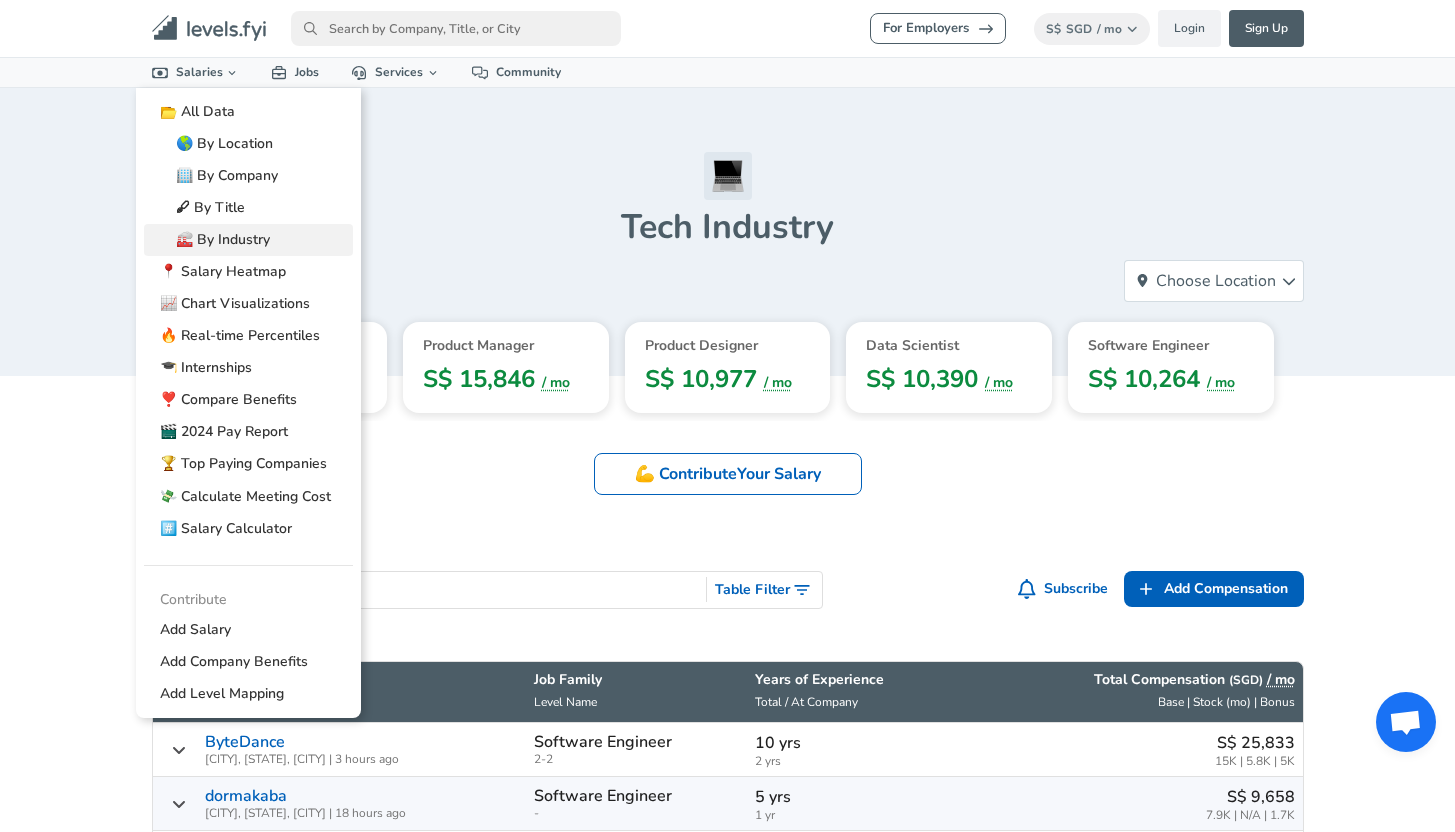 click on "🏭️    By Industry" at bounding box center [248, 240] 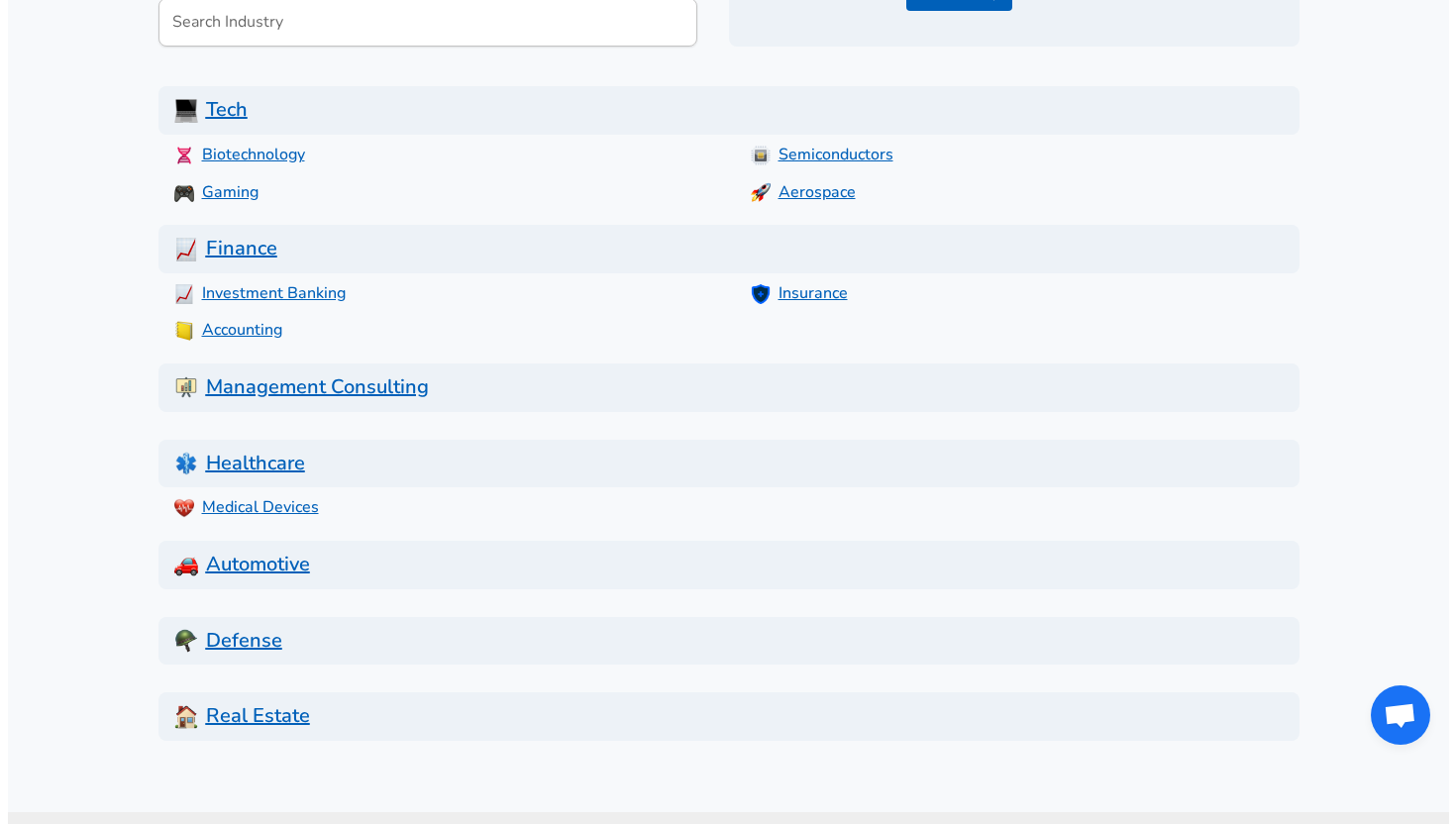 scroll, scrollTop: 0, scrollLeft: 0, axis: both 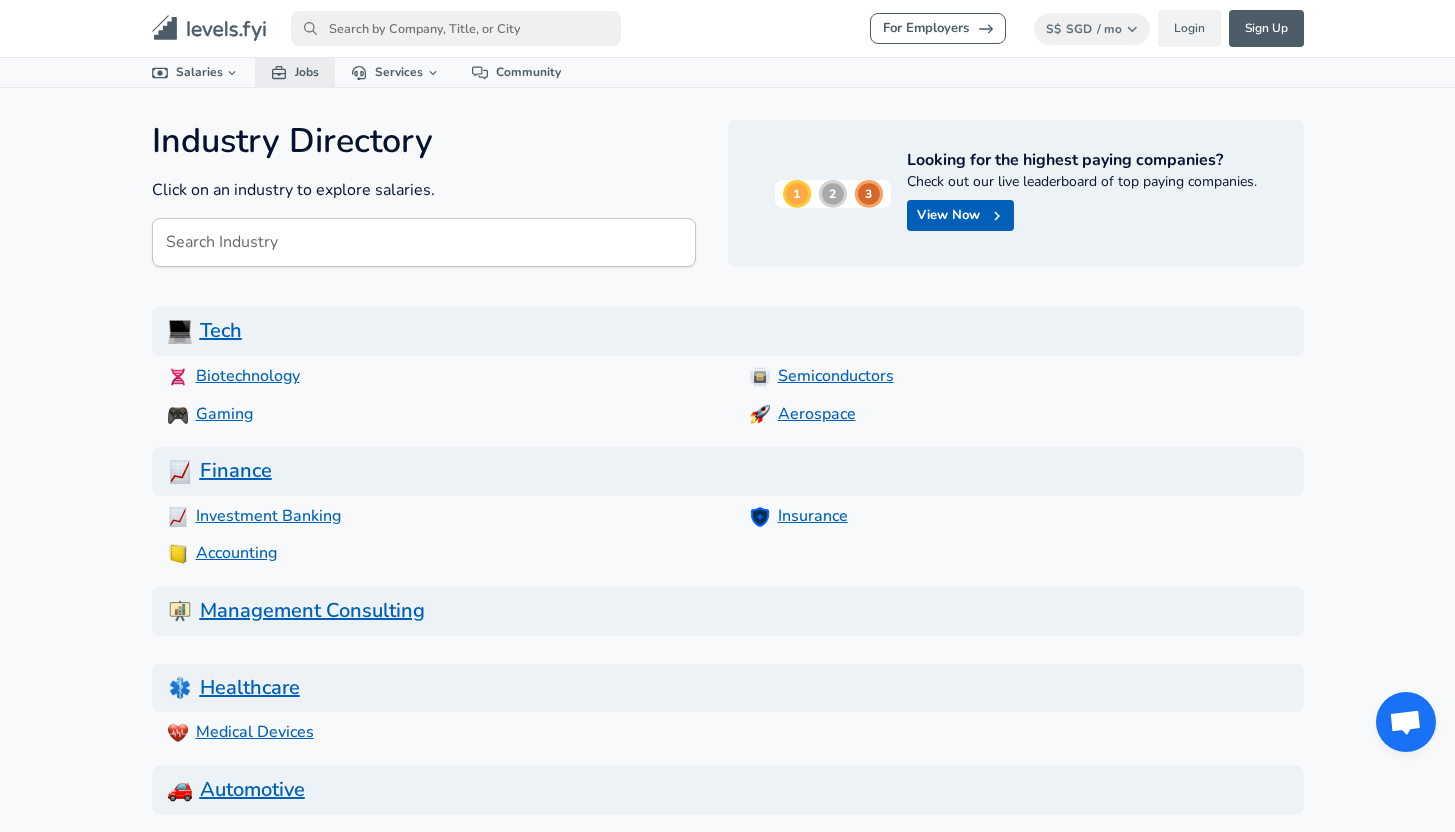 click on "Jobs" at bounding box center [295, 72] 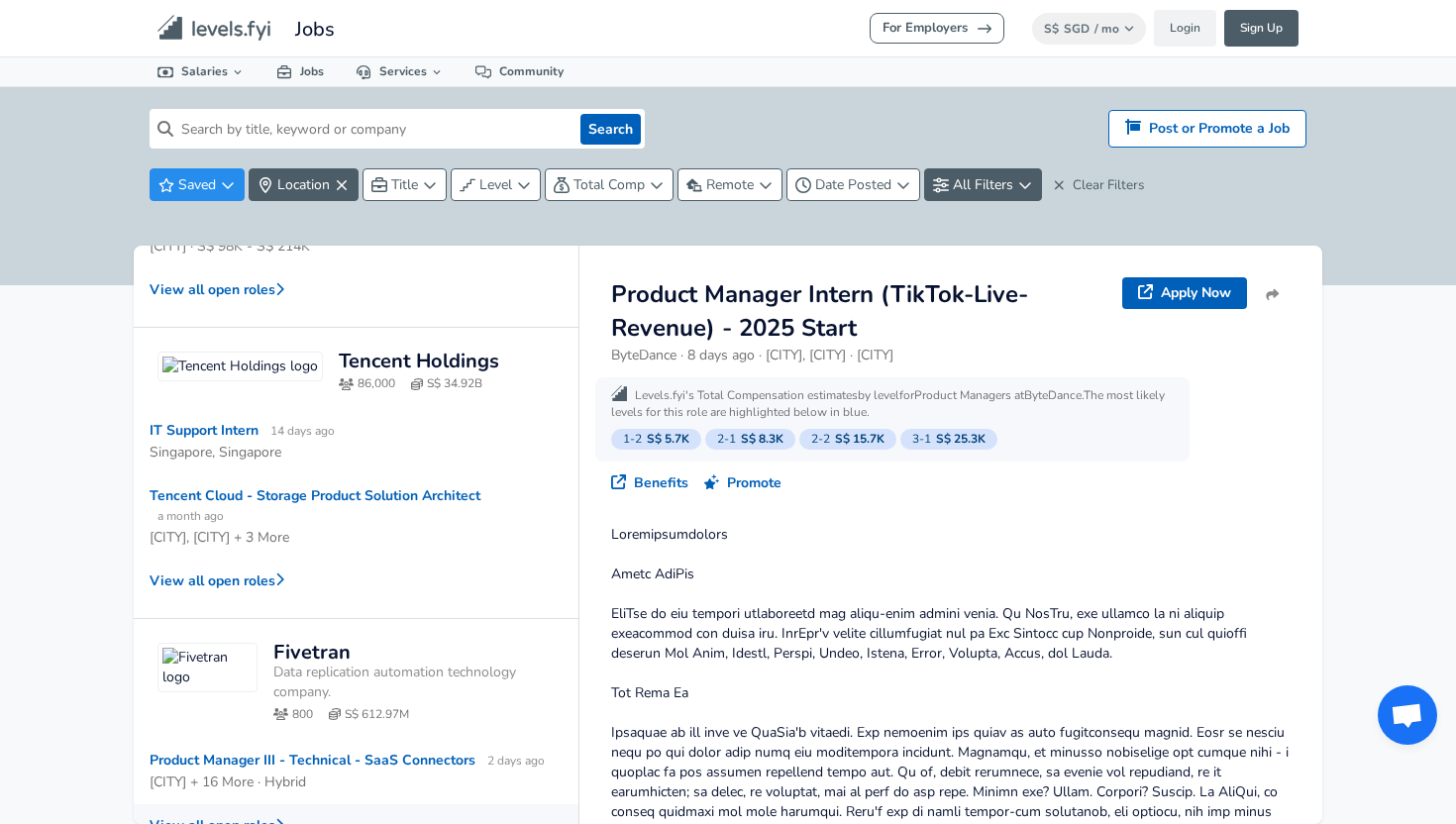scroll, scrollTop: 0, scrollLeft: 0, axis: both 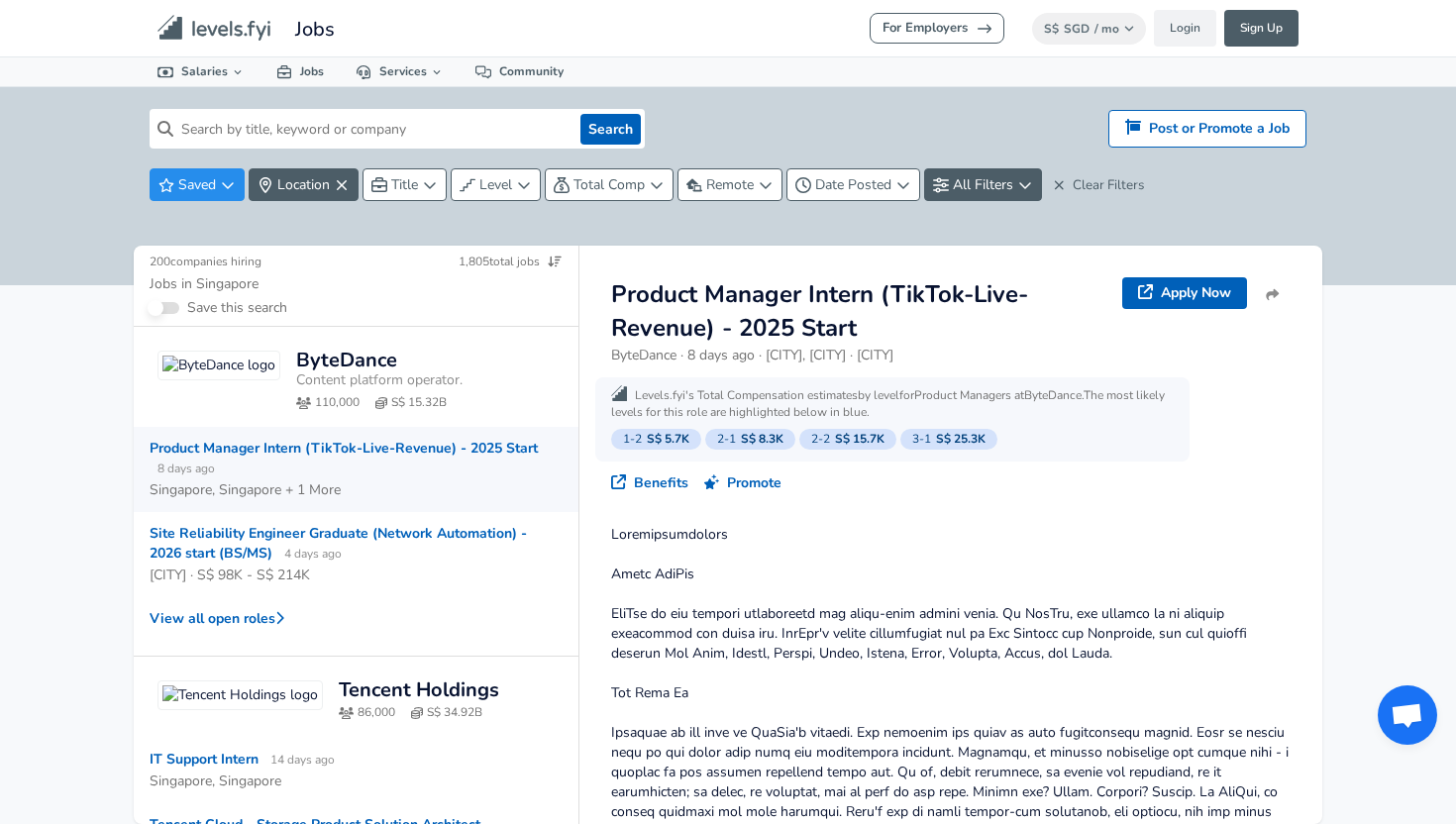 click at bounding box center [372, 129] 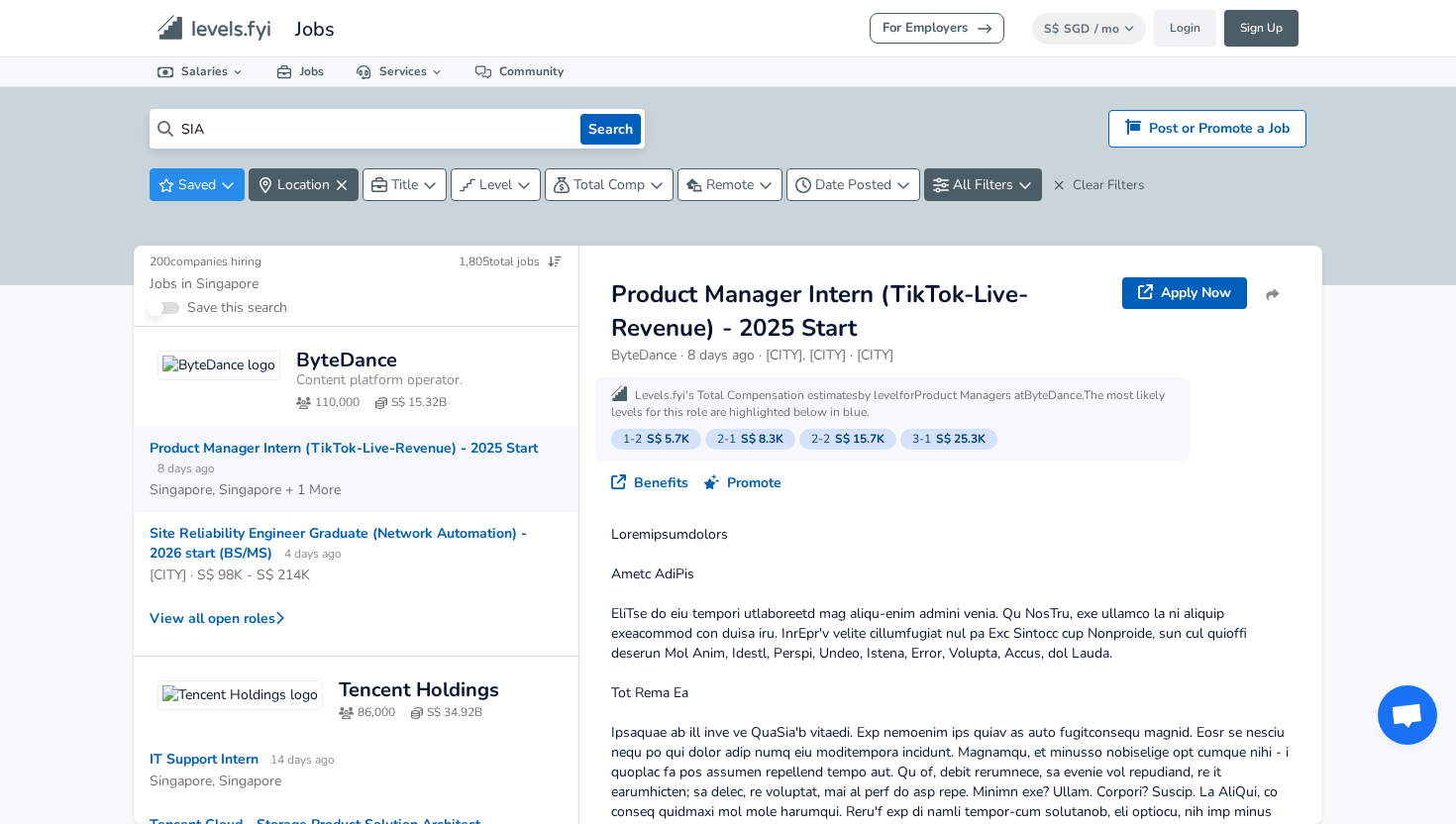 click on "Search" at bounding box center (610, 129) 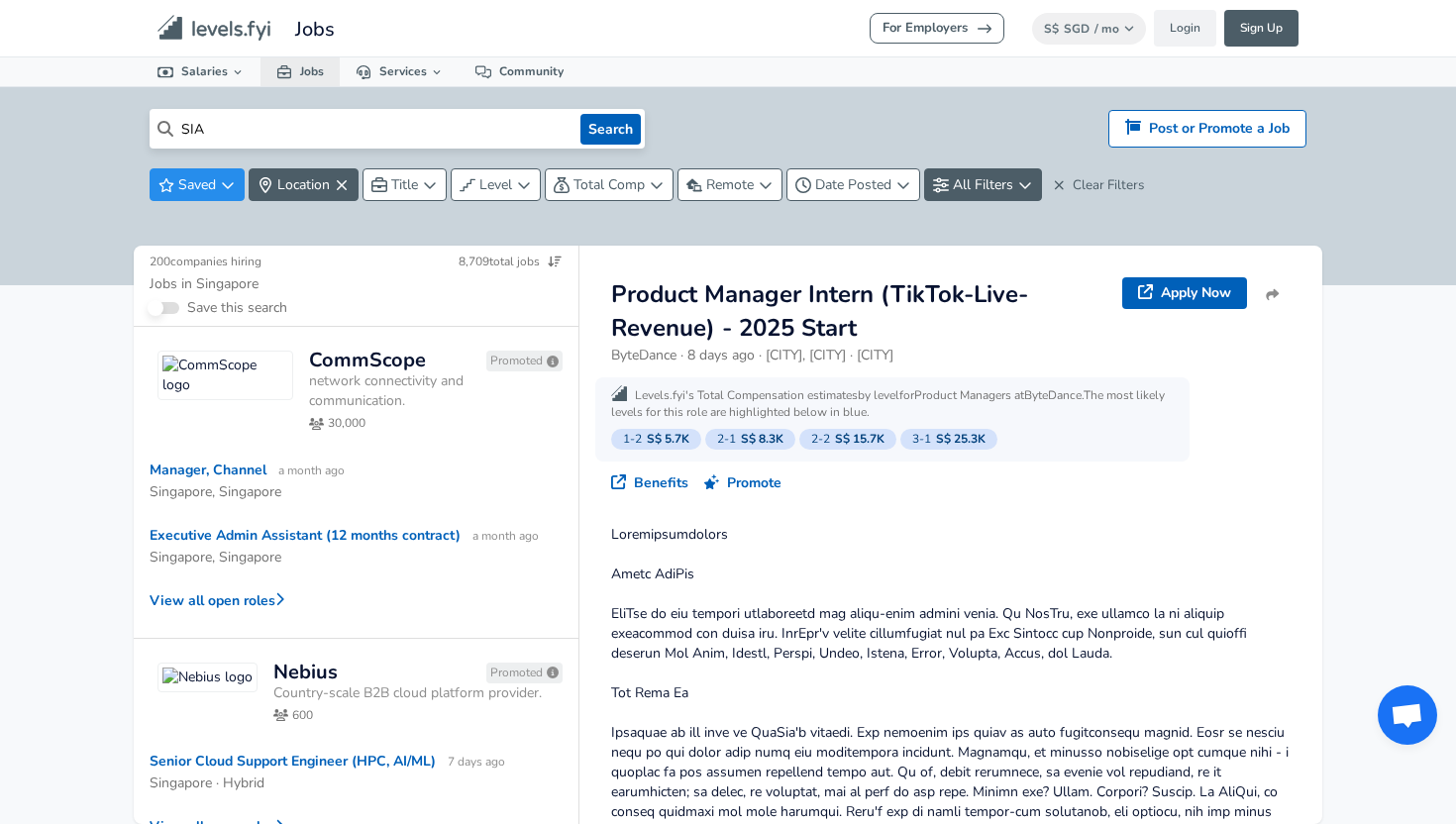 click on "Jobs" at bounding box center [300, 71] 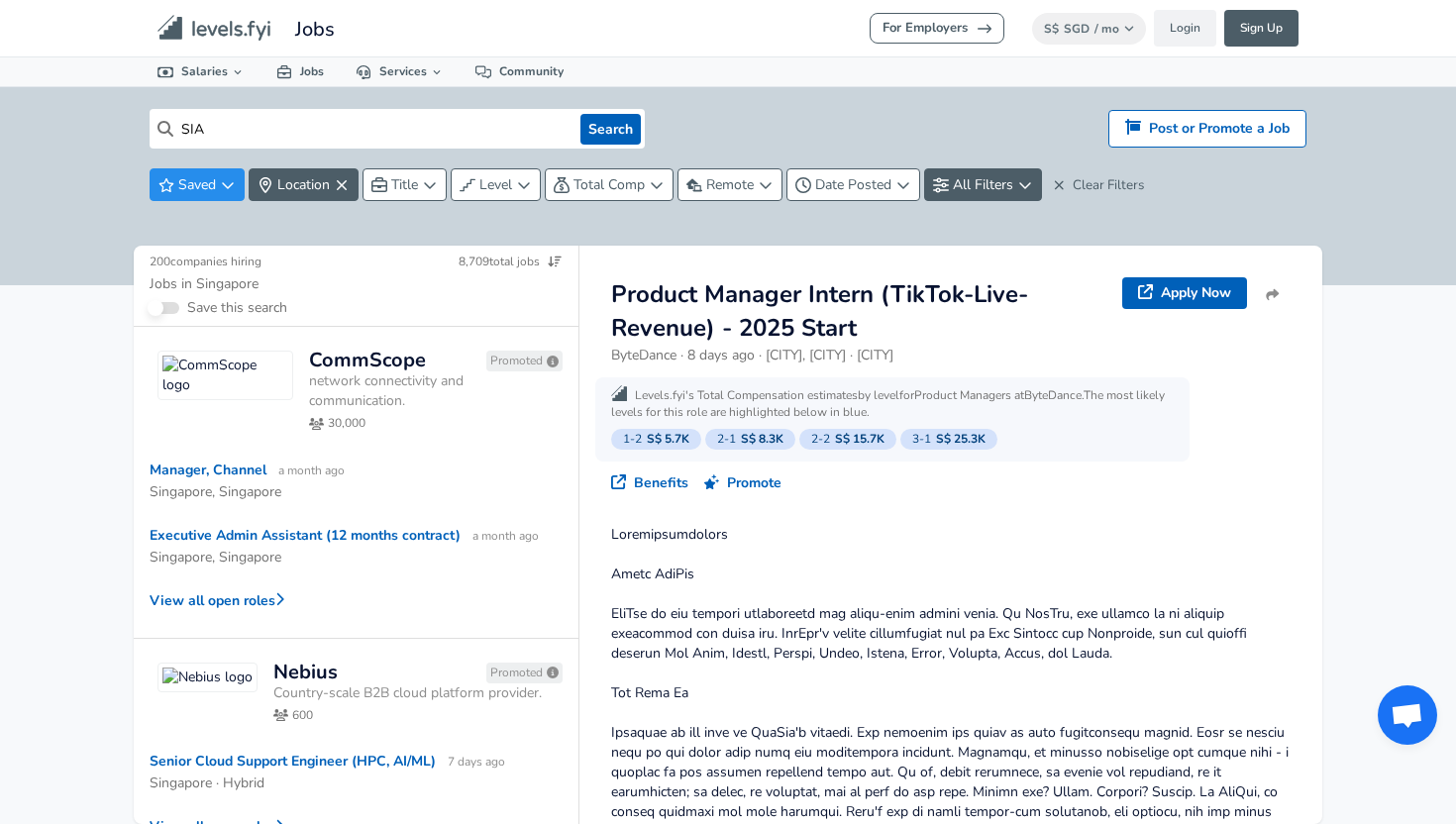 click on "SIA" at bounding box center (372, 129) 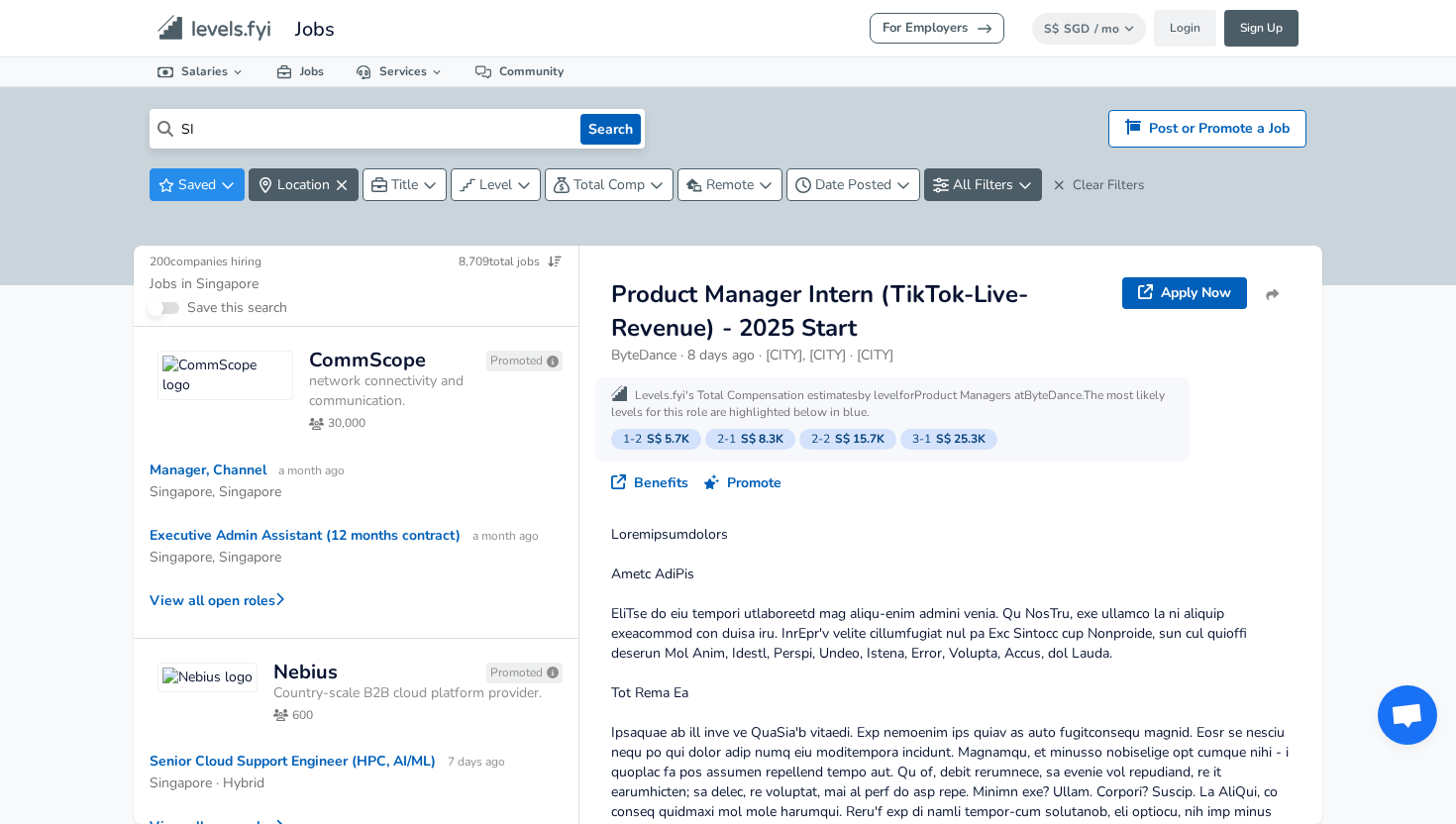 type on "S" 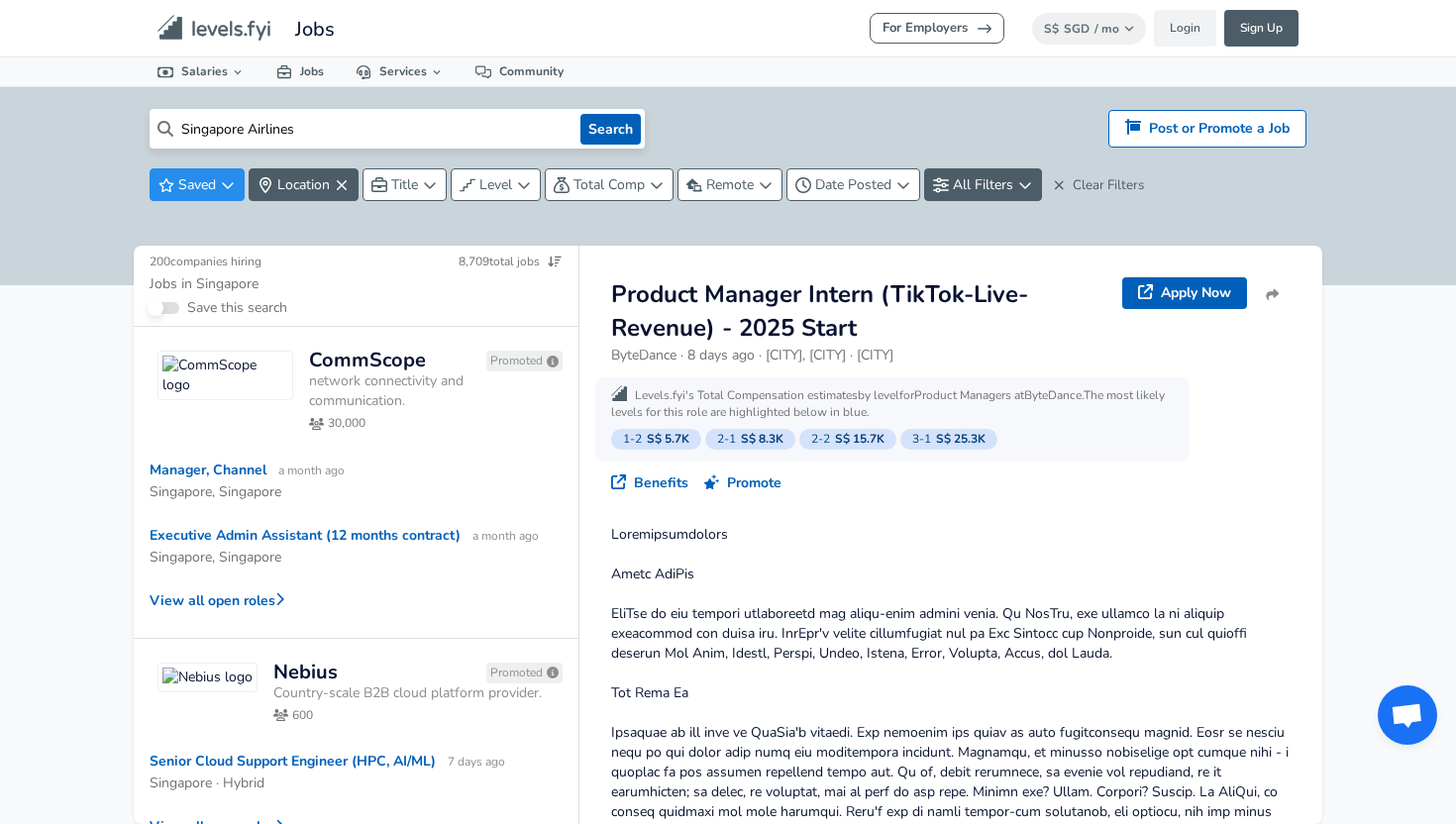 type on "Singapore Airlines" 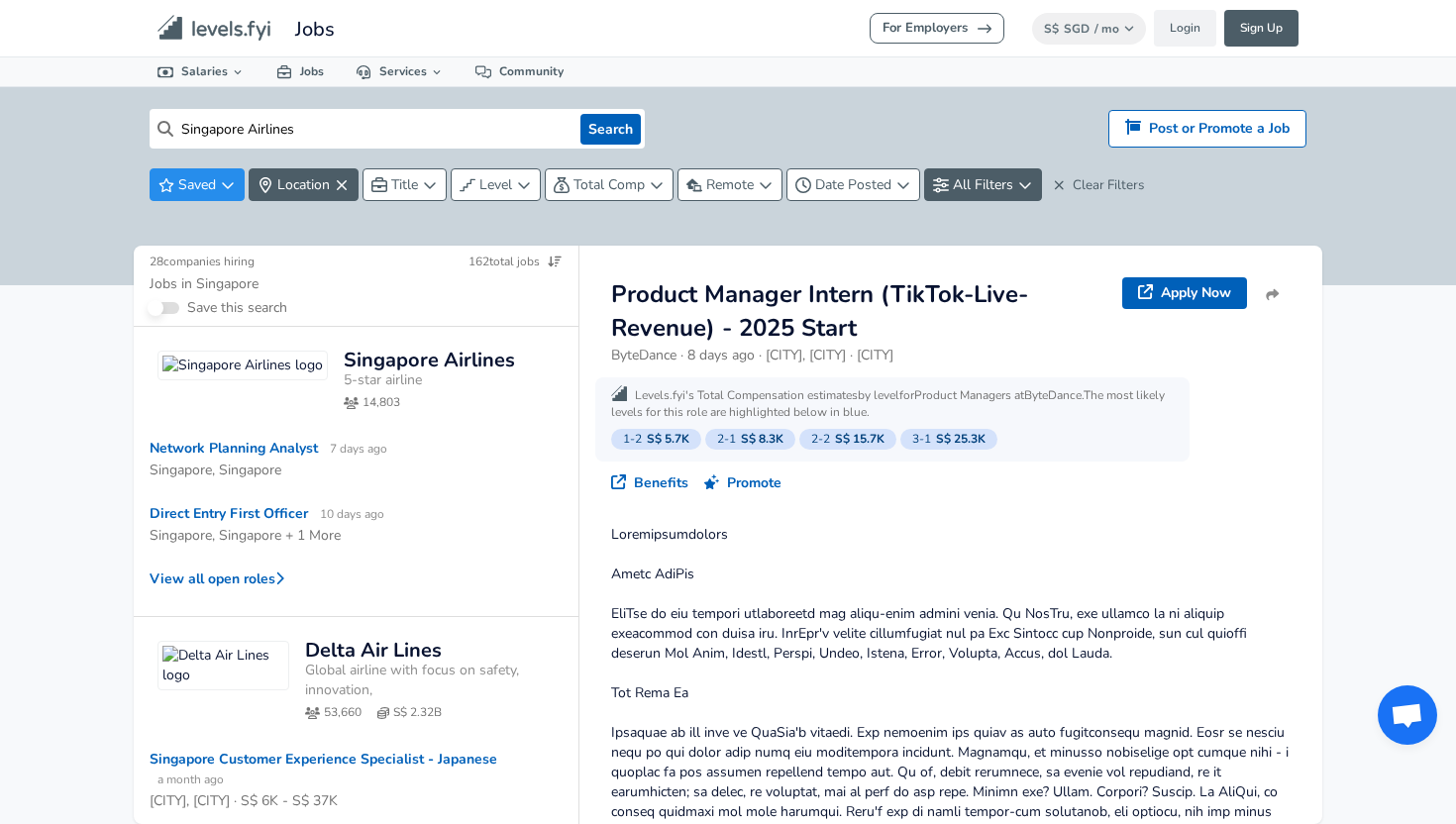 click on "Singapore Airlines" at bounding box center [429, 360] 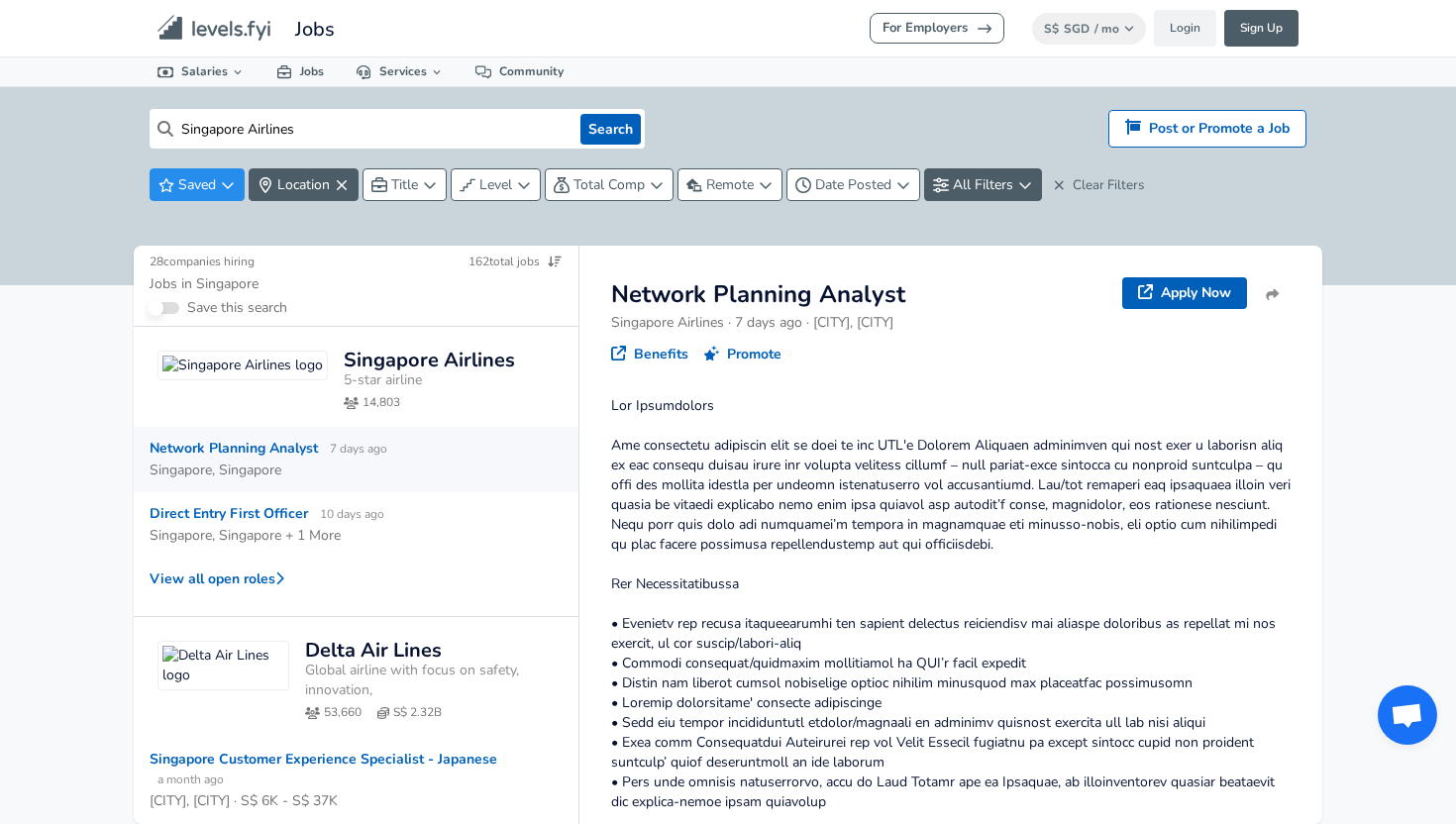 click on "Levels FYI Logo" 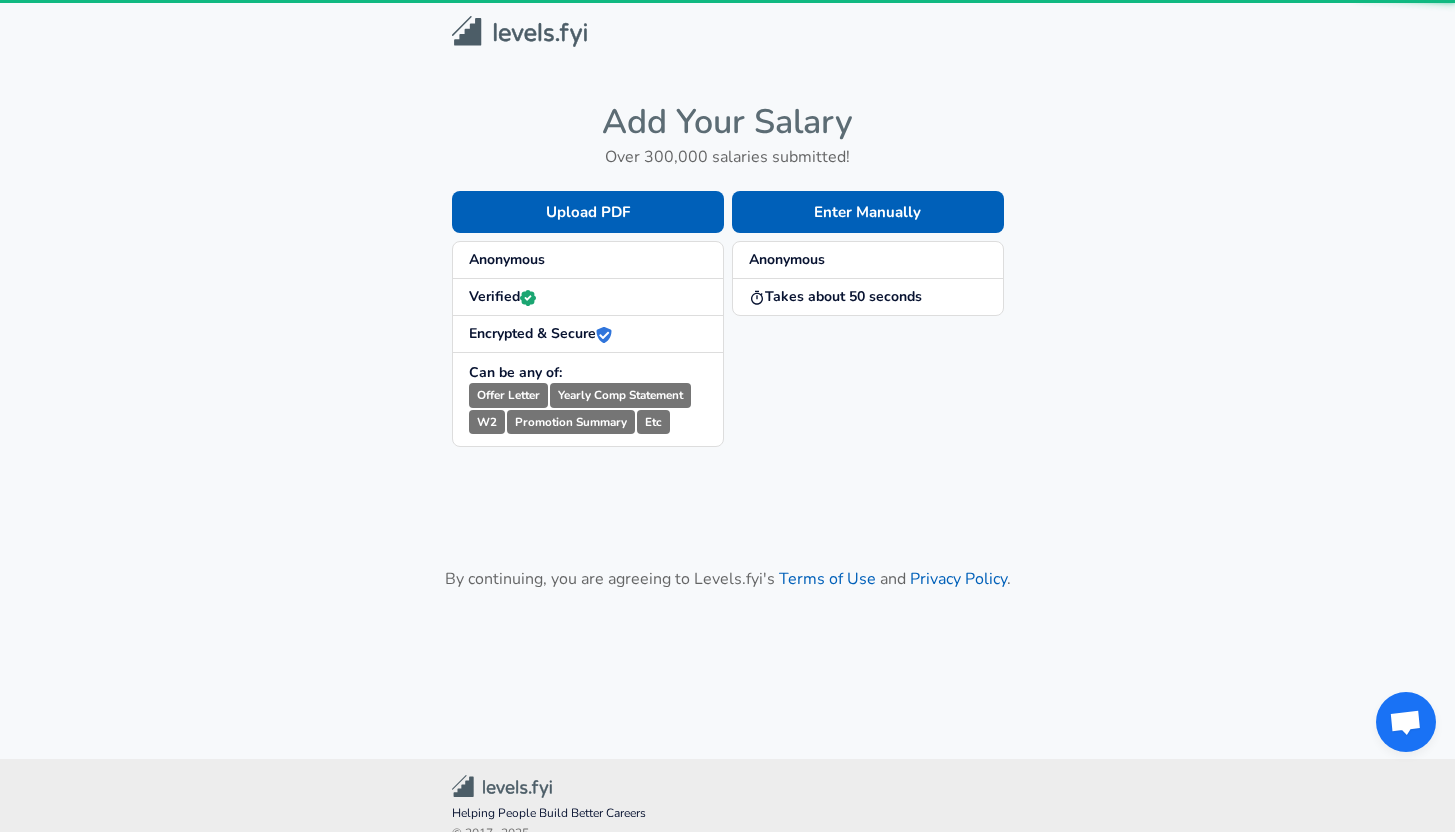 scroll, scrollTop: 0, scrollLeft: 0, axis: both 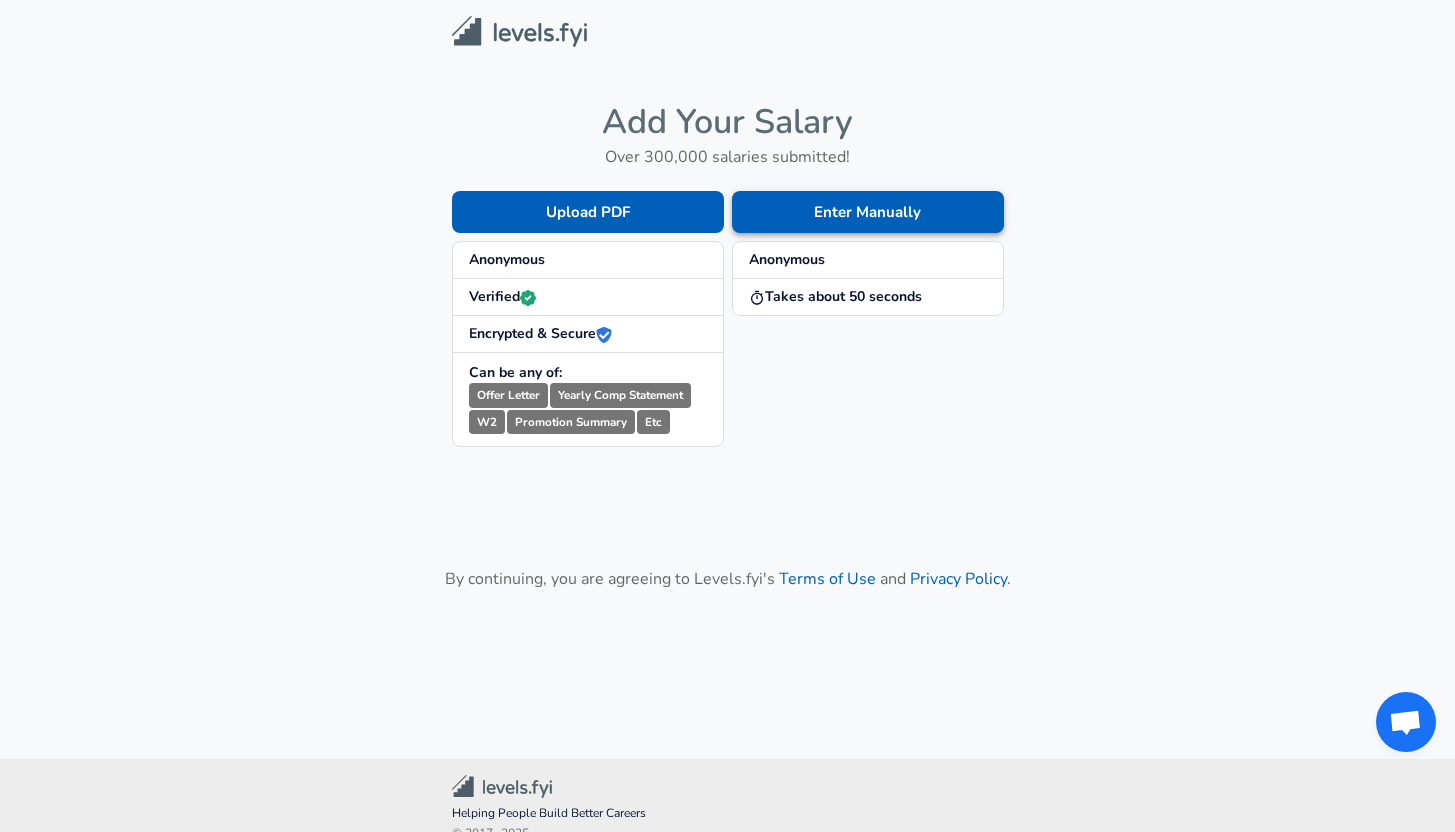 click on "Enter Manually" at bounding box center [868, 212] 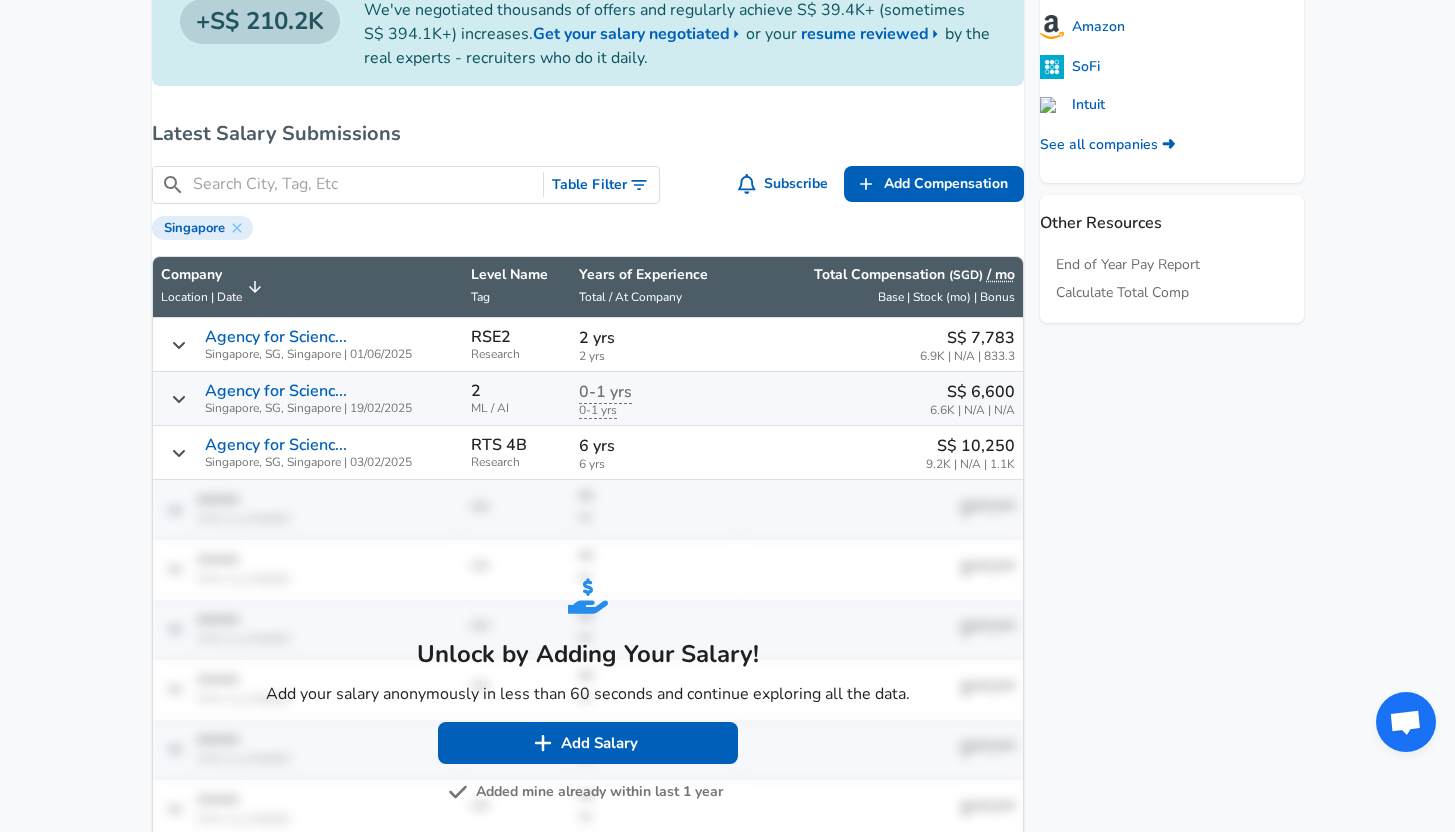 scroll, scrollTop: 948, scrollLeft: 0, axis: vertical 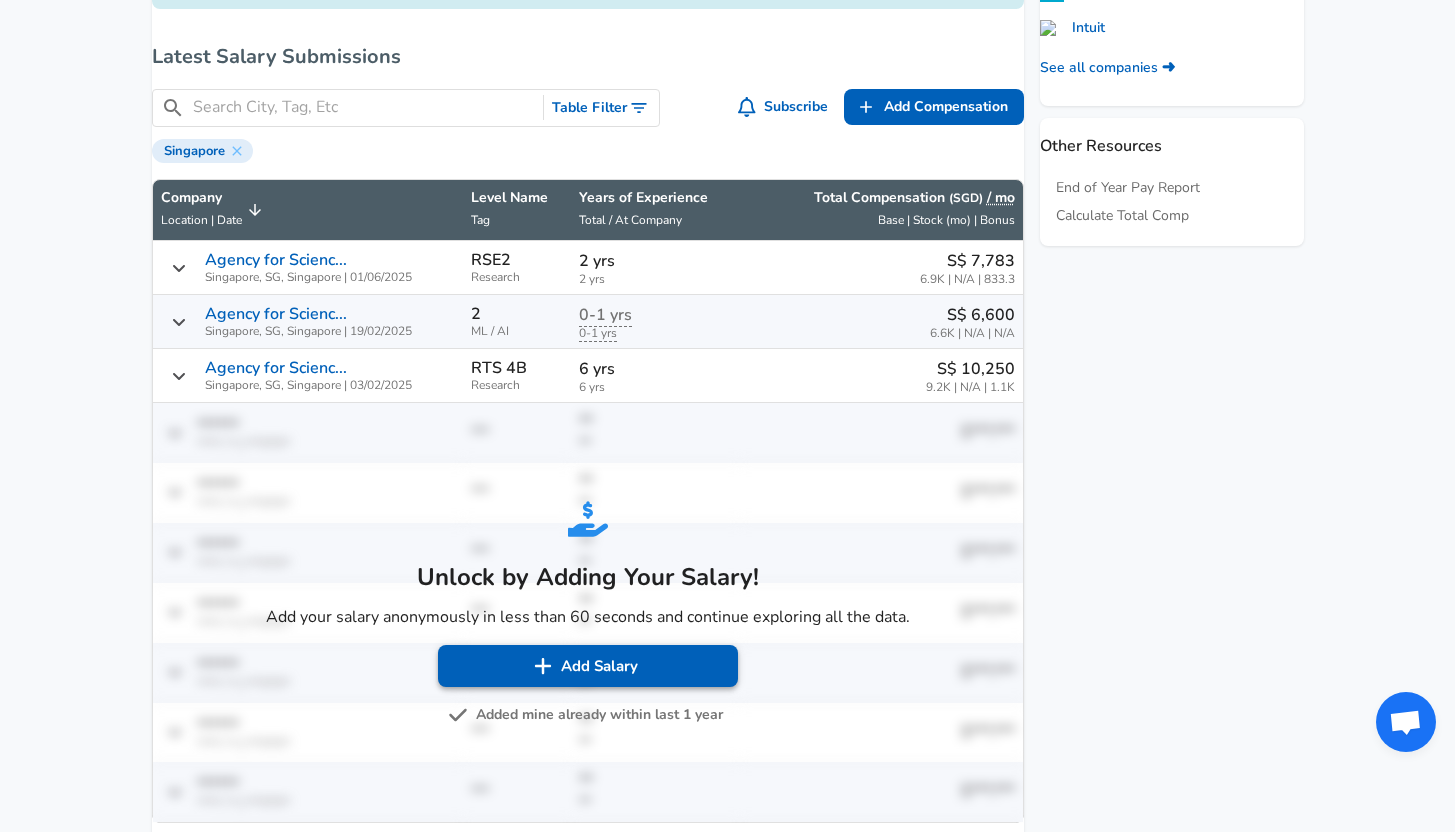 click on "Add Salary" at bounding box center [588, 666] 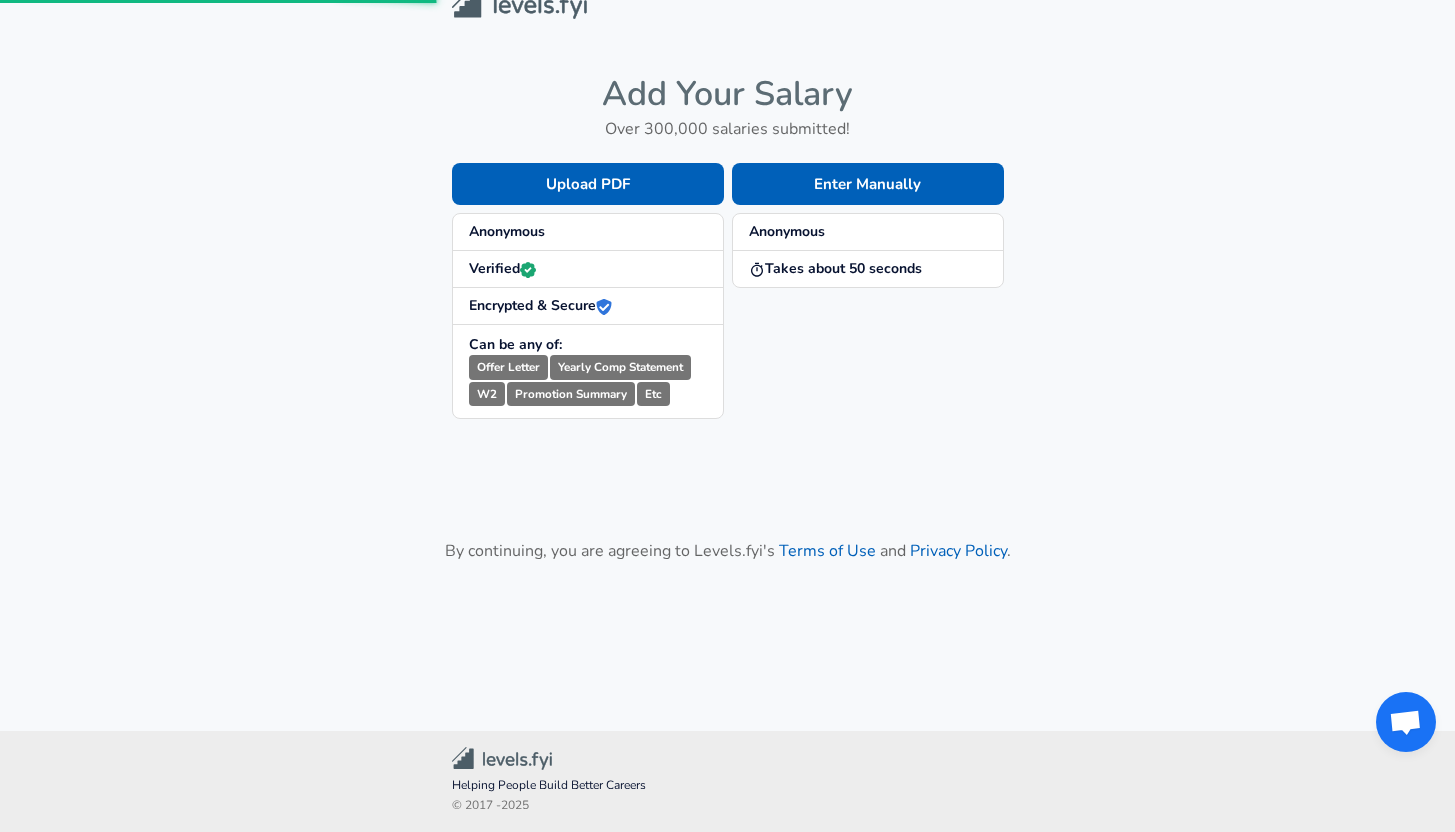 scroll, scrollTop: 0, scrollLeft: 0, axis: both 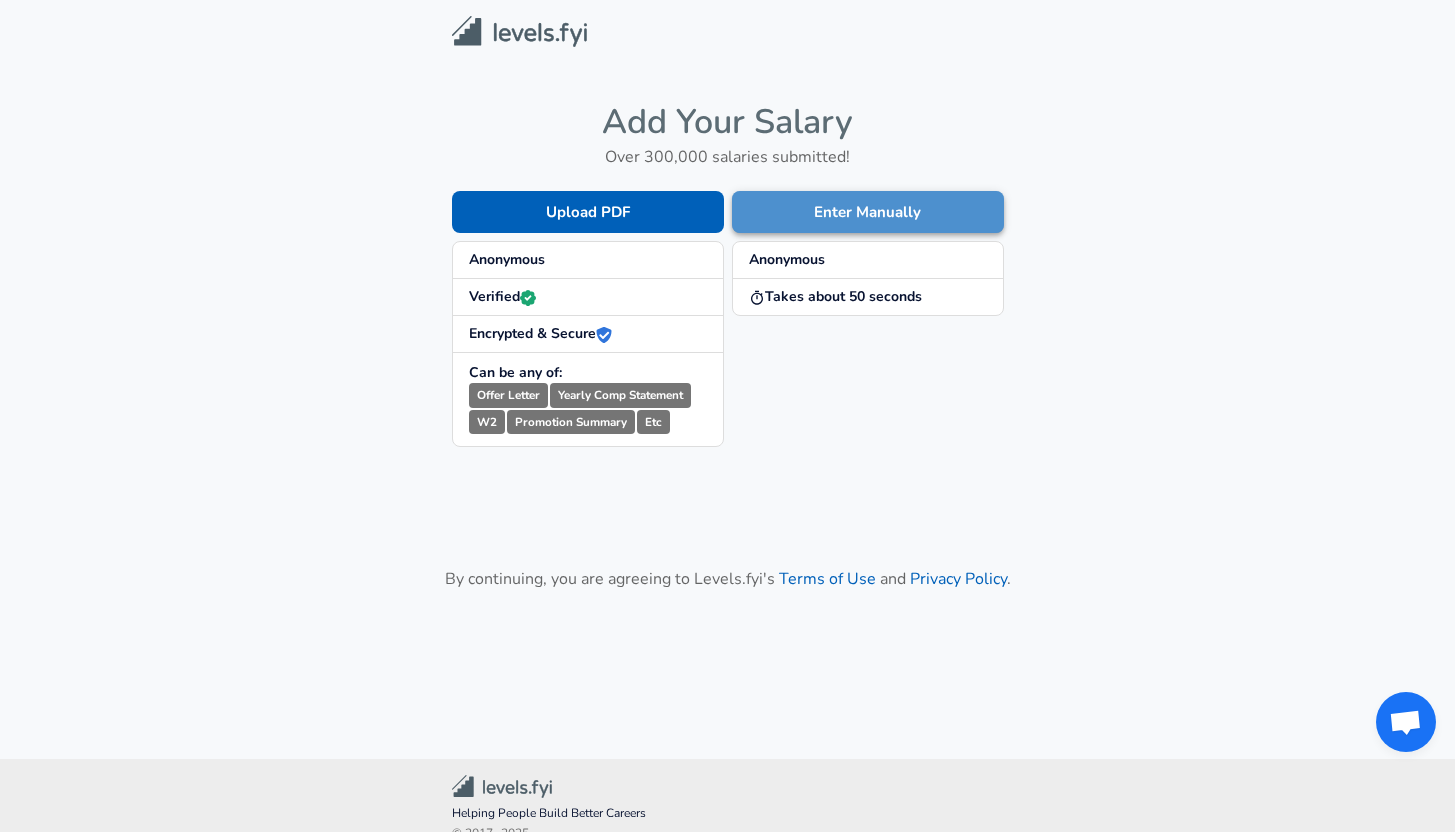 click on "Enter Manually" at bounding box center [868, 212] 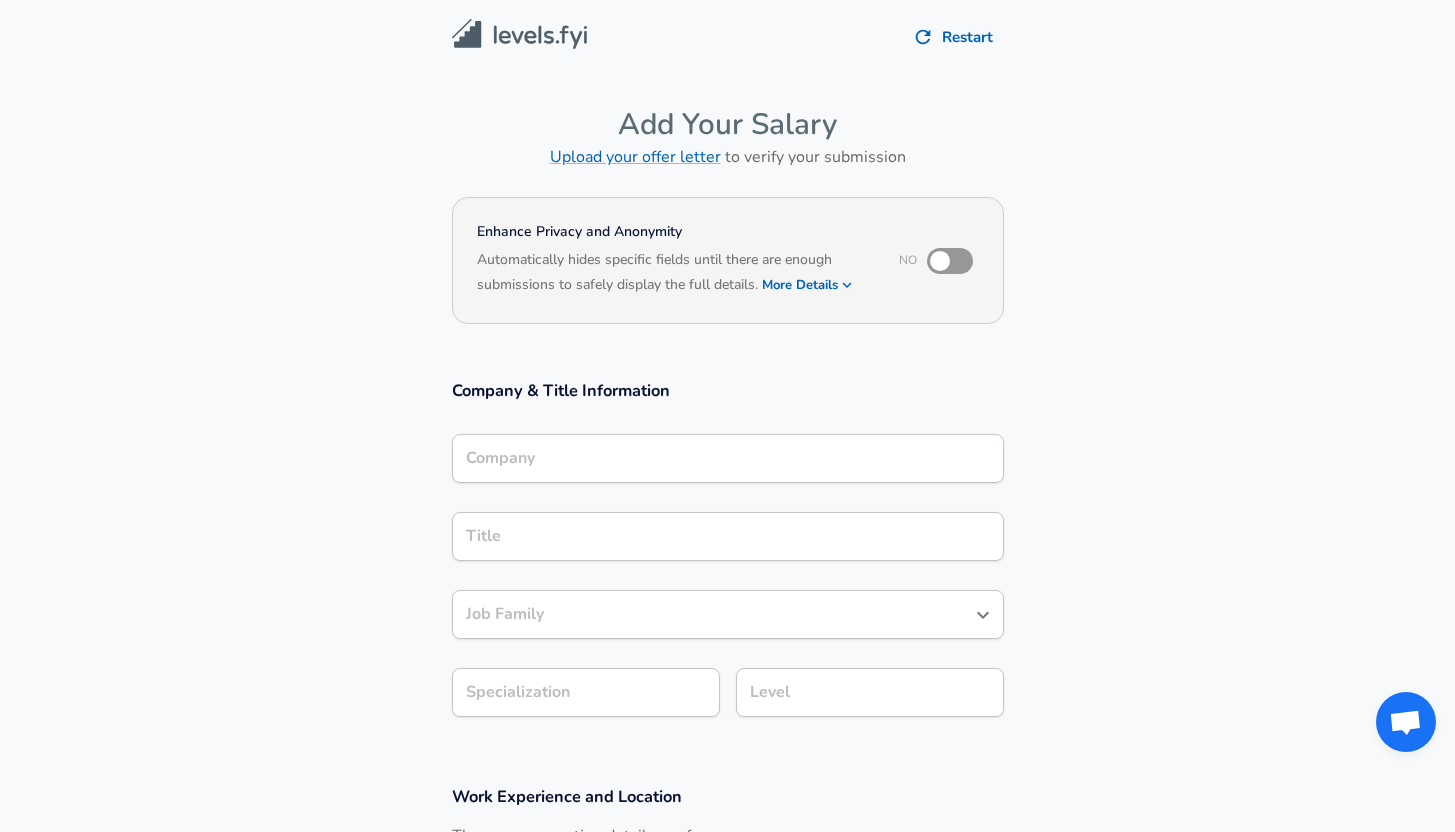 click on "Company" at bounding box center [728, 458] 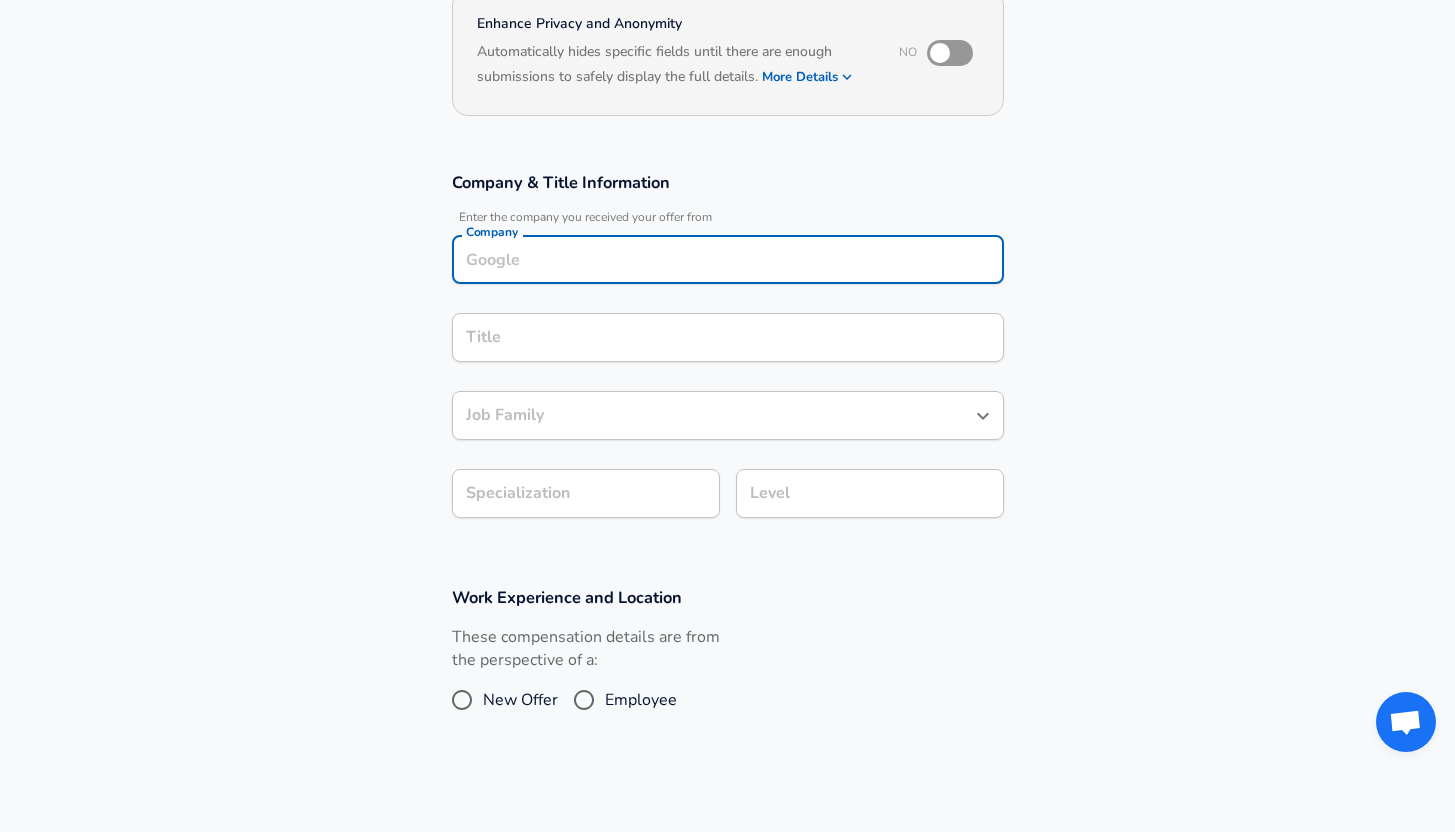 scroll, scrollTop: 211, scrollLeft: 0, axis: vertical 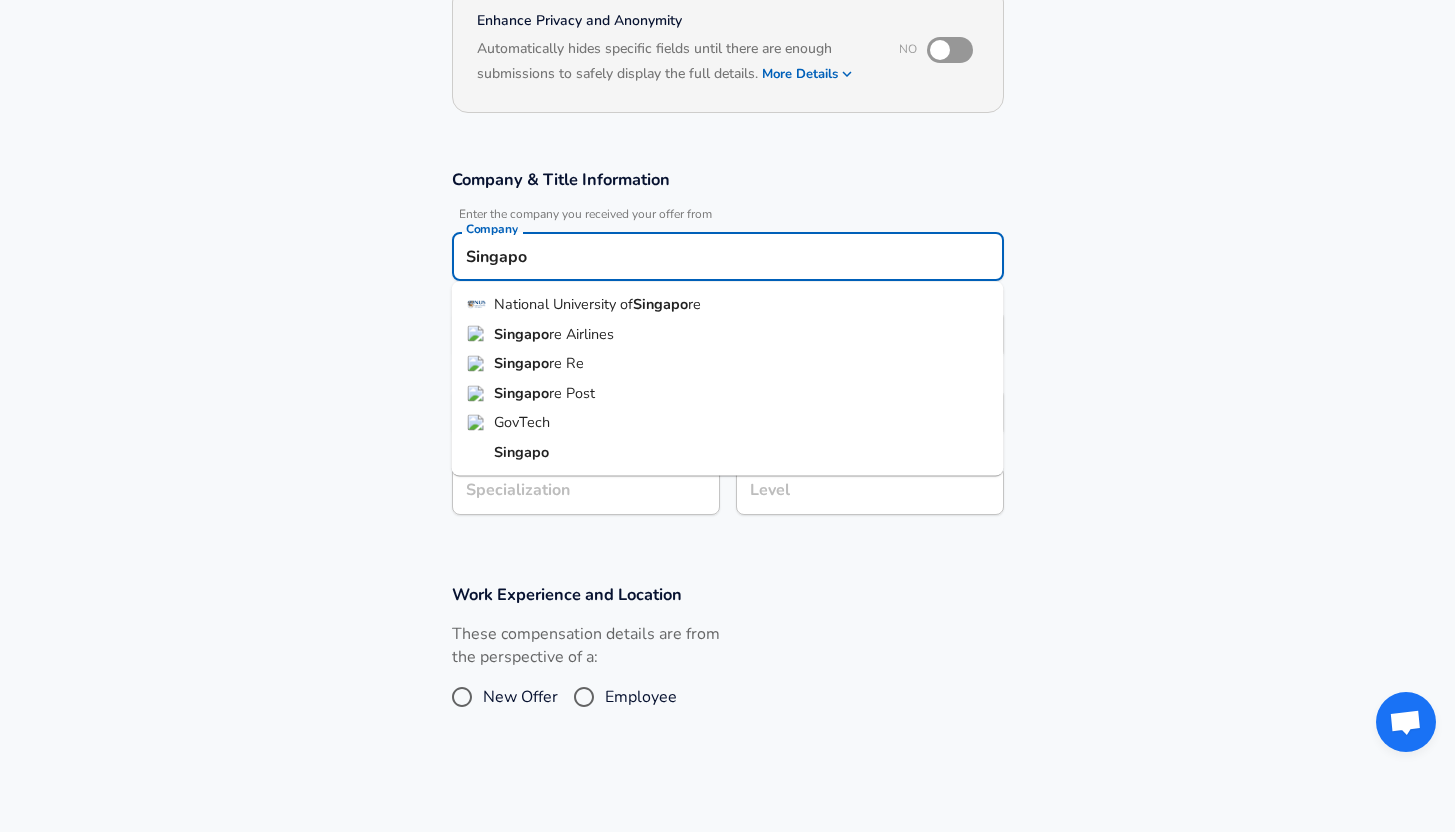click on "National University of" at bounding box center [563, 304] 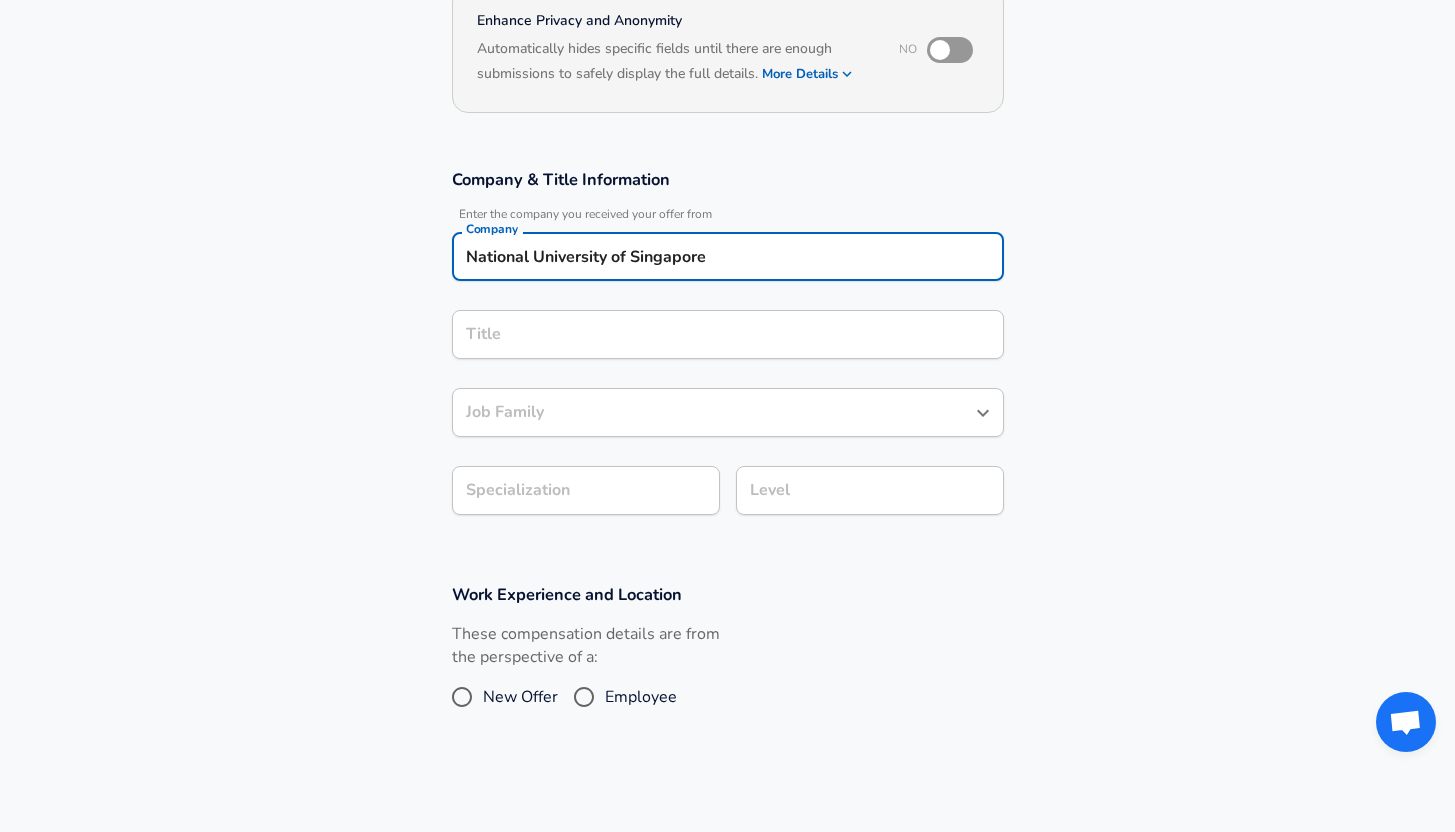 type on "National University of Singapore" 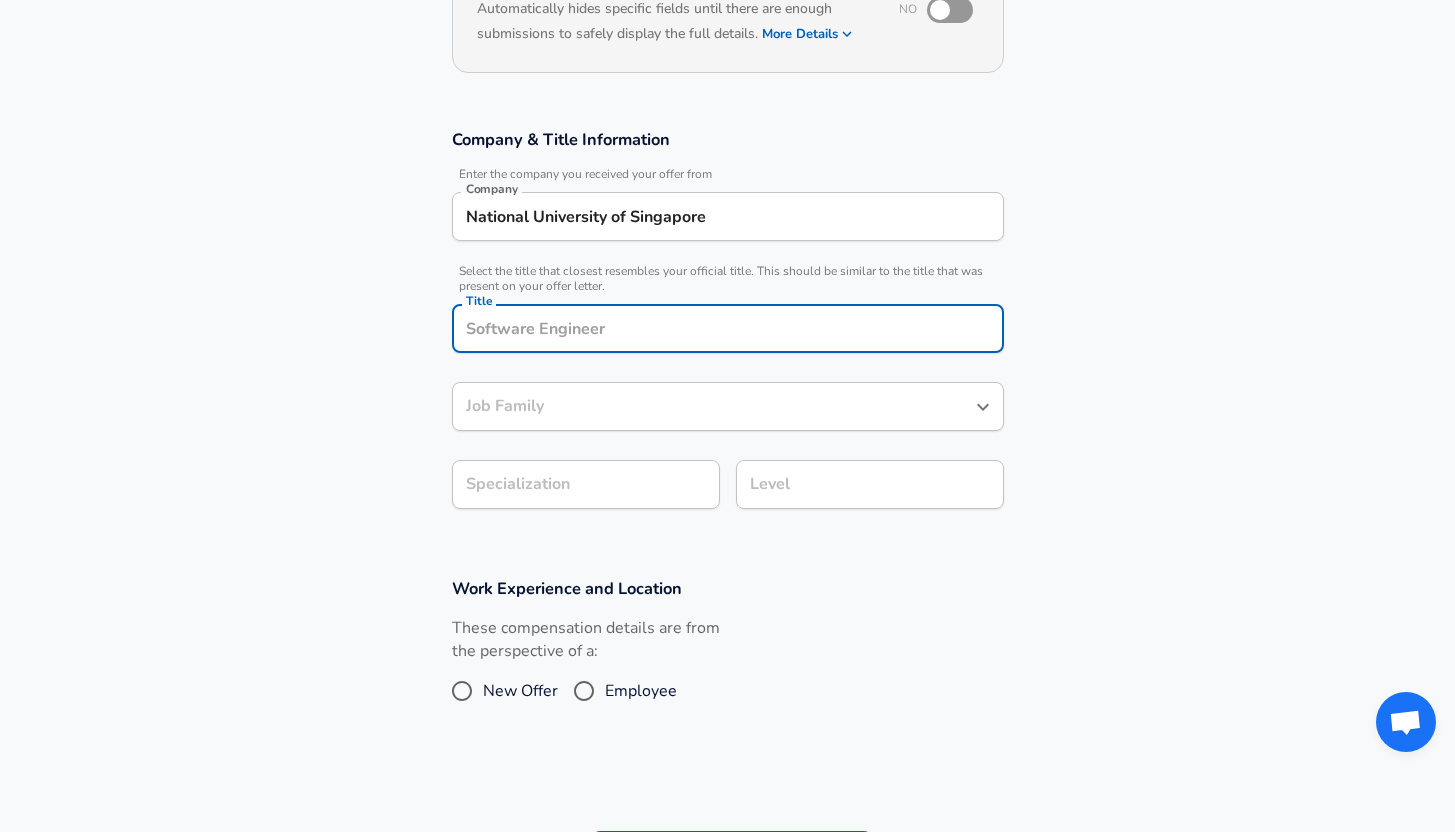 click on "Title" at bounding box center [728, 328] 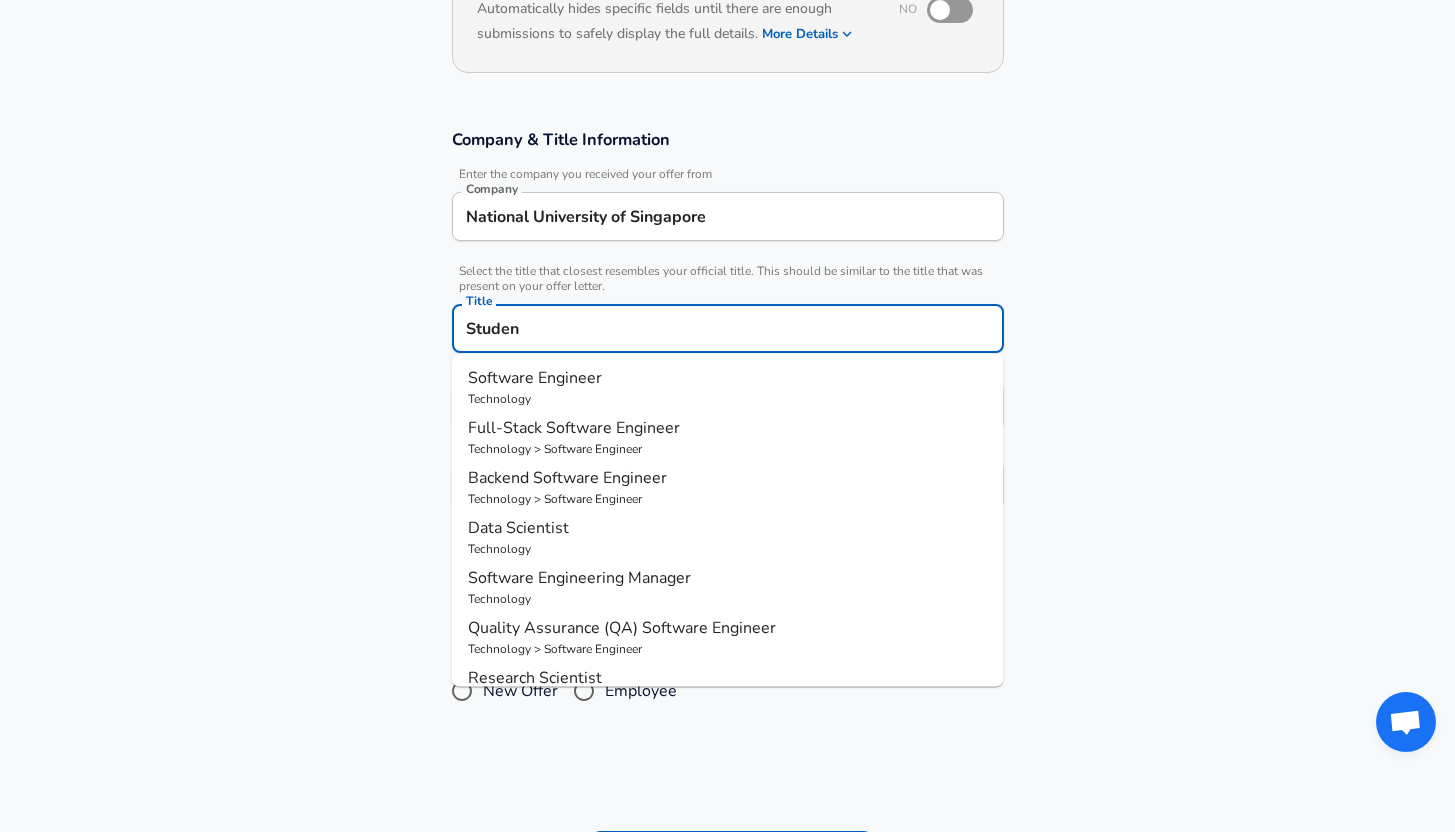 type on "Student" 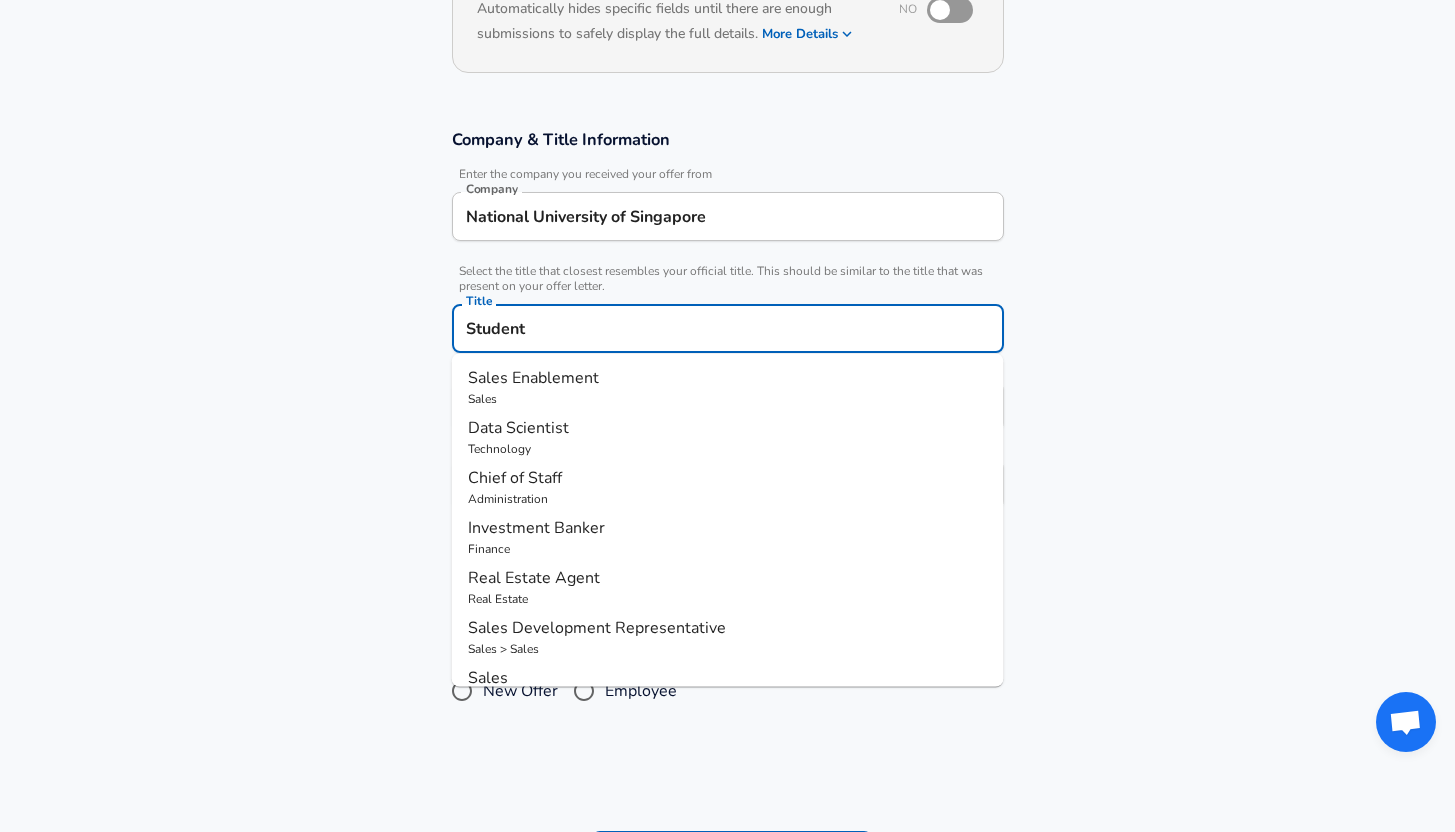 drag, startPoint x: 546, startPoint y: 334, endPoint x: 383, endPoint y: 334, distance: 163 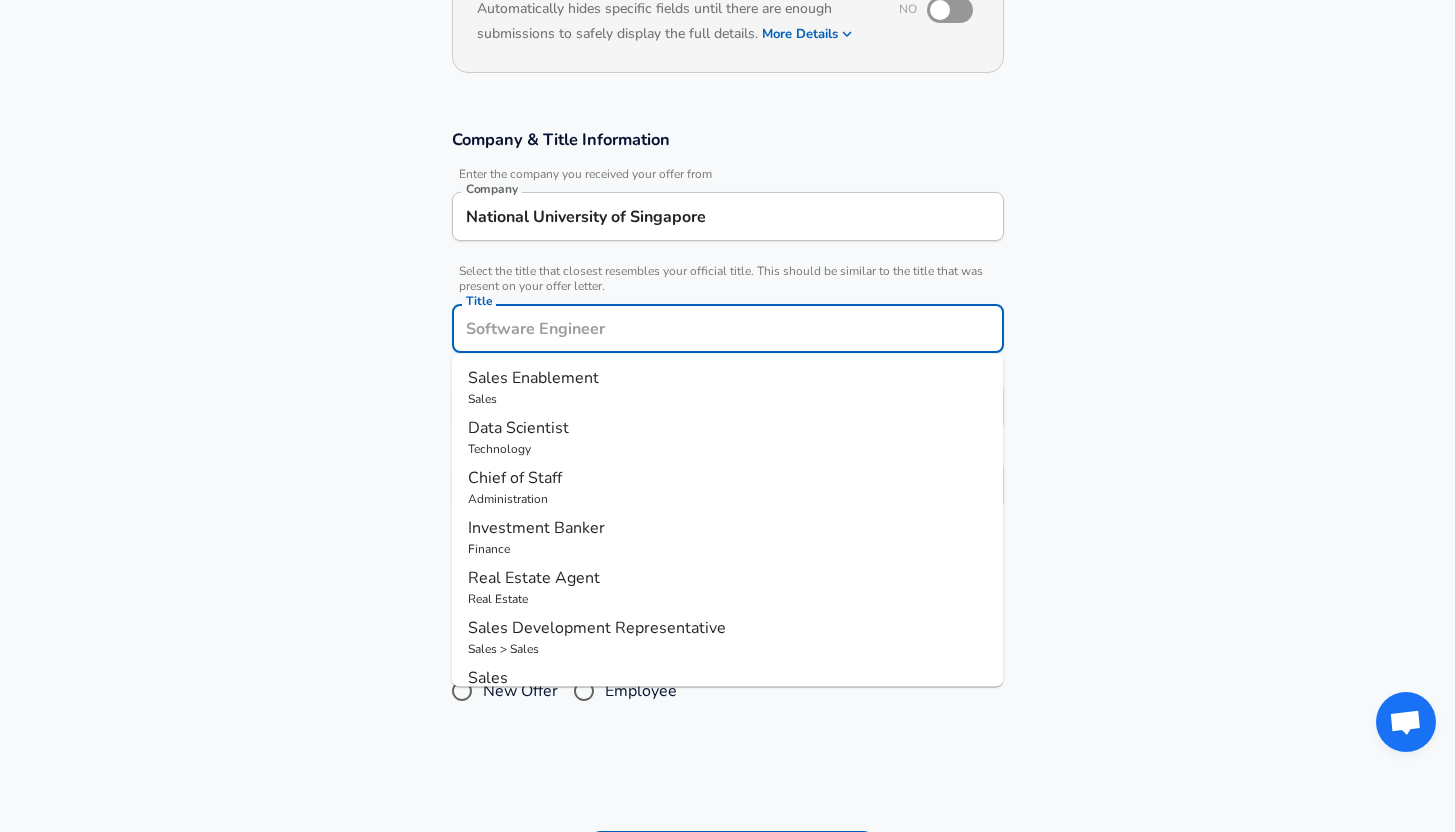 scroll, scrollTop: 0, scrollLeft: 0, axis: both 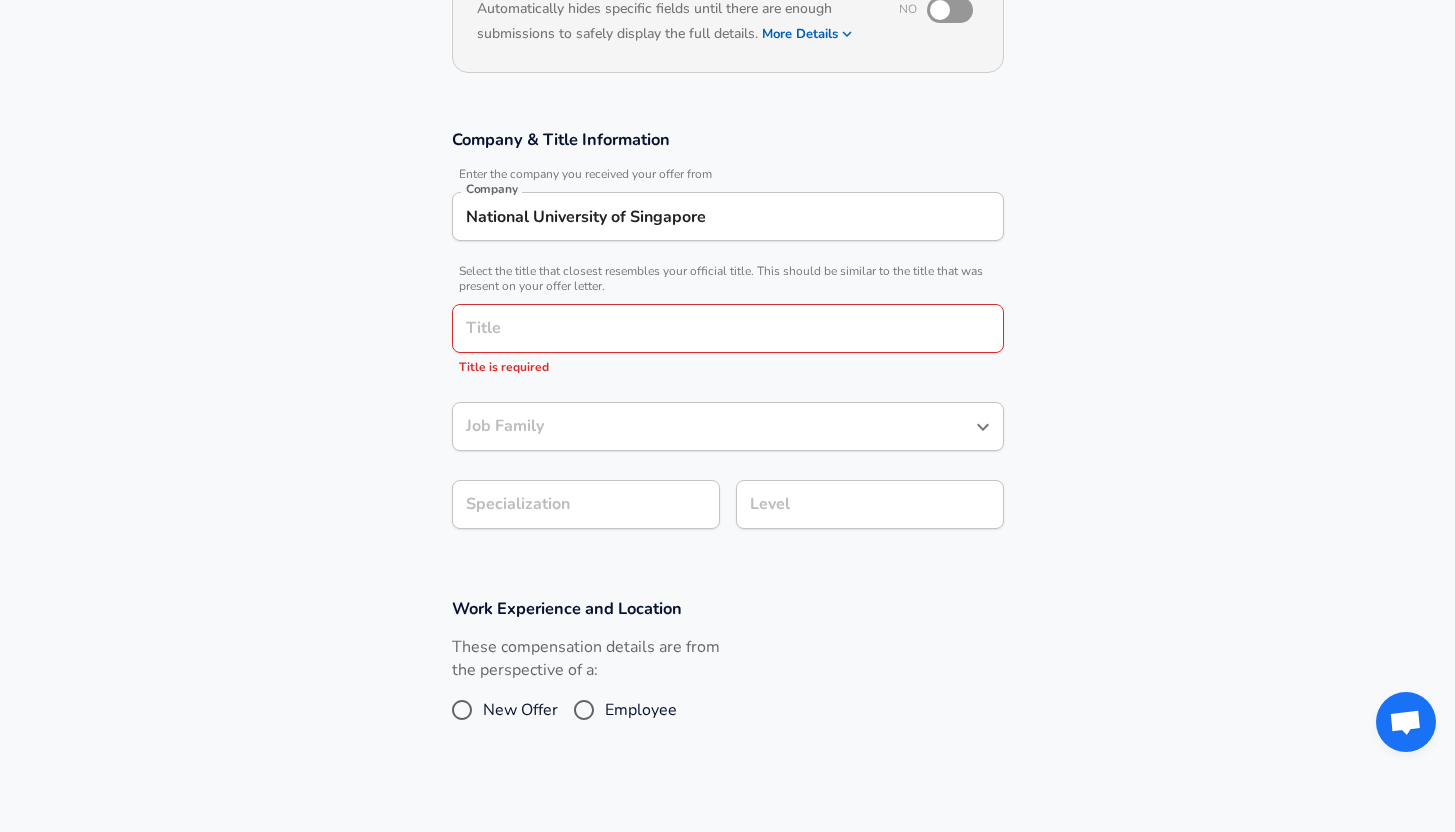 click on "Company & Title Information   Enter the company you received your offer from Company National University of Singapore Company   Select the title that closest resembles your official title. This should be similar to the title that was present on your offer letter. Title Title Title is required Job Family Job Family Specialization Specialization Level Level" at bounding box center [727, 339] 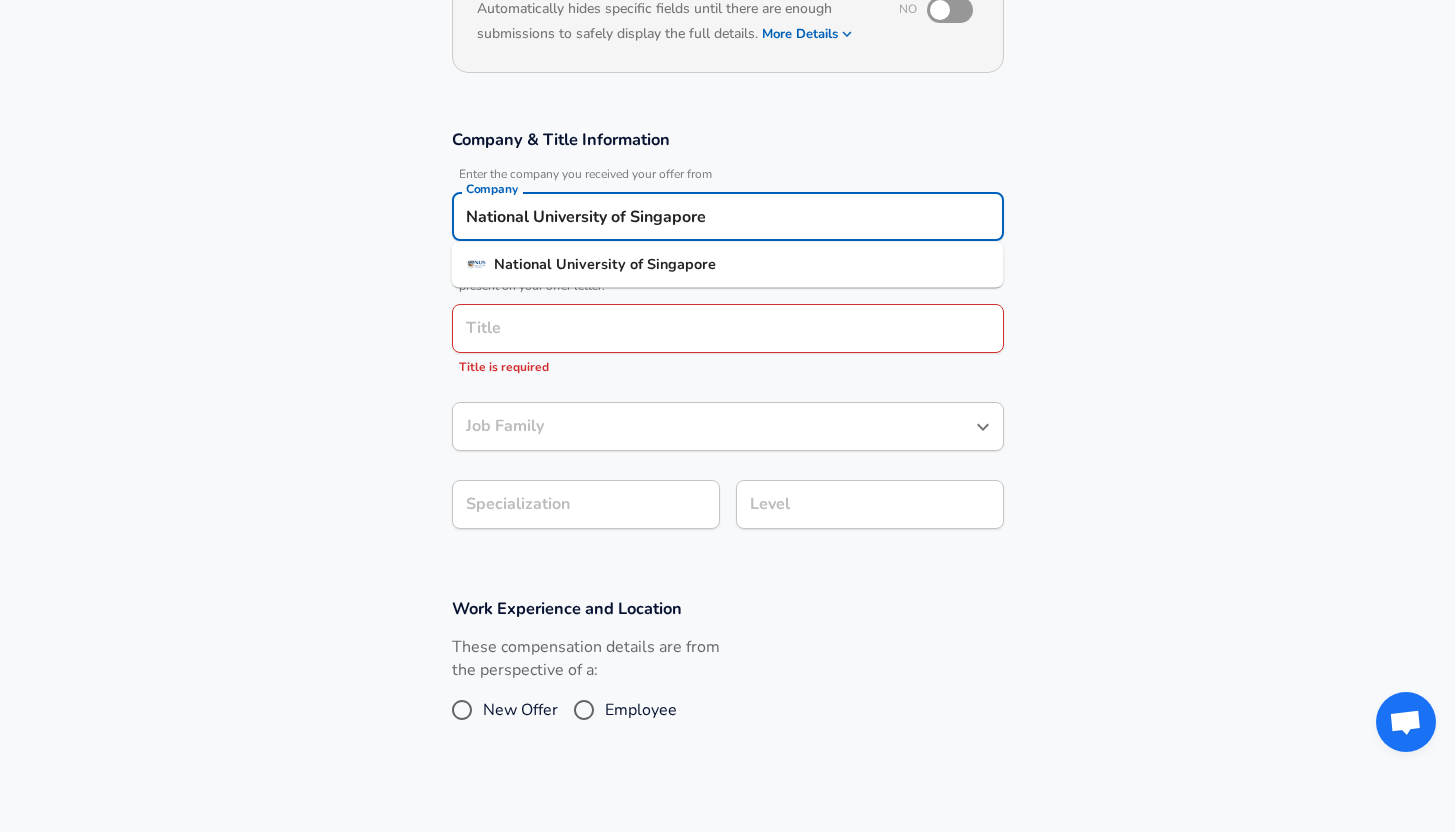 click on "National University of Singapore" at bounding box center [728, 216] 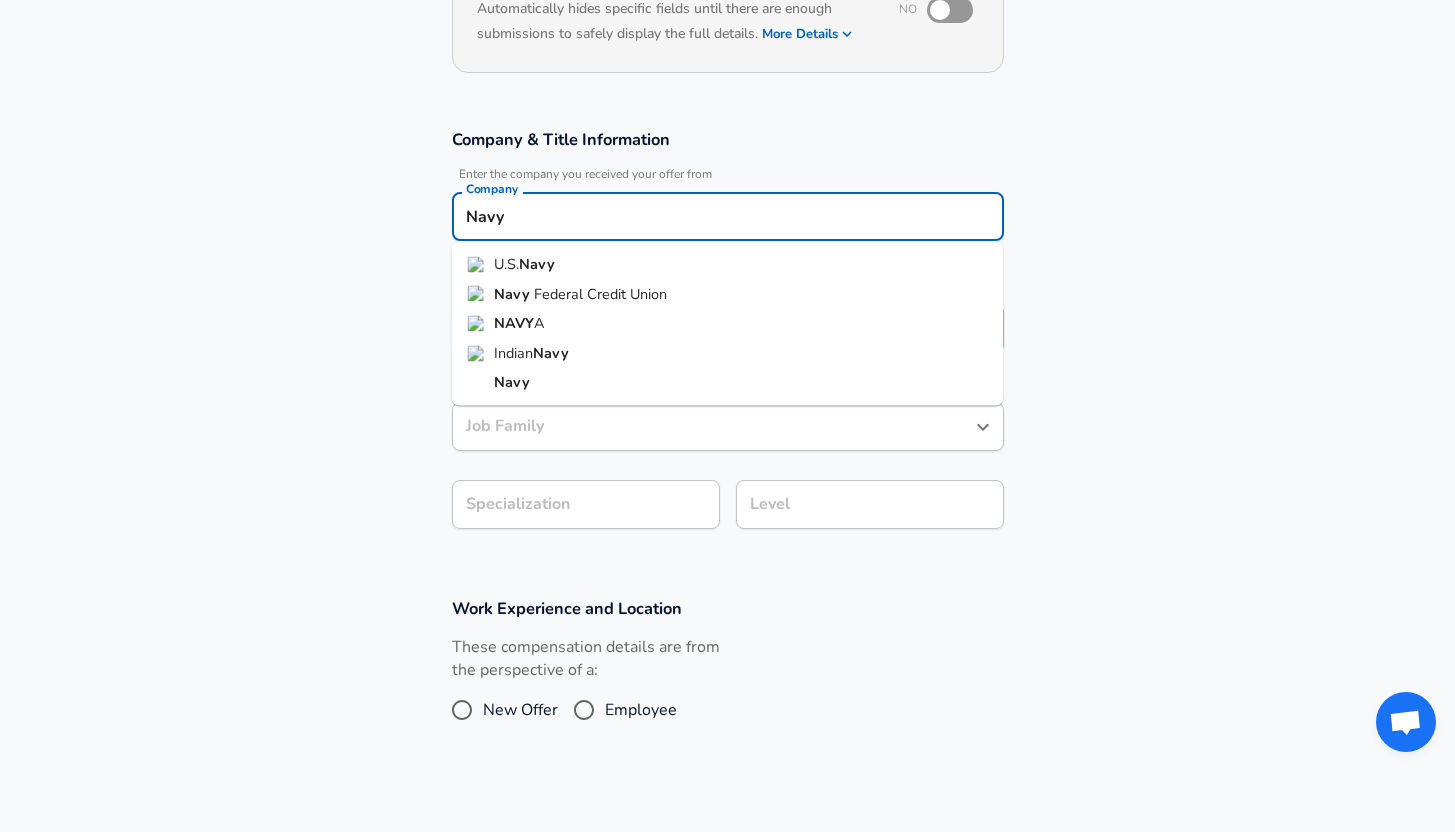 drag, startPoint x: 495, startPoint y: 211, endPoint x: 425, endPoint y: 211, distance: 70 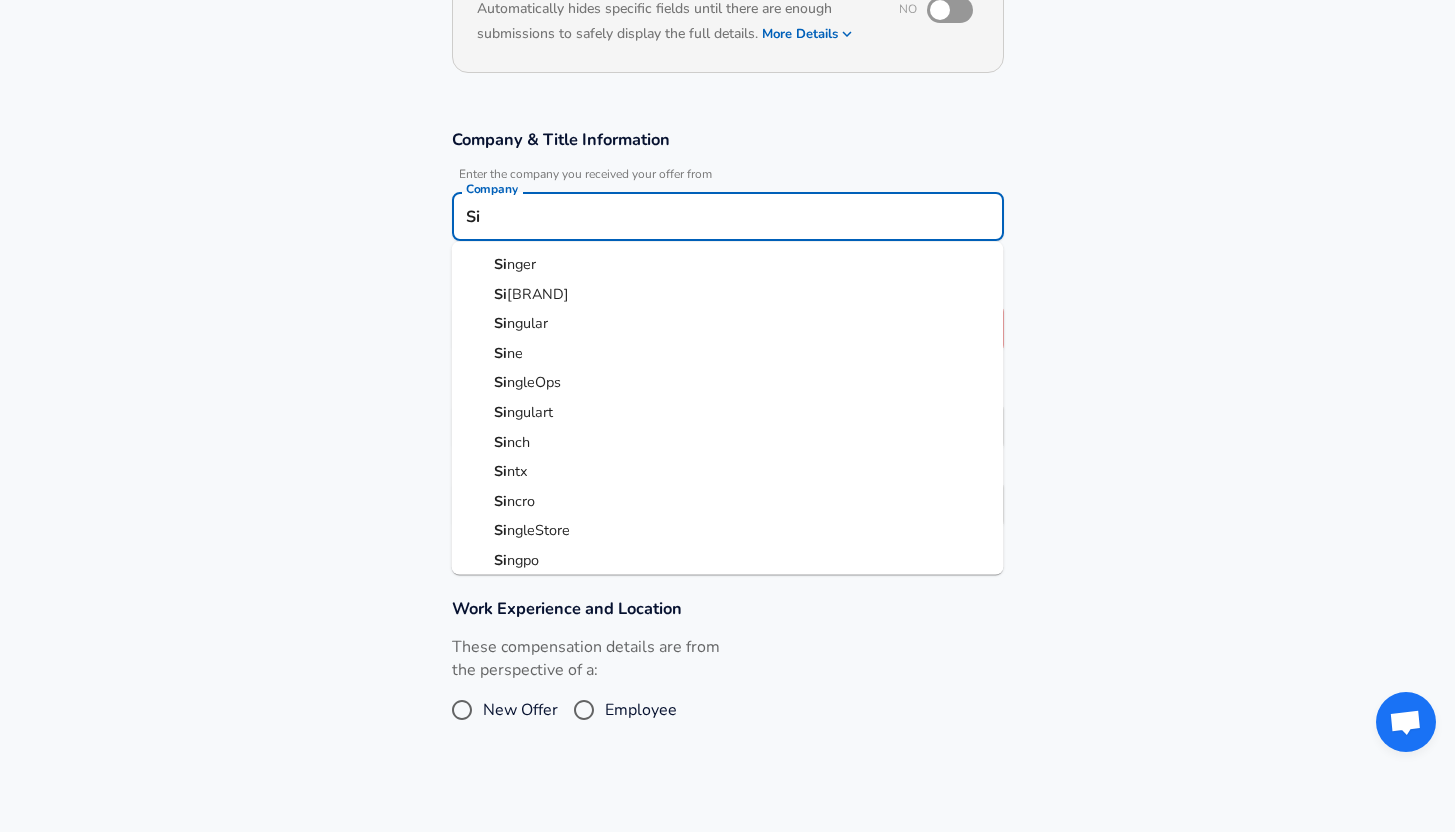 type on "S" 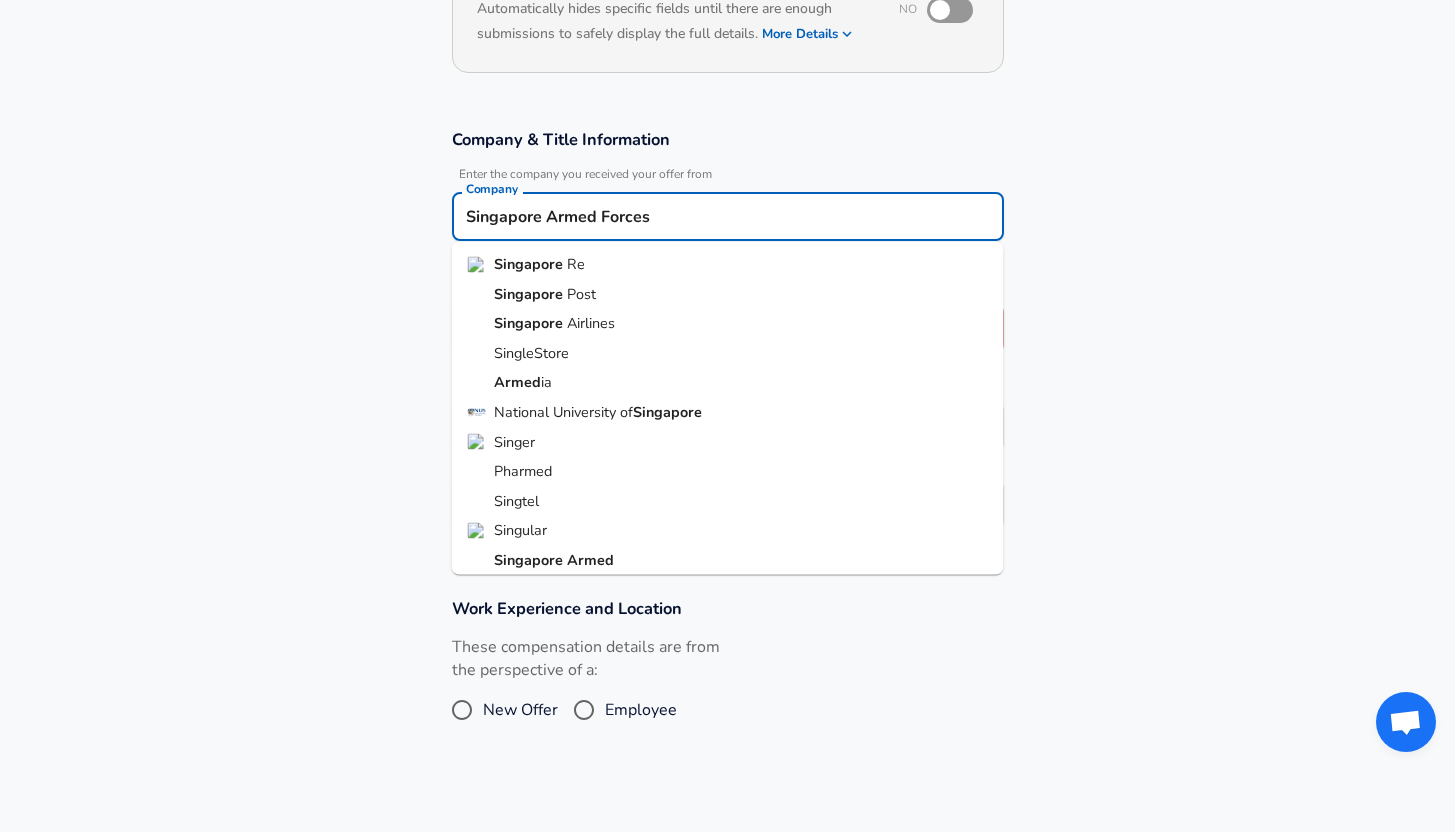scroll, scrollTop: 8, scrollLeft: 0, axis: vertical 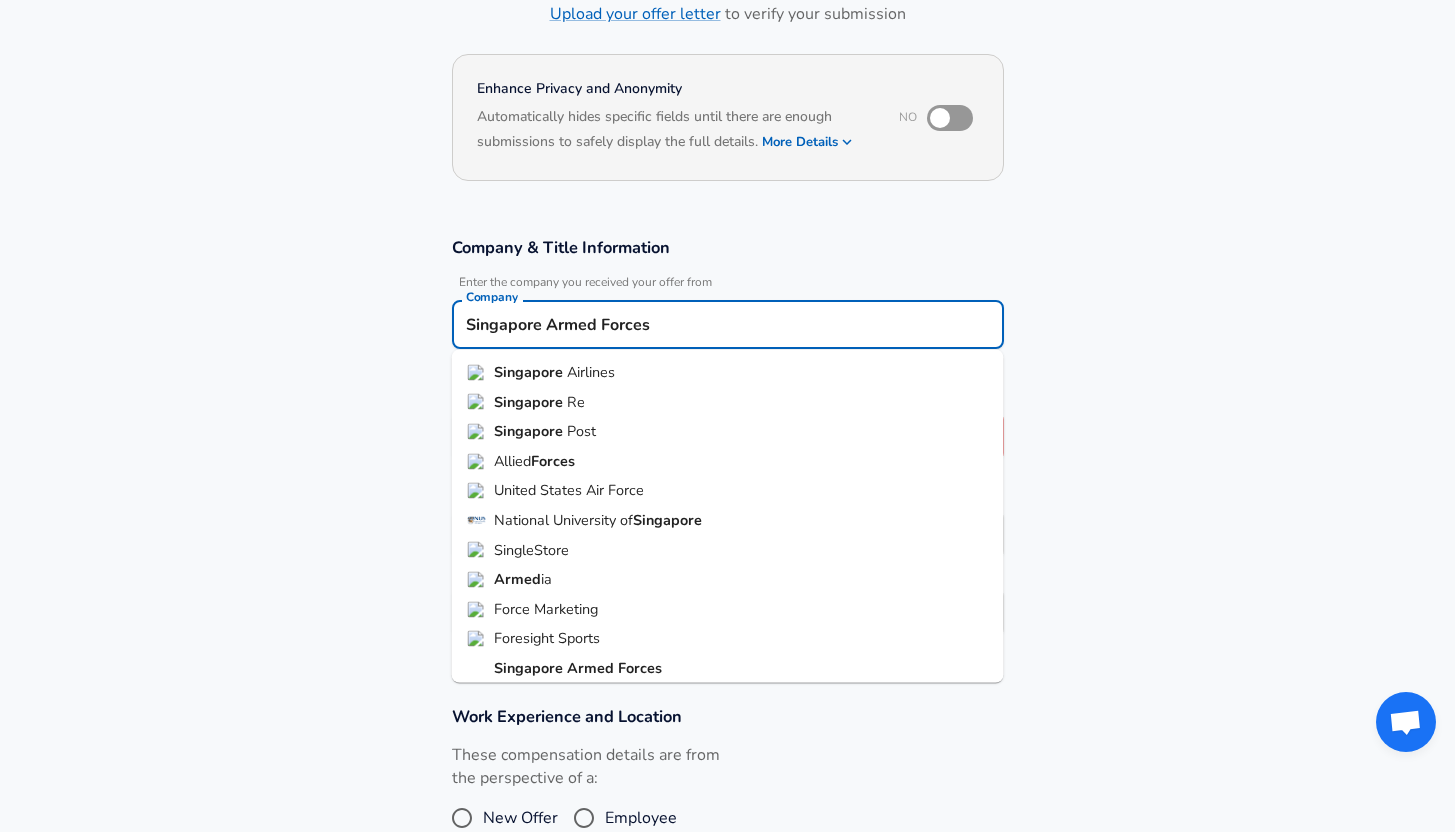 click on "Singapore     Armed     Forces" at bounding box center (728, 669) 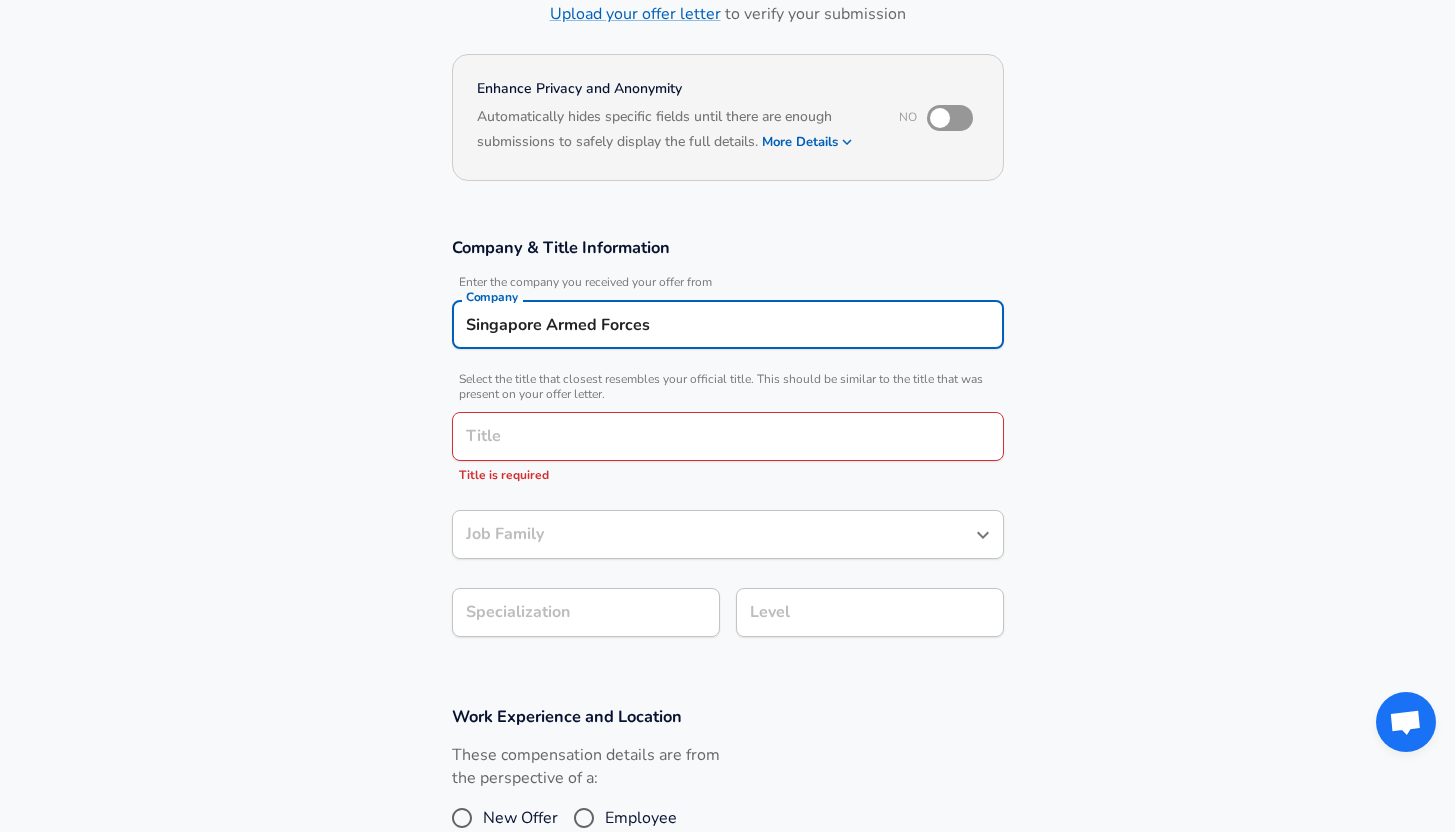 click on "Title" at bounding box center [728, 436] 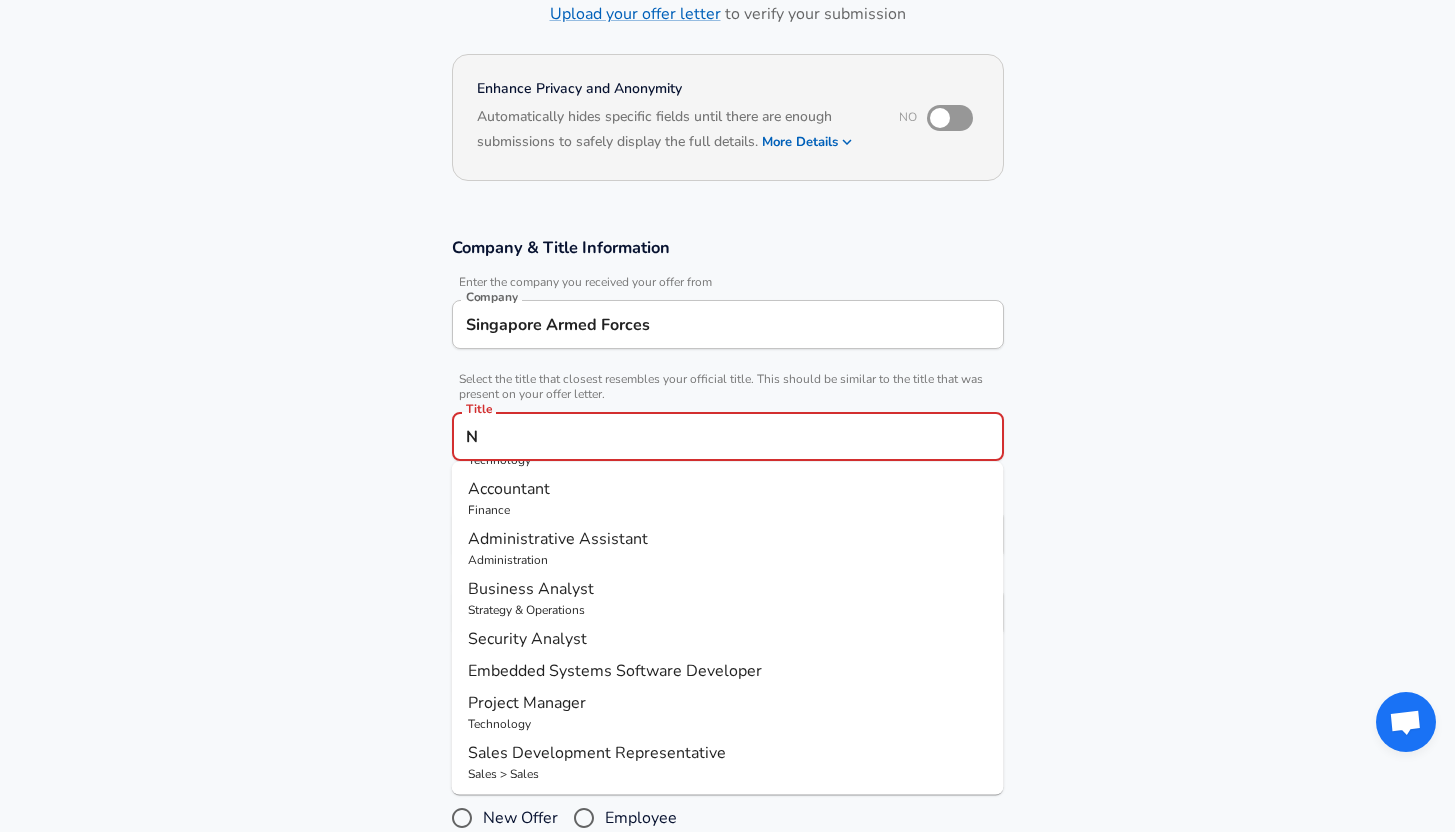 scroll, scrollTop: 0, scrollLeft: 0, axis: both 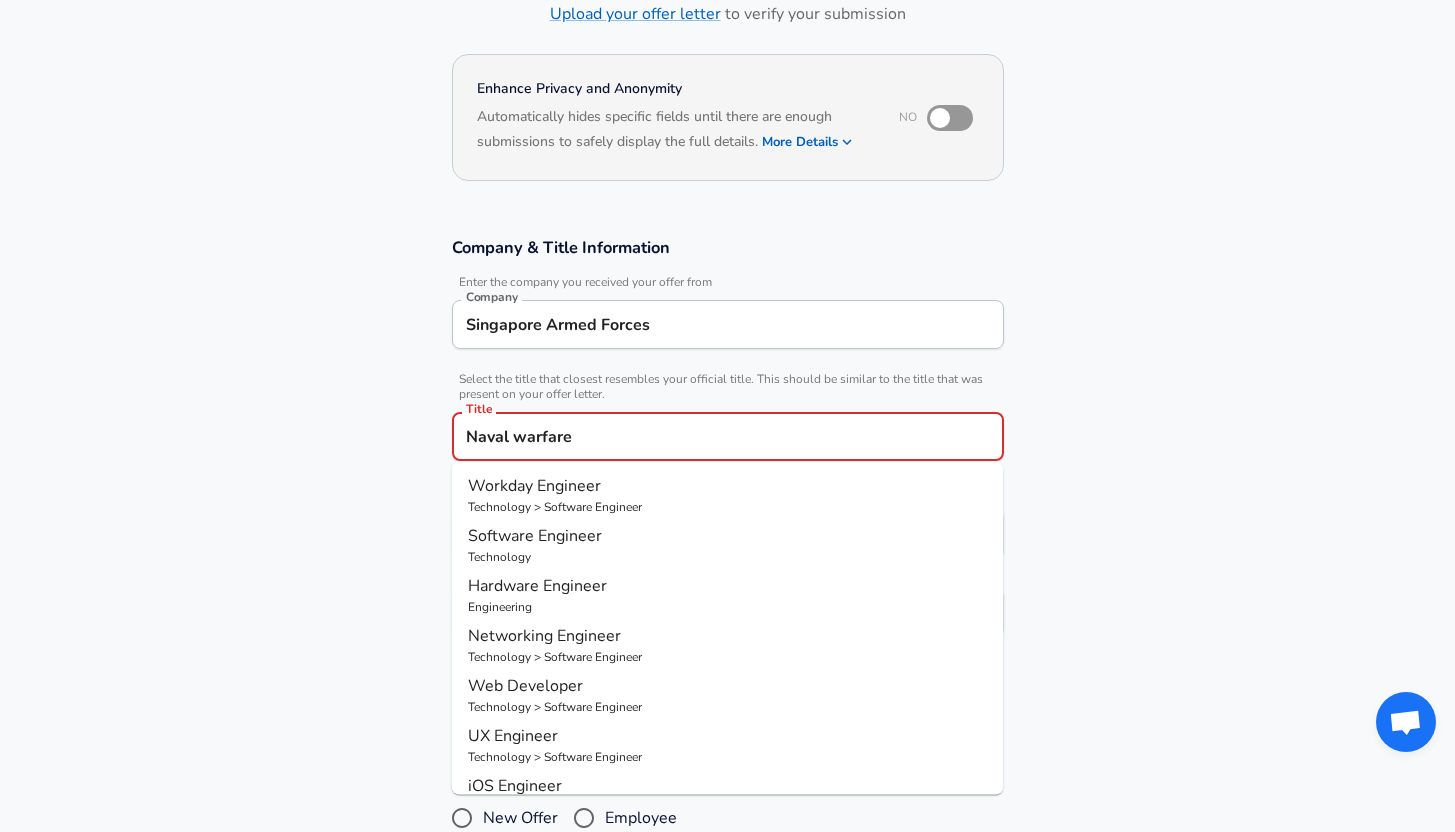 click on "Naval warfare" at bounding box center (728, 436) 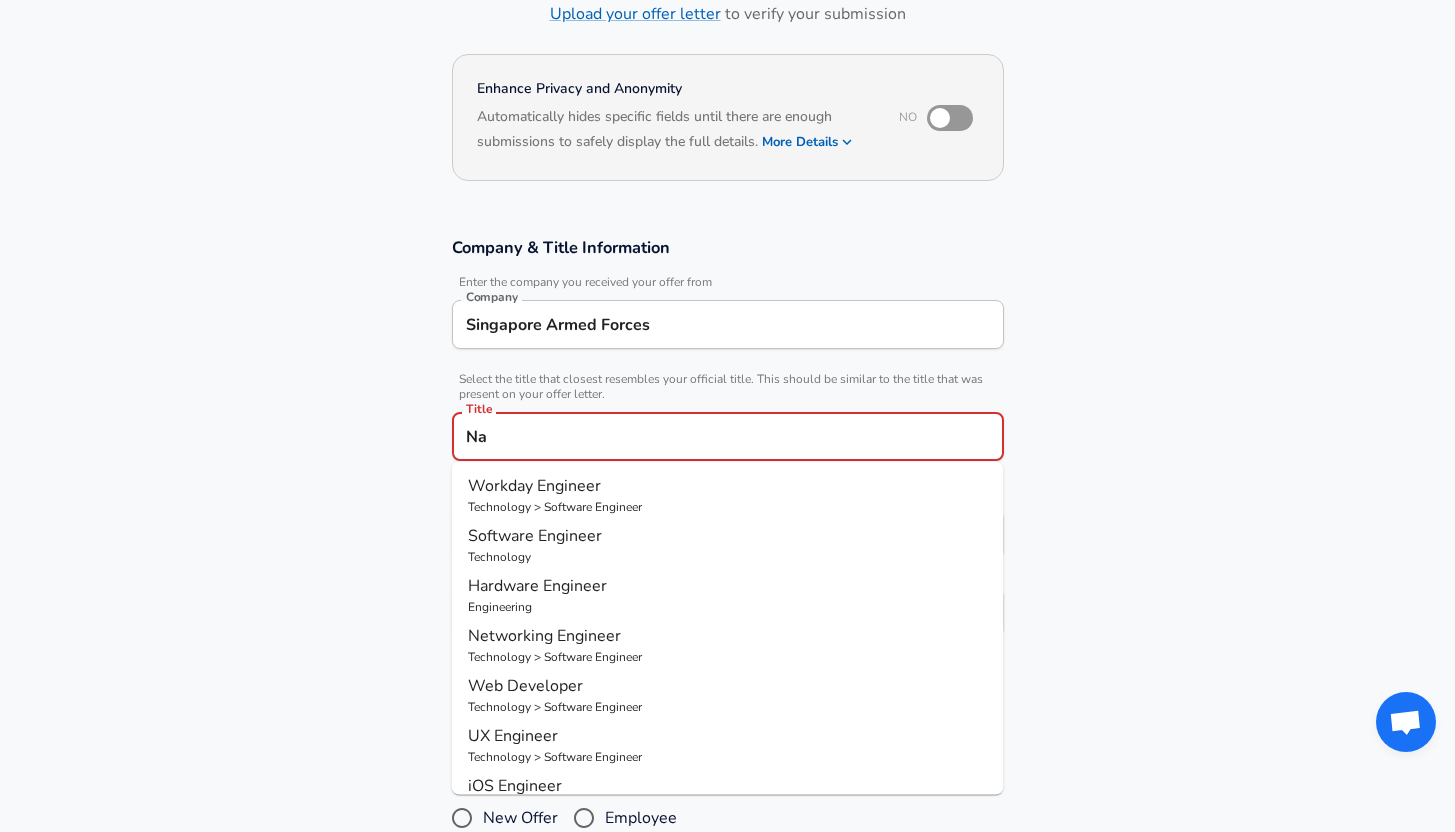type on "N" 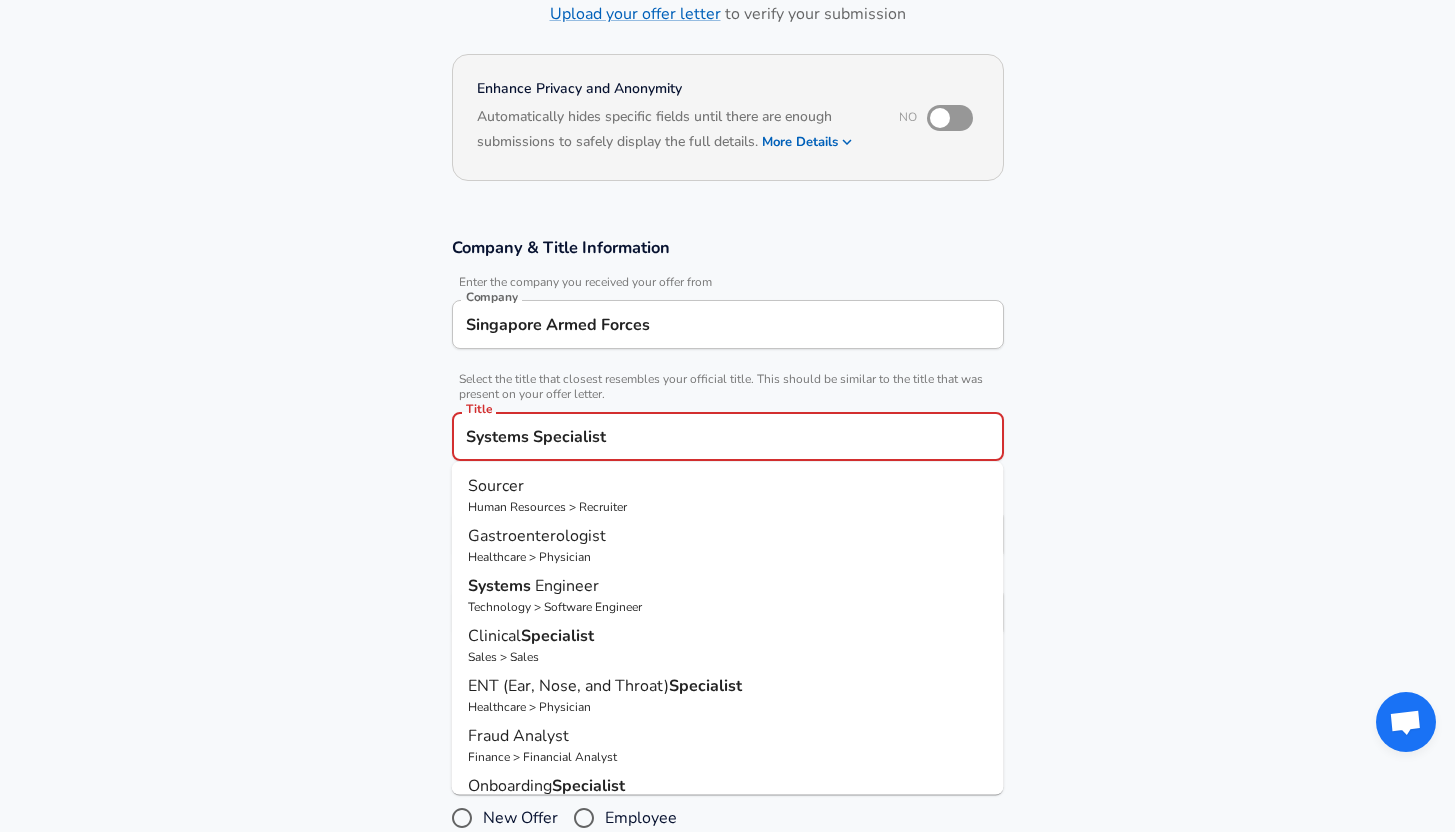 type on "Sourcer" 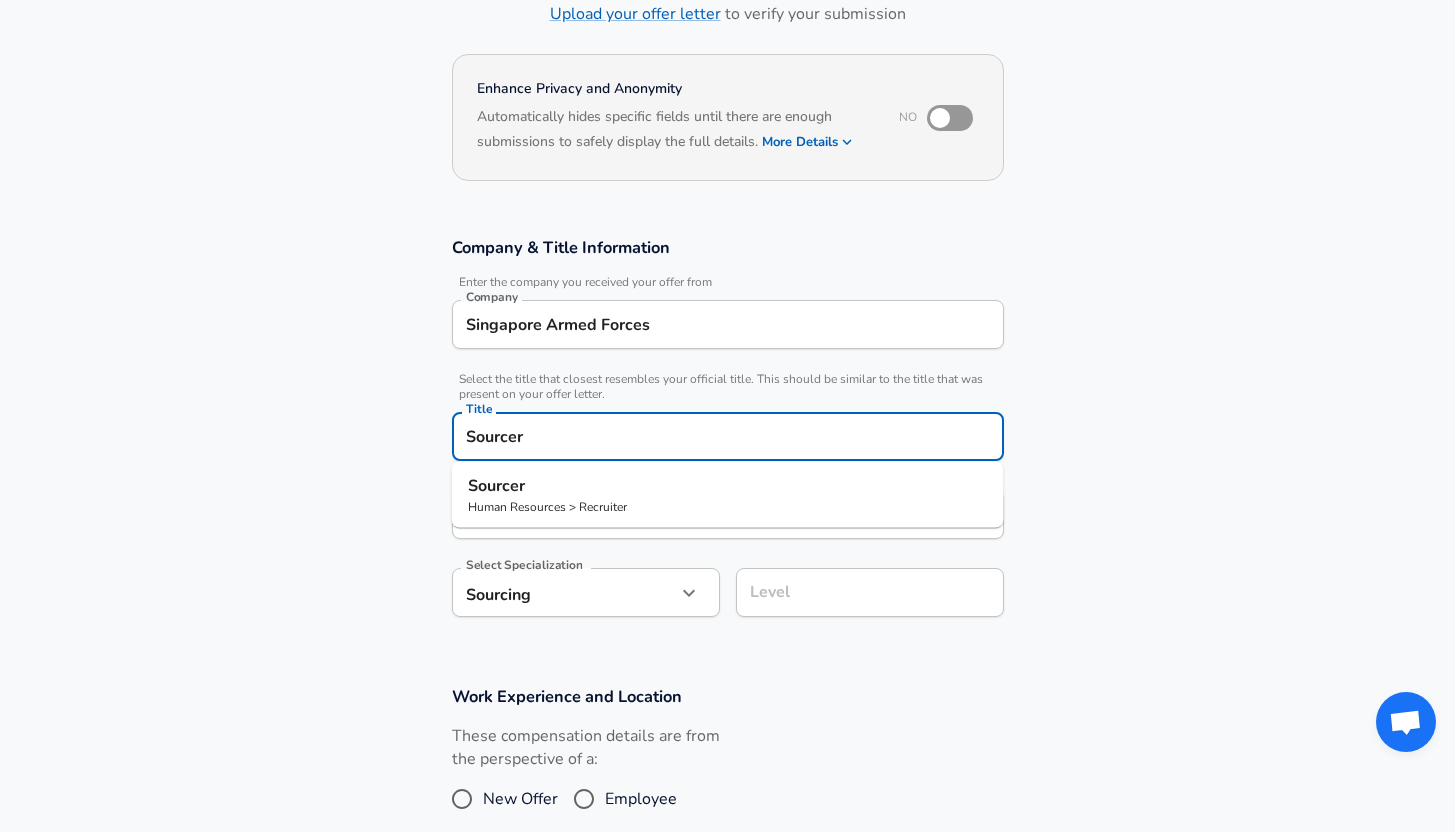 scroll, scrollTop: 0, scrollLeft: 0, axis: both 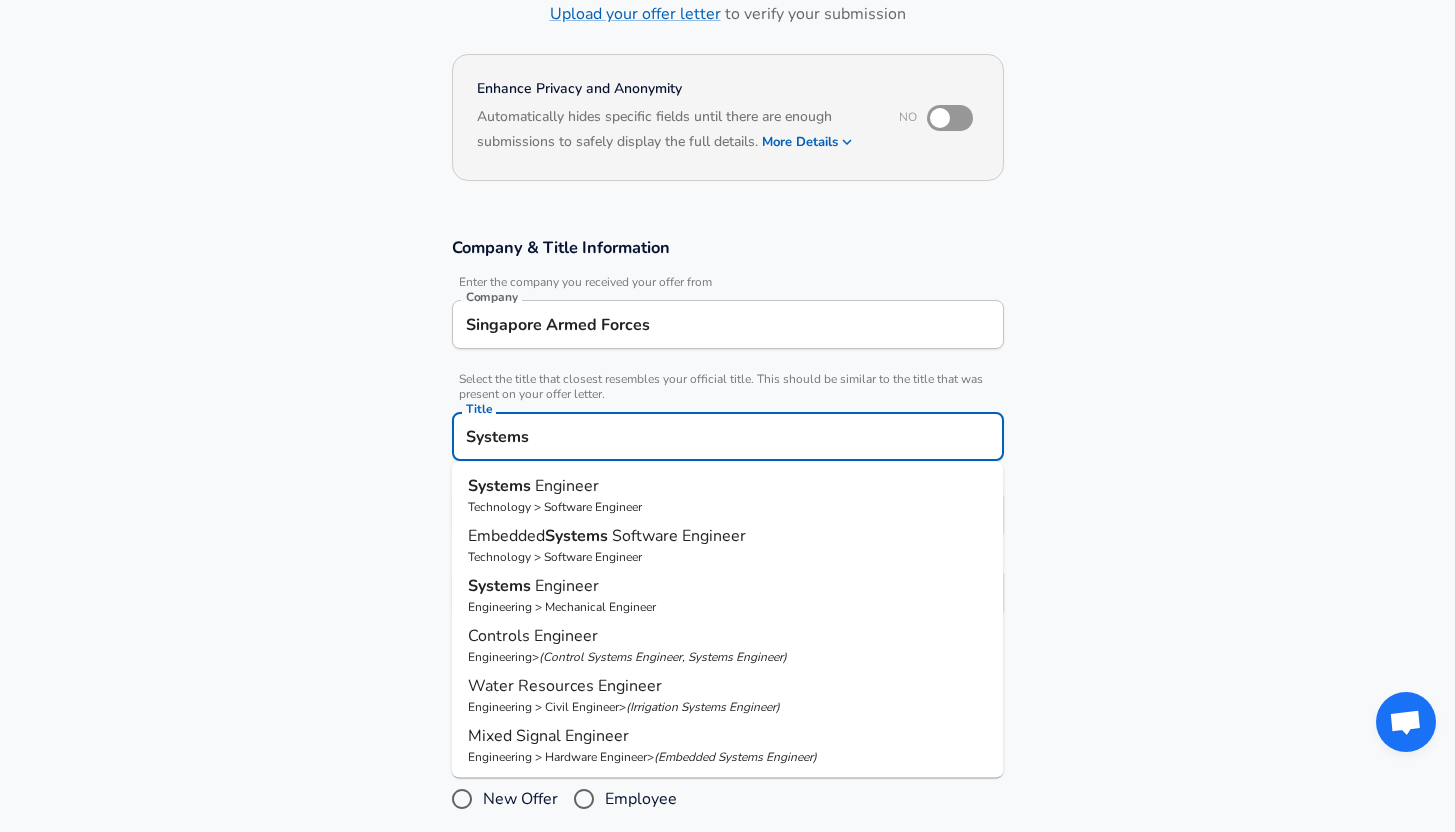 click on "Systems" at bounding box center (578, 536) 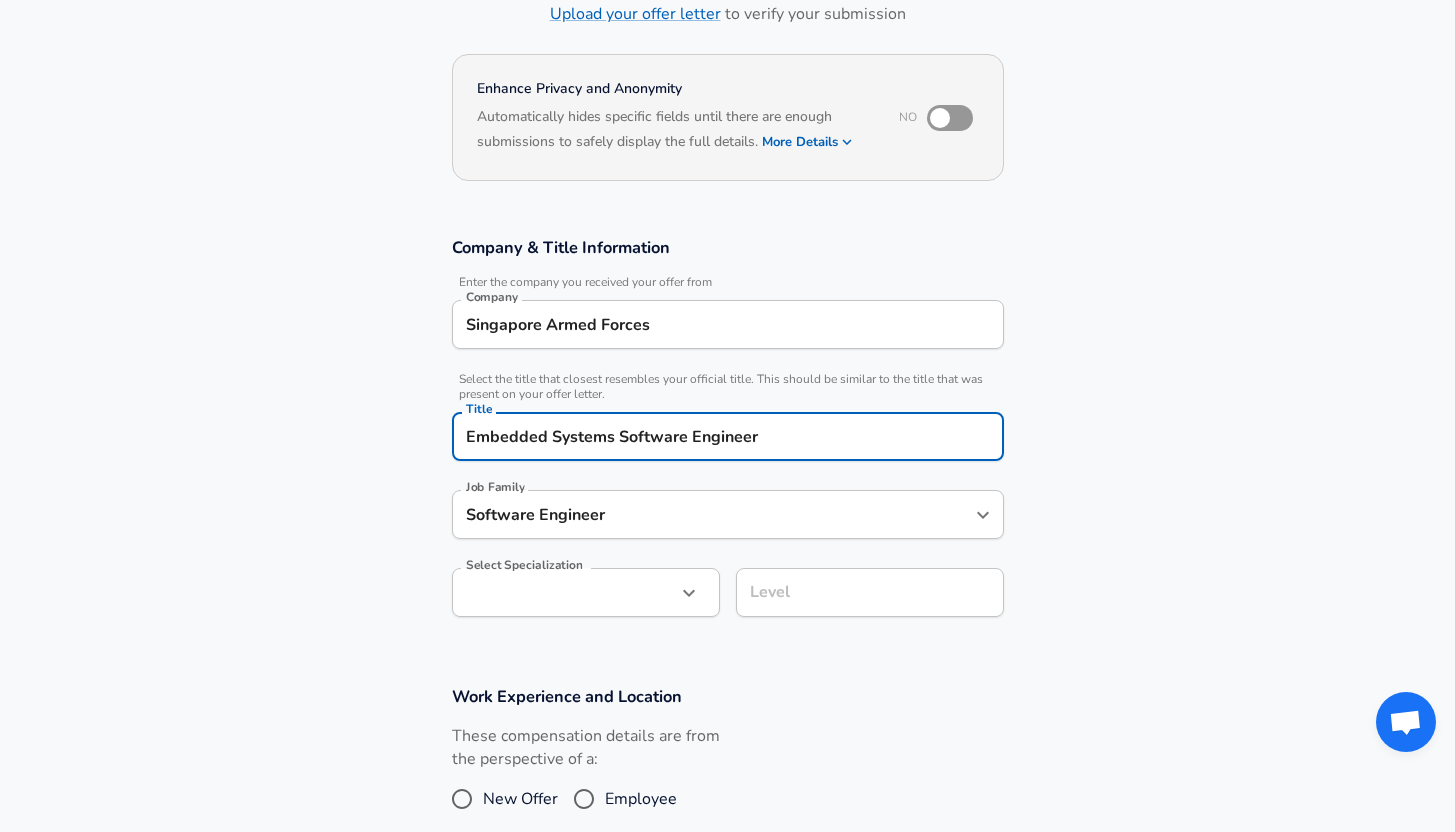scroll, scrollTop: 0, scrollLeft: 0, axis: both 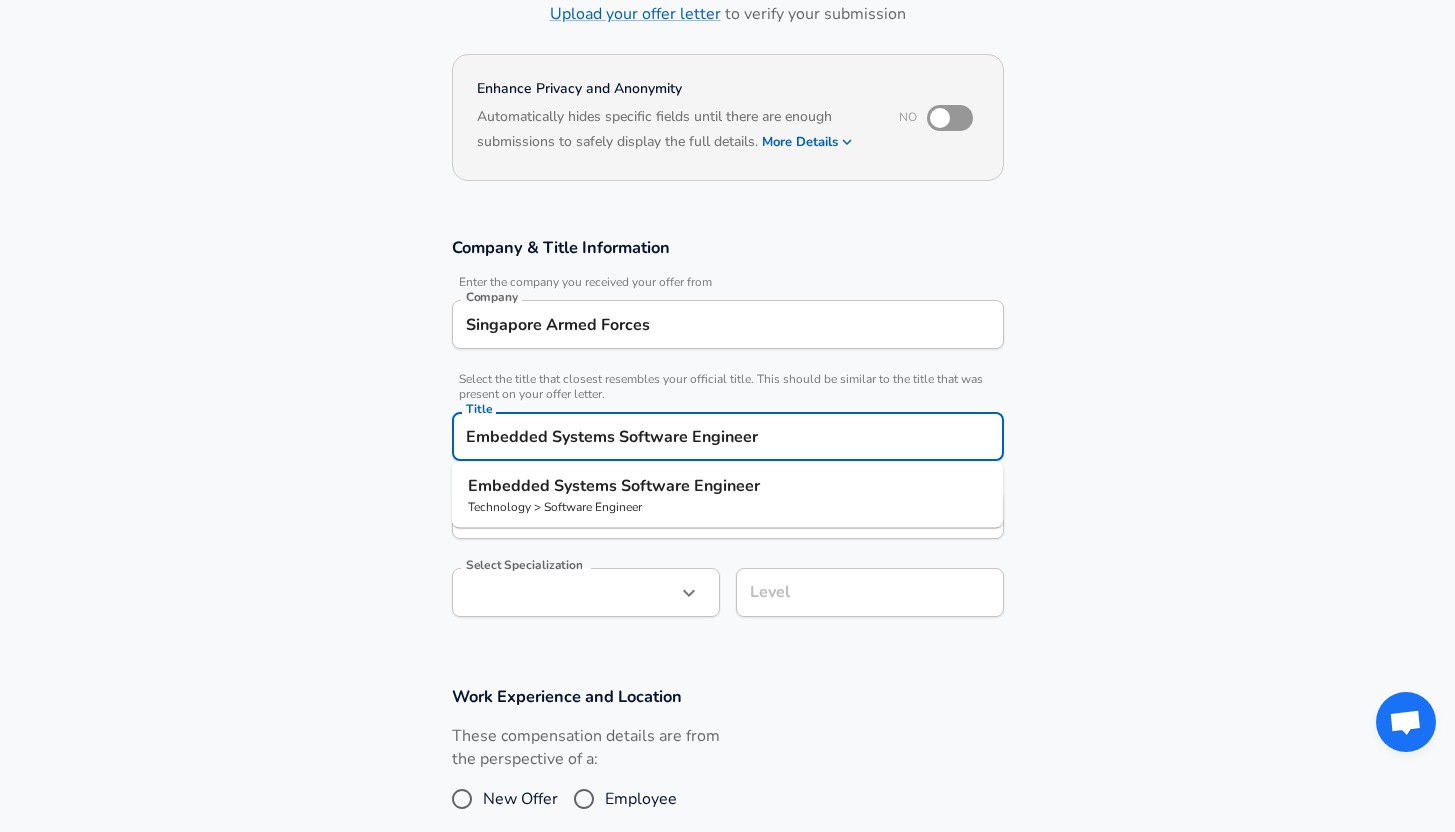 drag, startPoint x: 736, startPoint y: 429, endPoint x: 381, endPoint y: 429, distance: 355 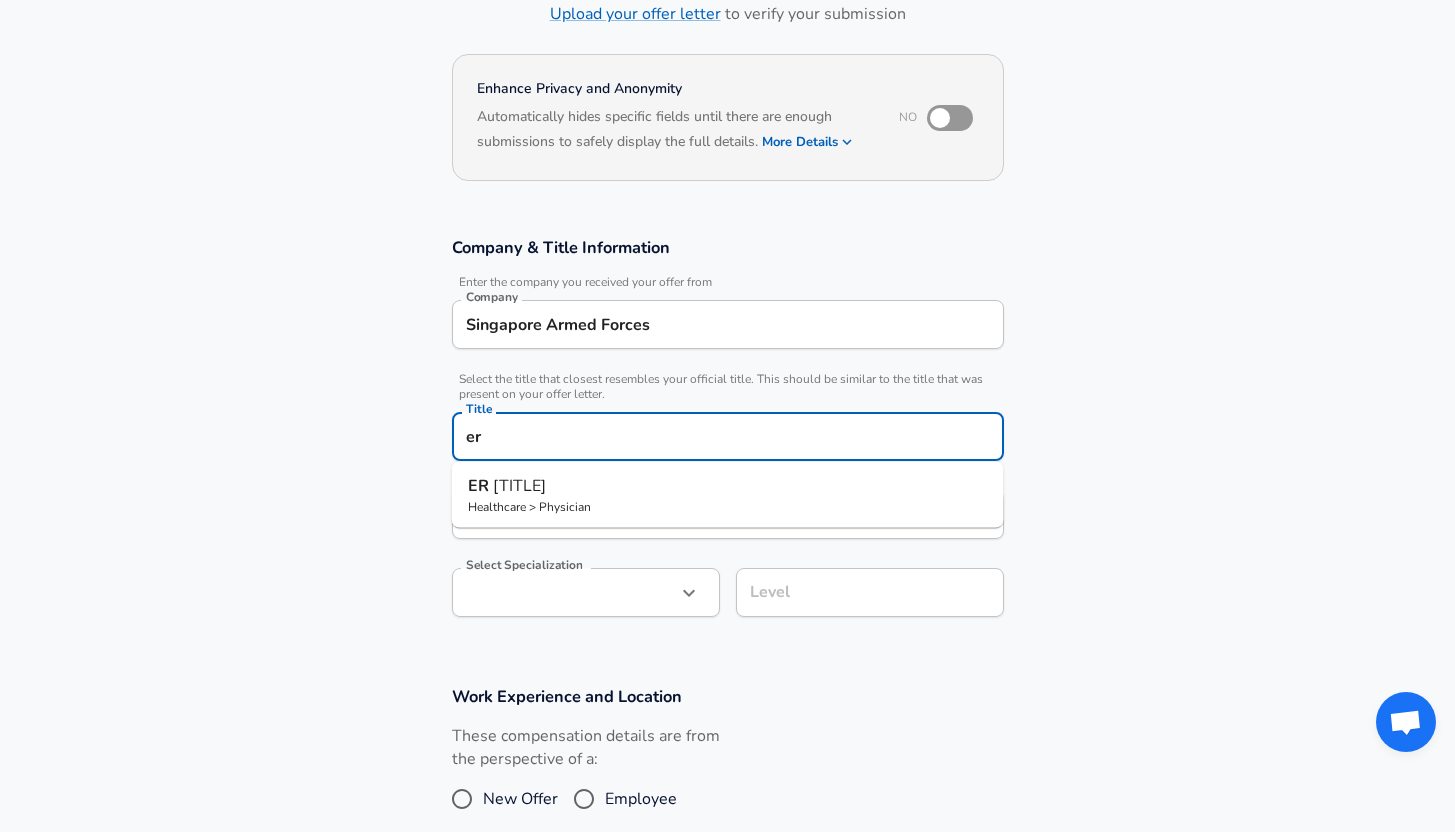type on "r" 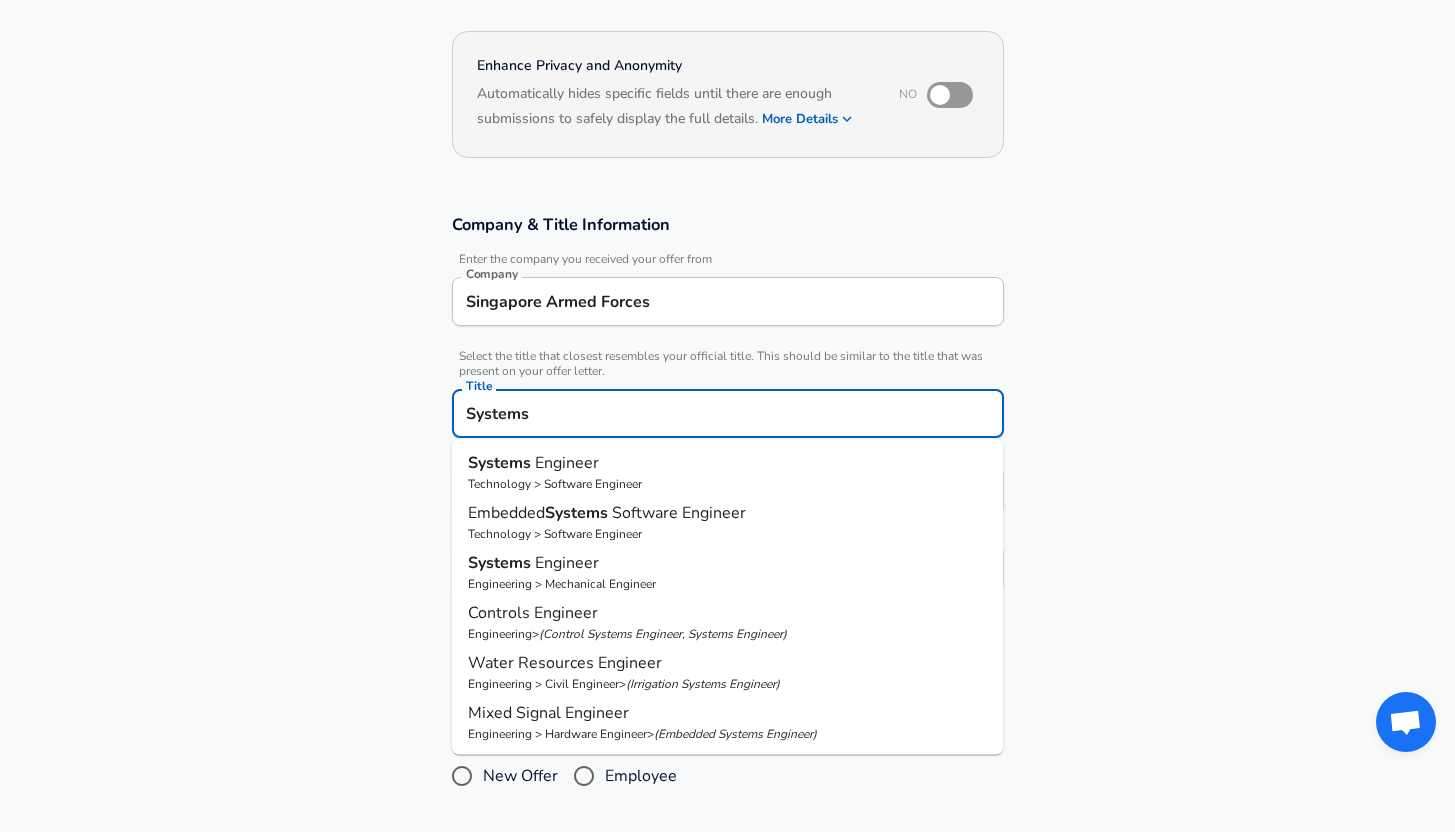 scroll, scrollTop: 196, scrollLeft: 0, axis: vertical 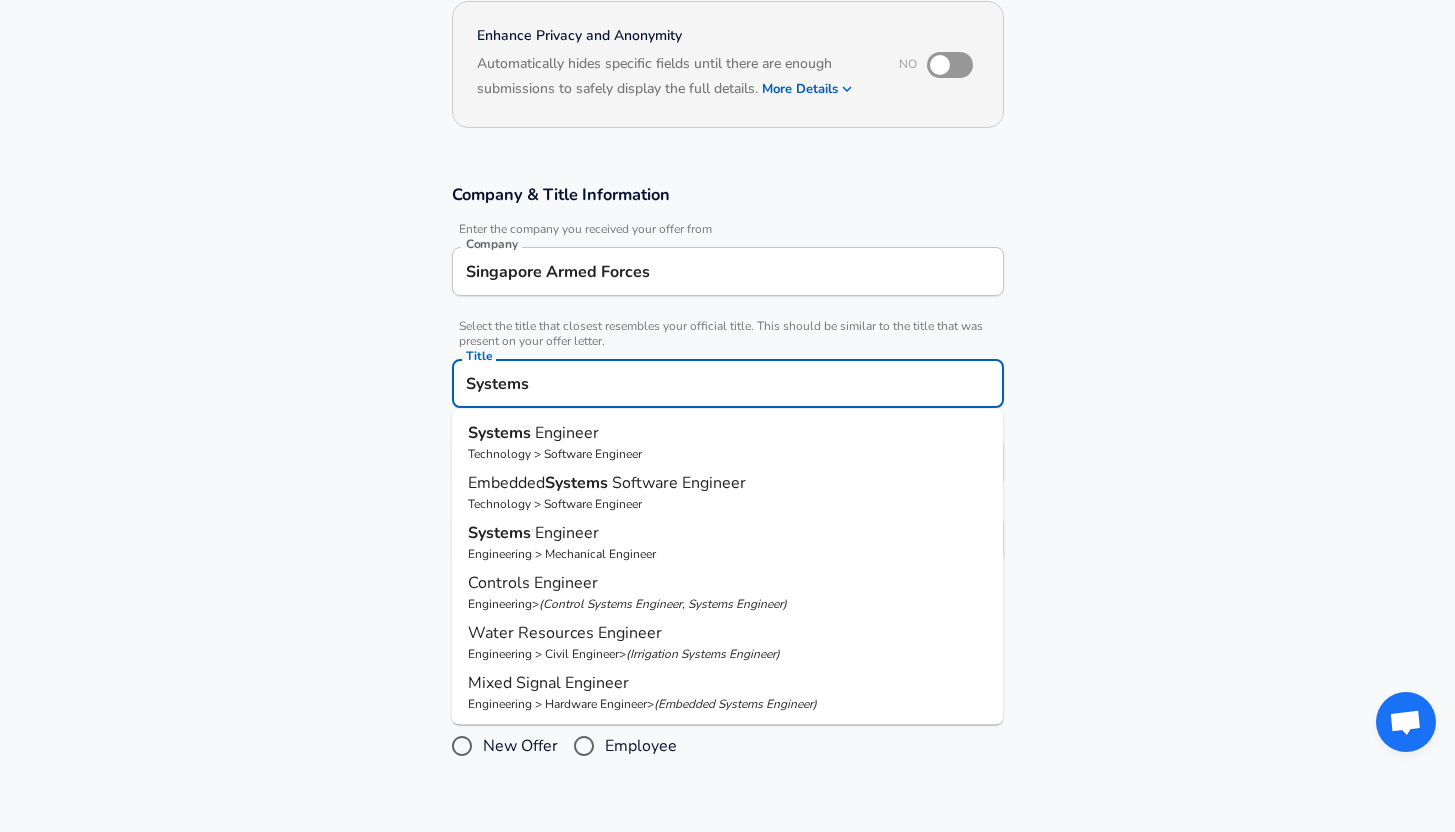 click on "Systems" at bounding box center [501, 433] 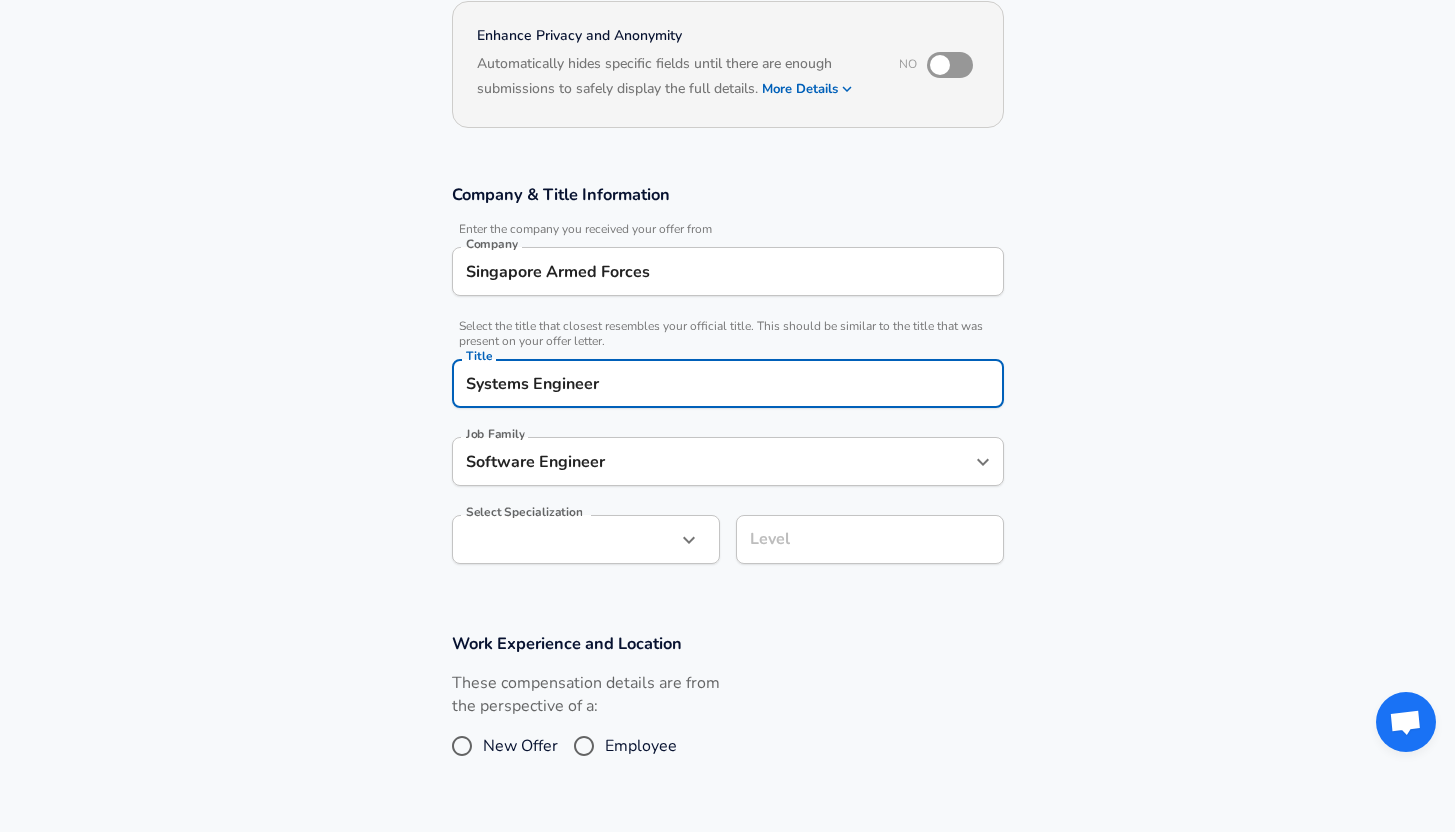 type on "Systems Engineer" 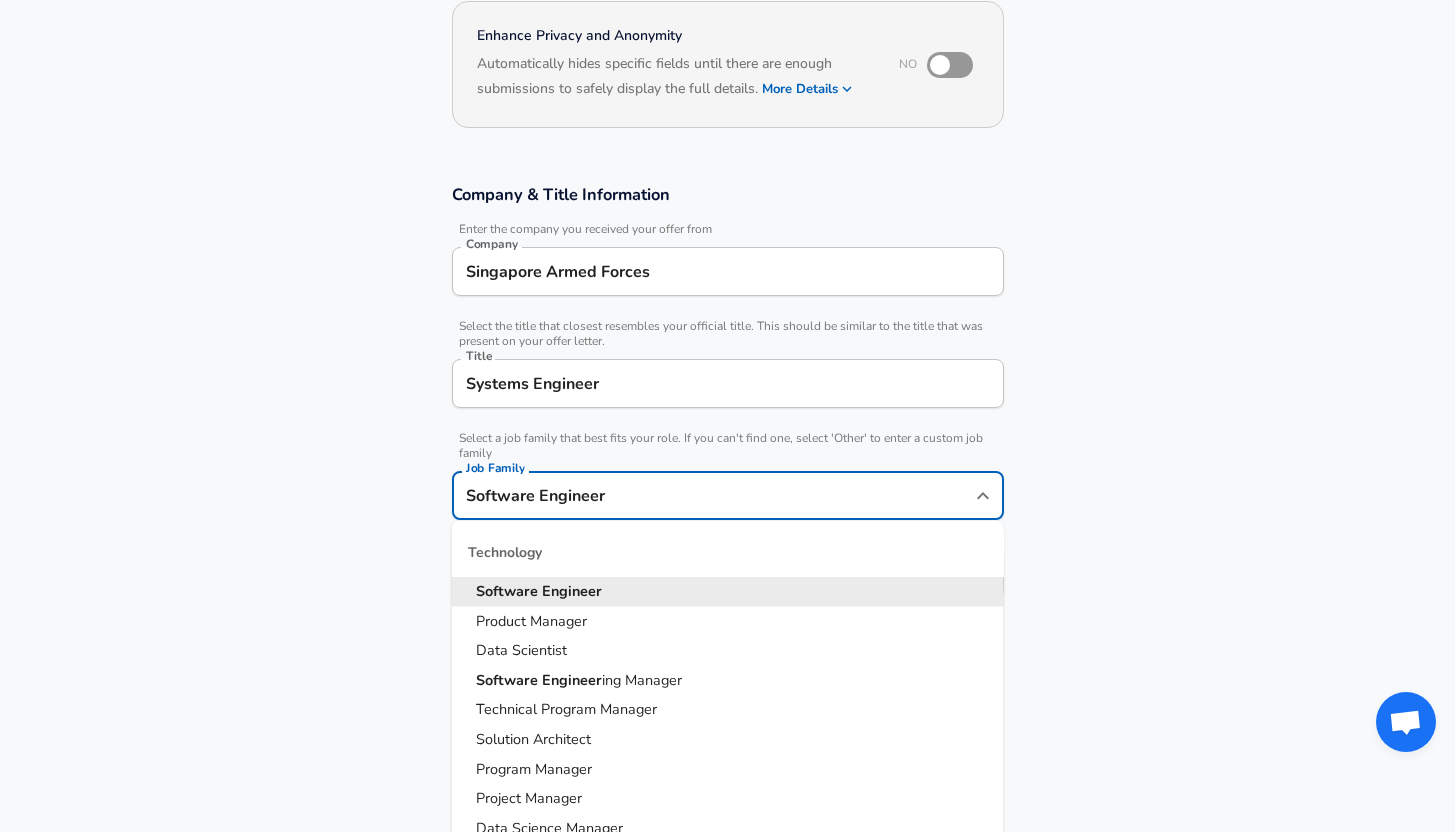 scroll, scrollTop: 236, scrollLeft: 0, axis: vertical 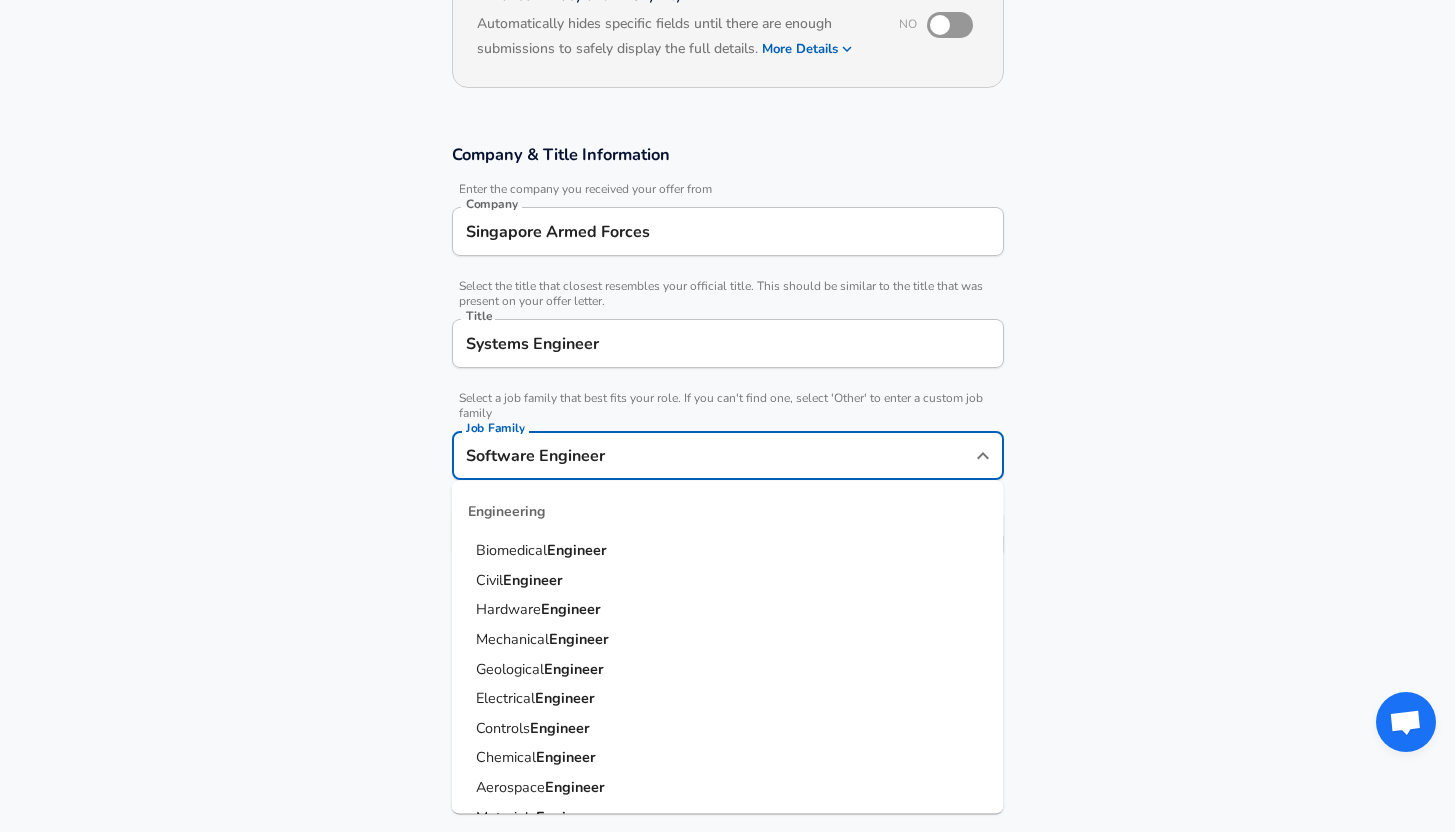 click on "Engineer" at bounding box center [565, 698] 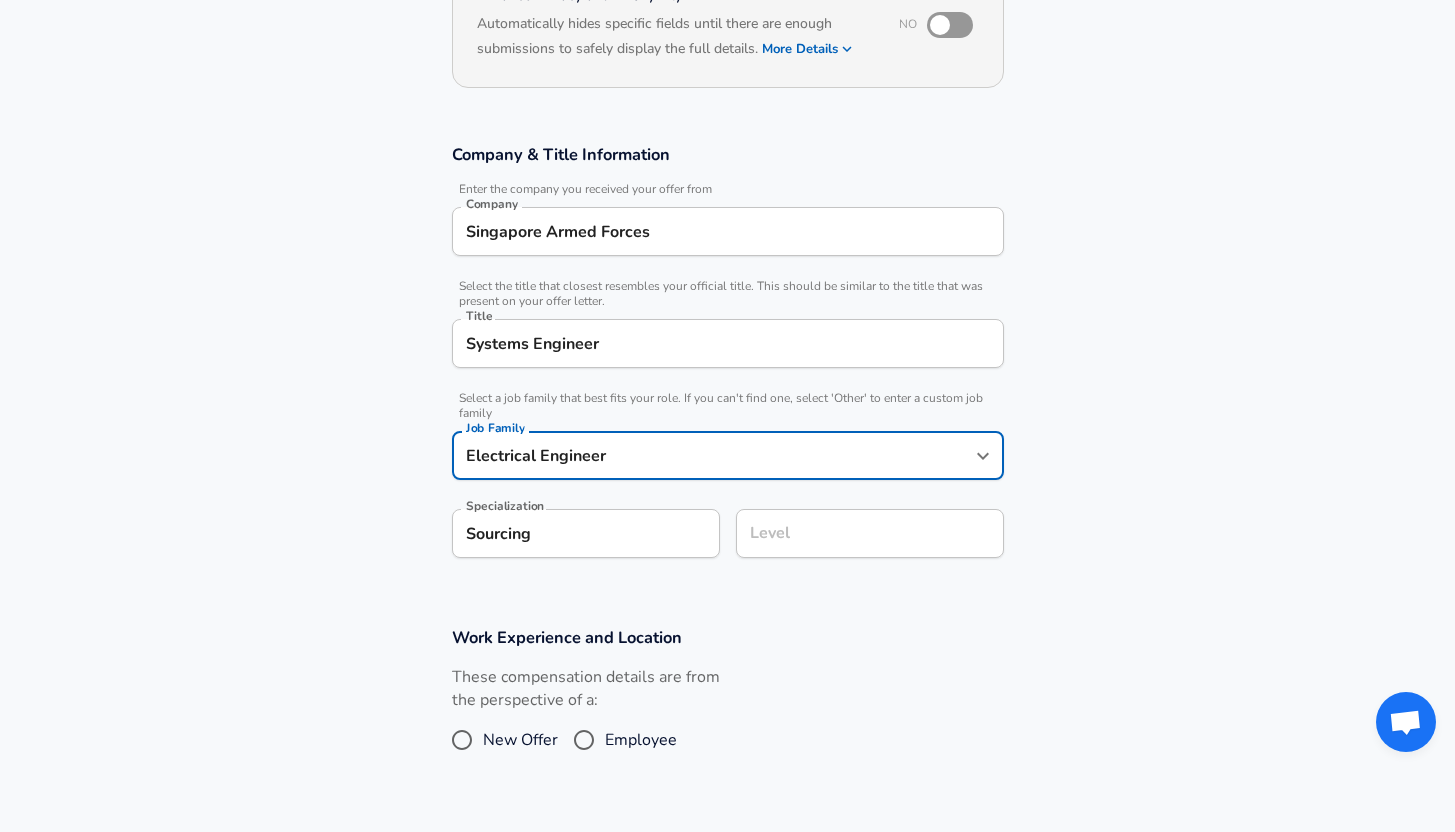 click on "Work Experience and Location These compensation details are from the perspective of a: New Offer Employee" at bounding box center [727, 703] 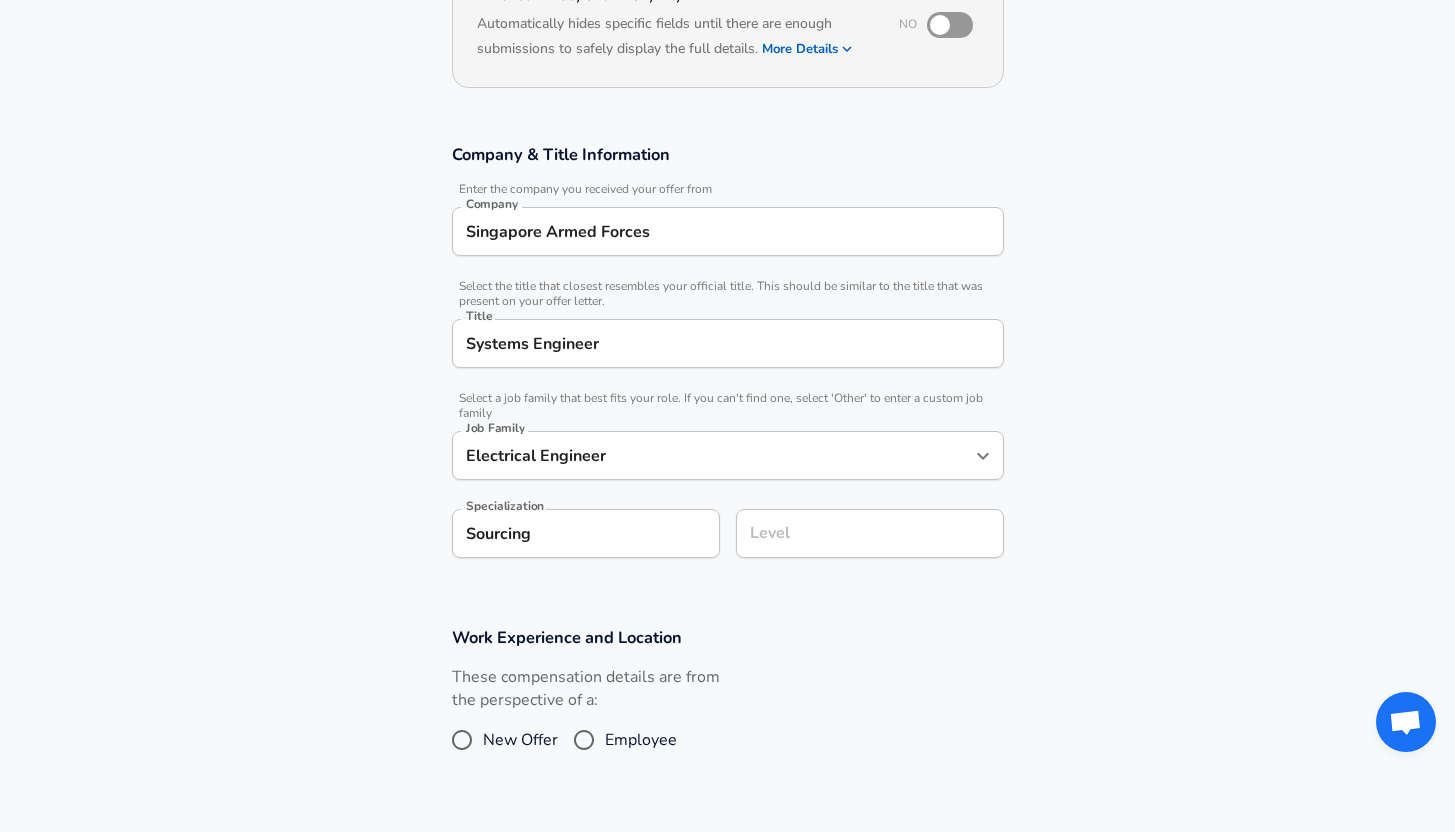 click on "Company & Title Information   Enter the company you received your offer from Company Singapore Armed Forces Company   Select the title that closest resembles your official title. This should be similar to the title that was present on your offer letter. Title Systems Engineer Title   Select a job family that best fits your role. If you can't find one, select 'Other' to enter a custom job family Job Family Electrical Engineer Job Family Specialization Sourcing Specialization Level Level" at bounding box center (727, 361) 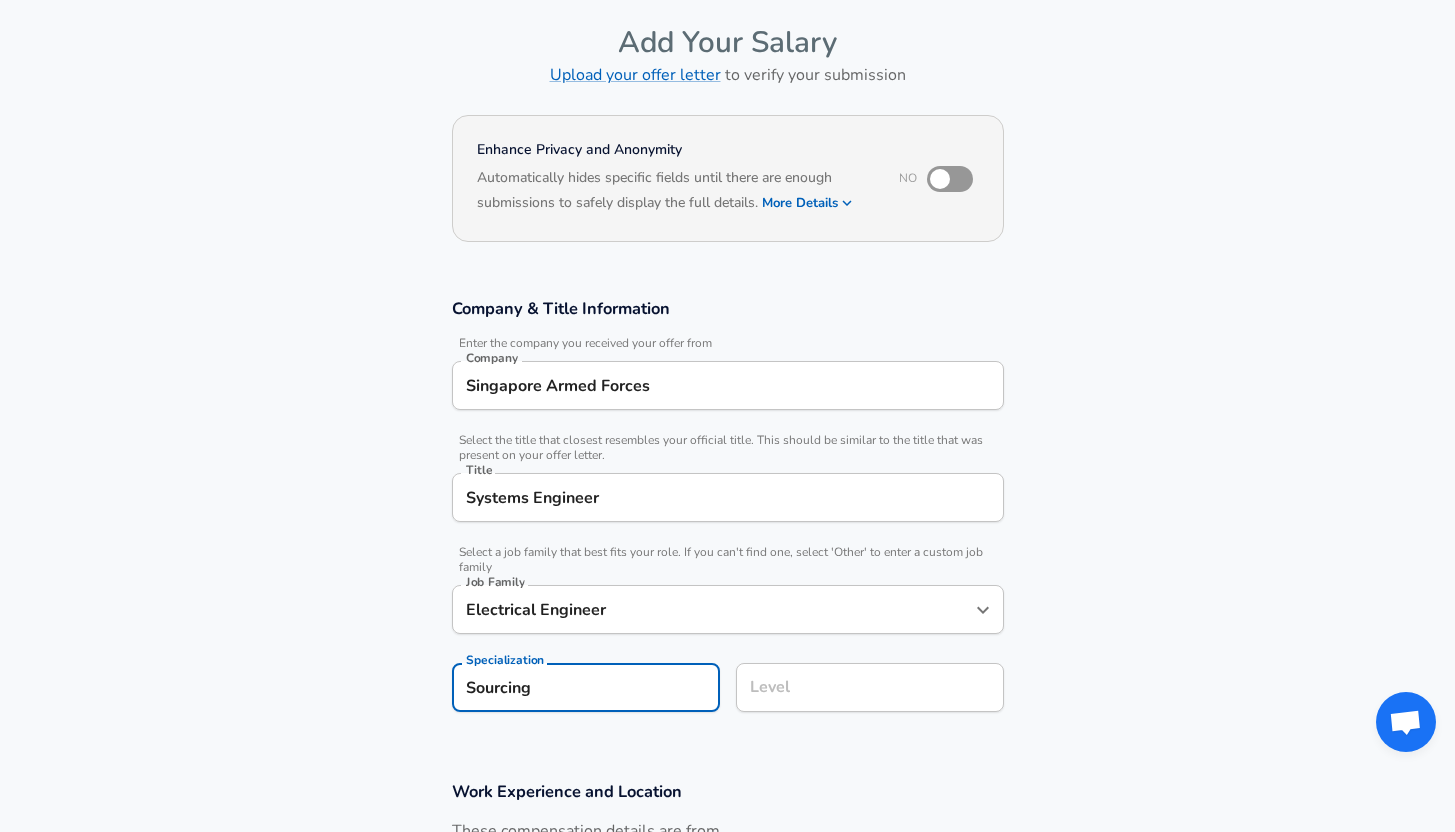 scroll, scrollTop: 28, scrollLeft: 0, axis: vertical 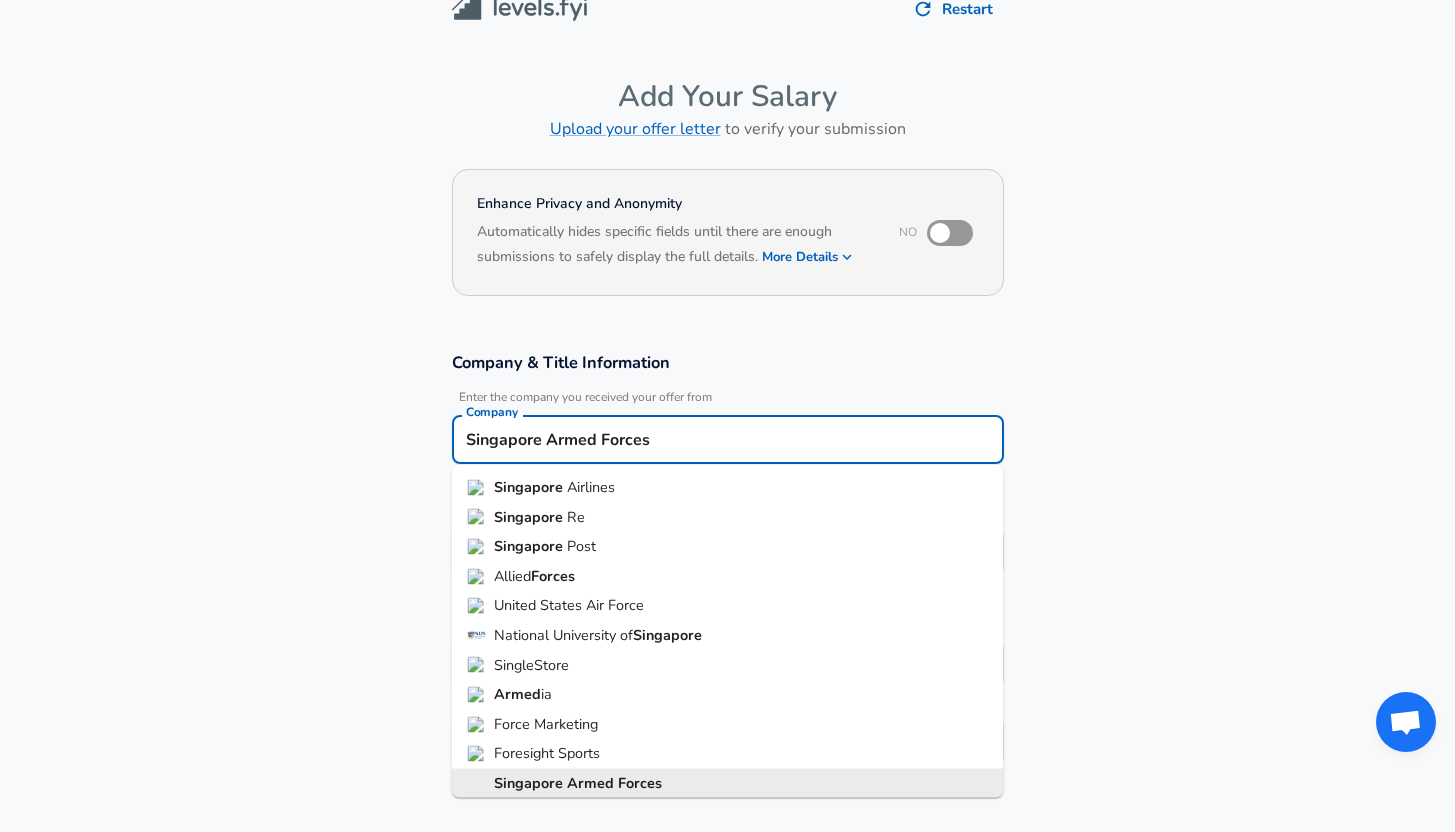 click on "Singapore Armed Forces" at bounding box center [728, 439] 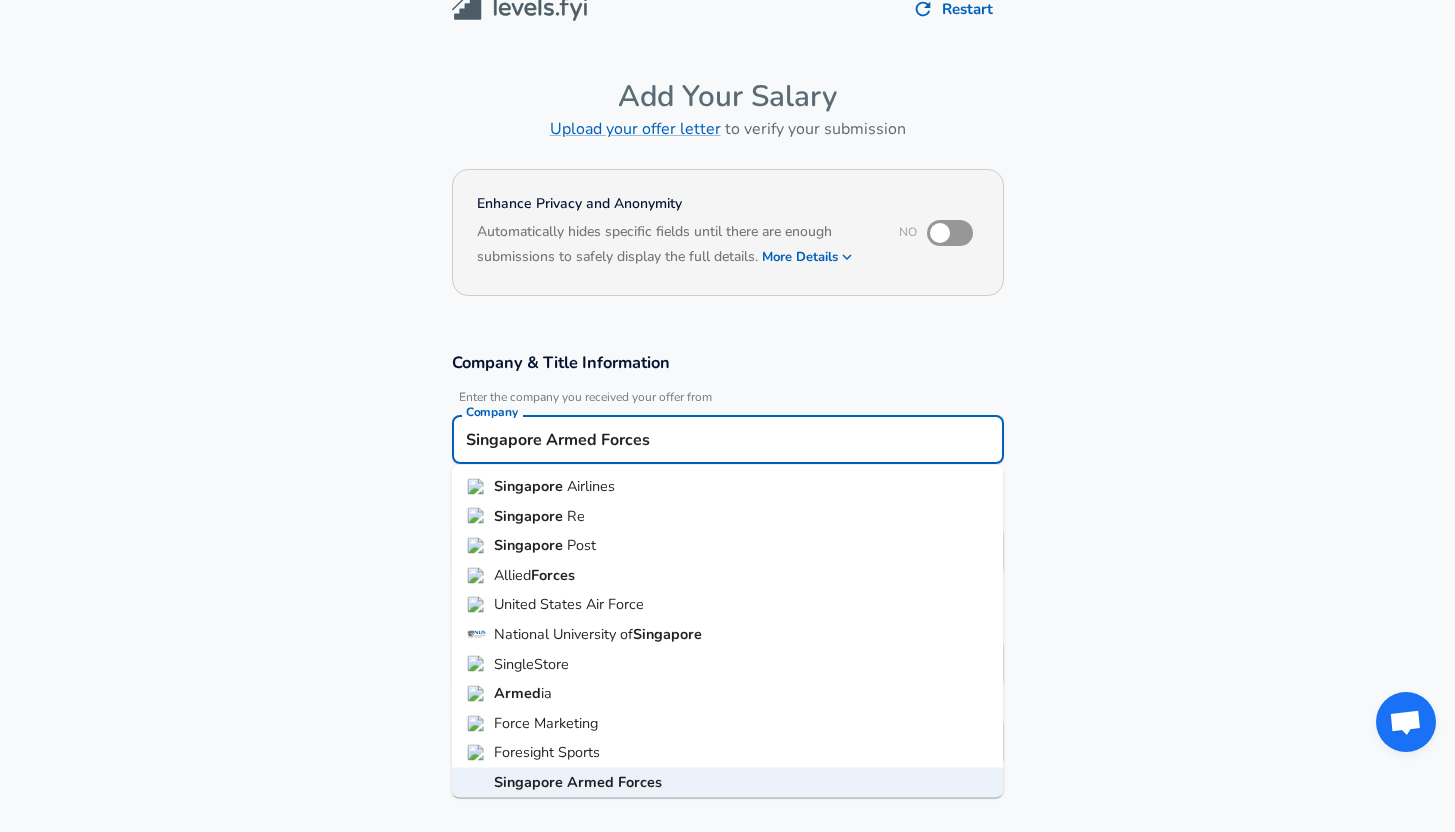 click on "Company & Title Information   Enter the company you received your offer from Company Singapore Armed Forces Company Singapore    Airlines Singapore    Re Singapore    Post Allied  Forces United States Air Force National University of  Singapore SingleStore Armed ia Force Marketing Foresight Sports Singapore     Armed     Forces   Select the title that closest resembles your official title. This should be similar to the title that was present on your offer letter. Title Systems Engineer Title   Select a job family that best fits your role. If you can't find one, select 'Other' to enter a custom job family Job Family Electrical Engineer Job Family Specialization Sourcing Specialization Level Level" at bounding box center (727, 569) 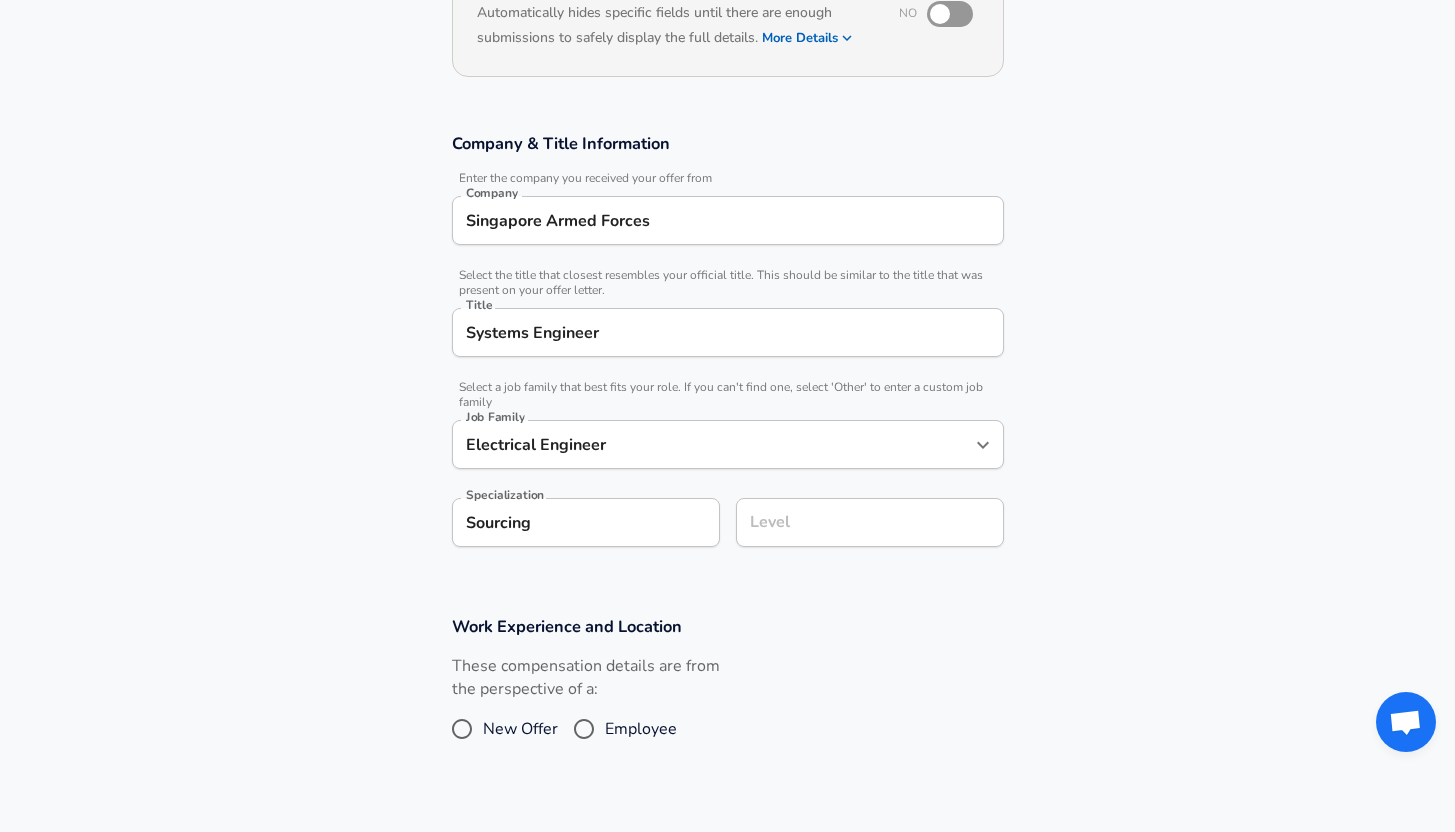 scroll, scrollTop: 336, scrollLeft: 0, axis: vertical 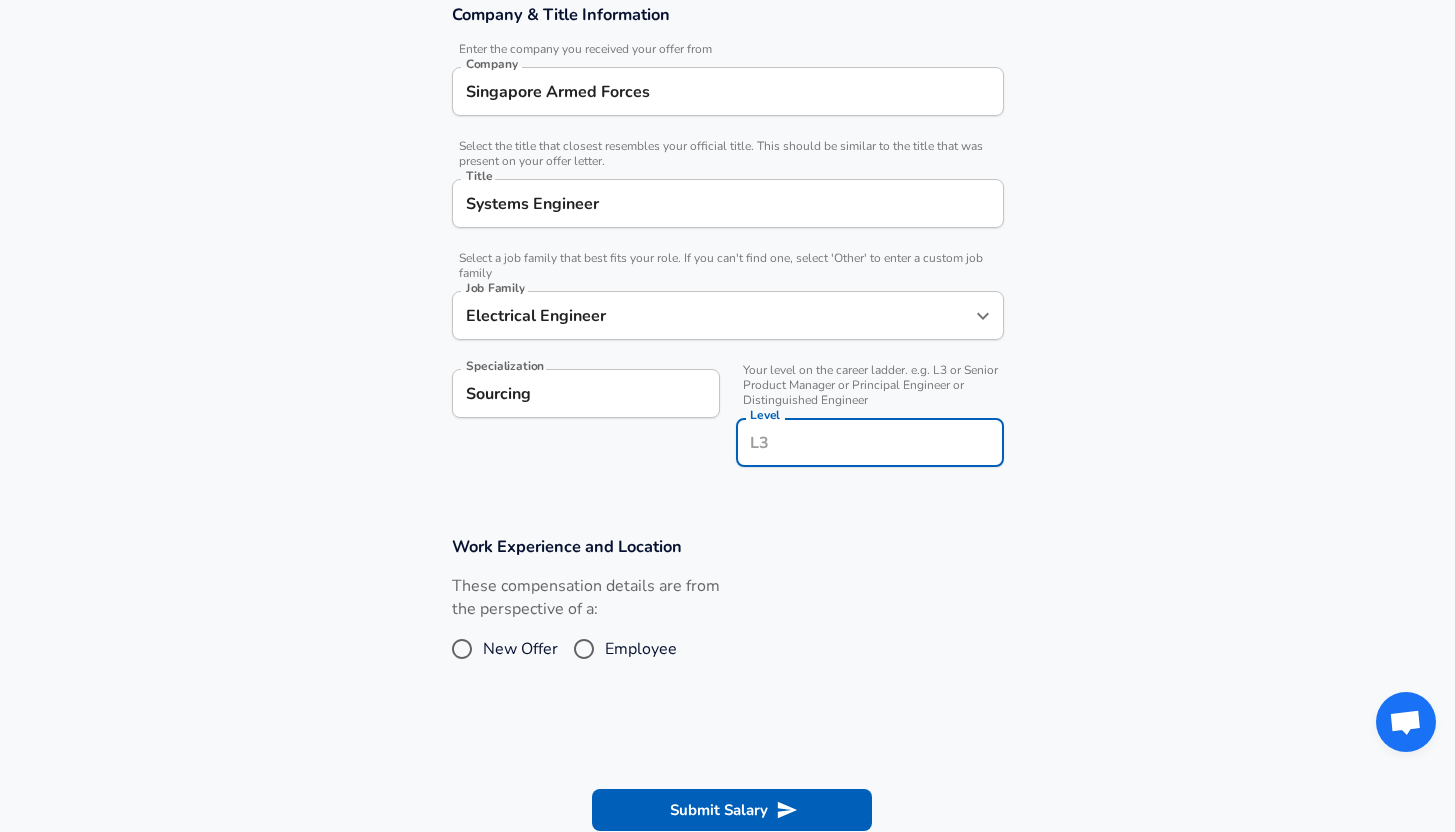 click on "Level" at bounding box center (870, 442) 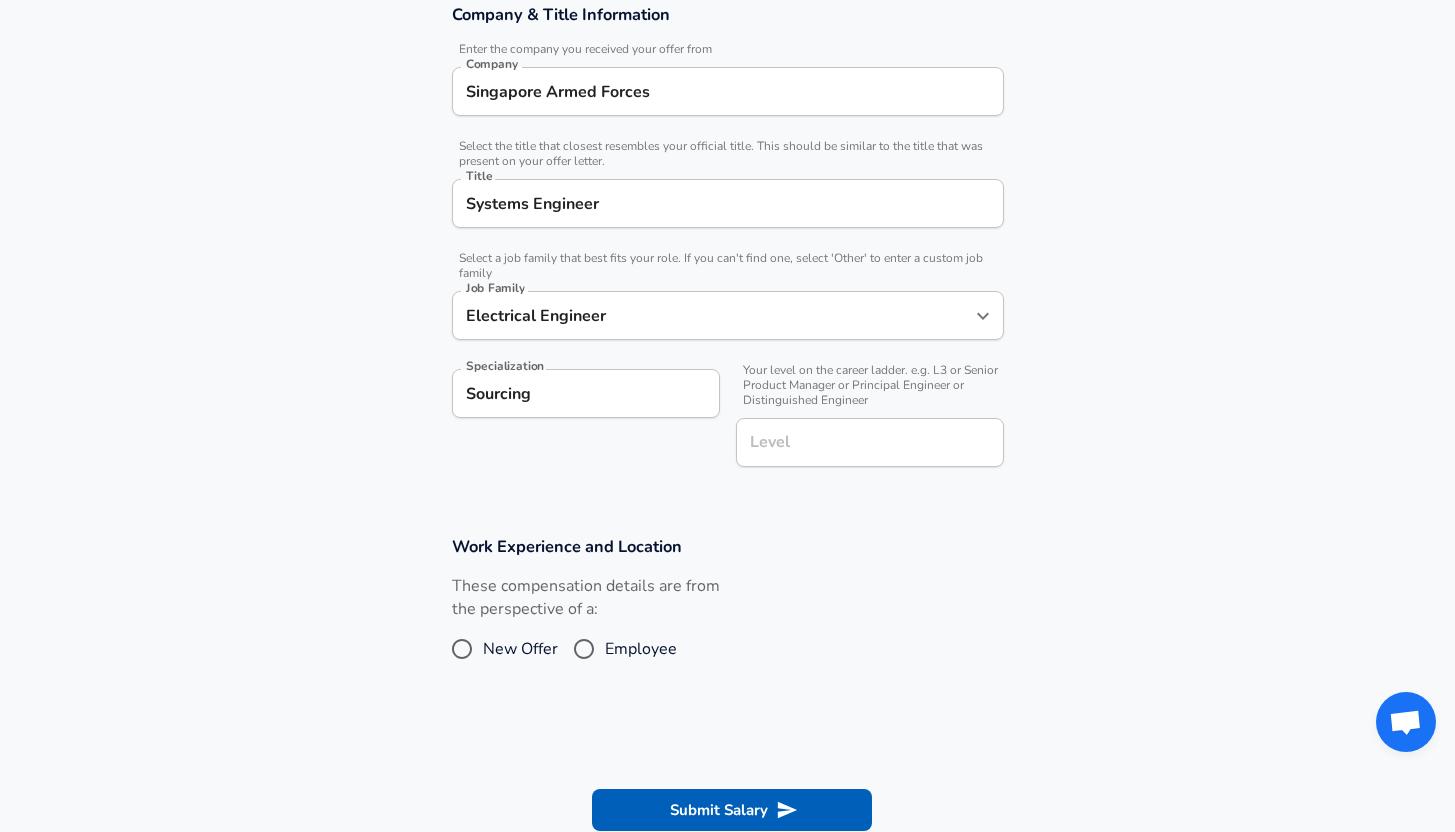 click on "New Offer" at bounding box center [462, 649] 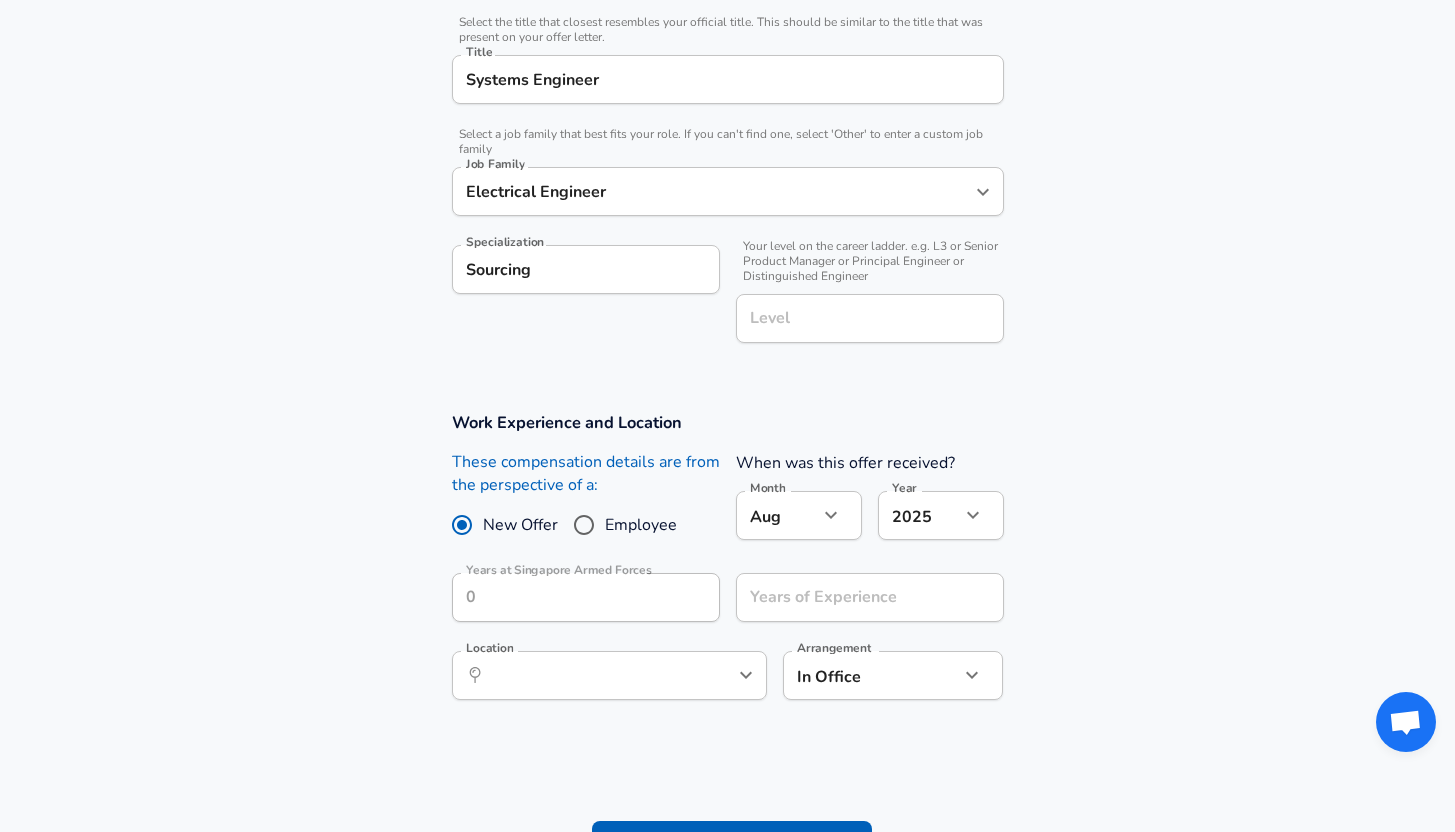 scroll, scrollTop: 523, scrollLeft: 0, axis: vertical 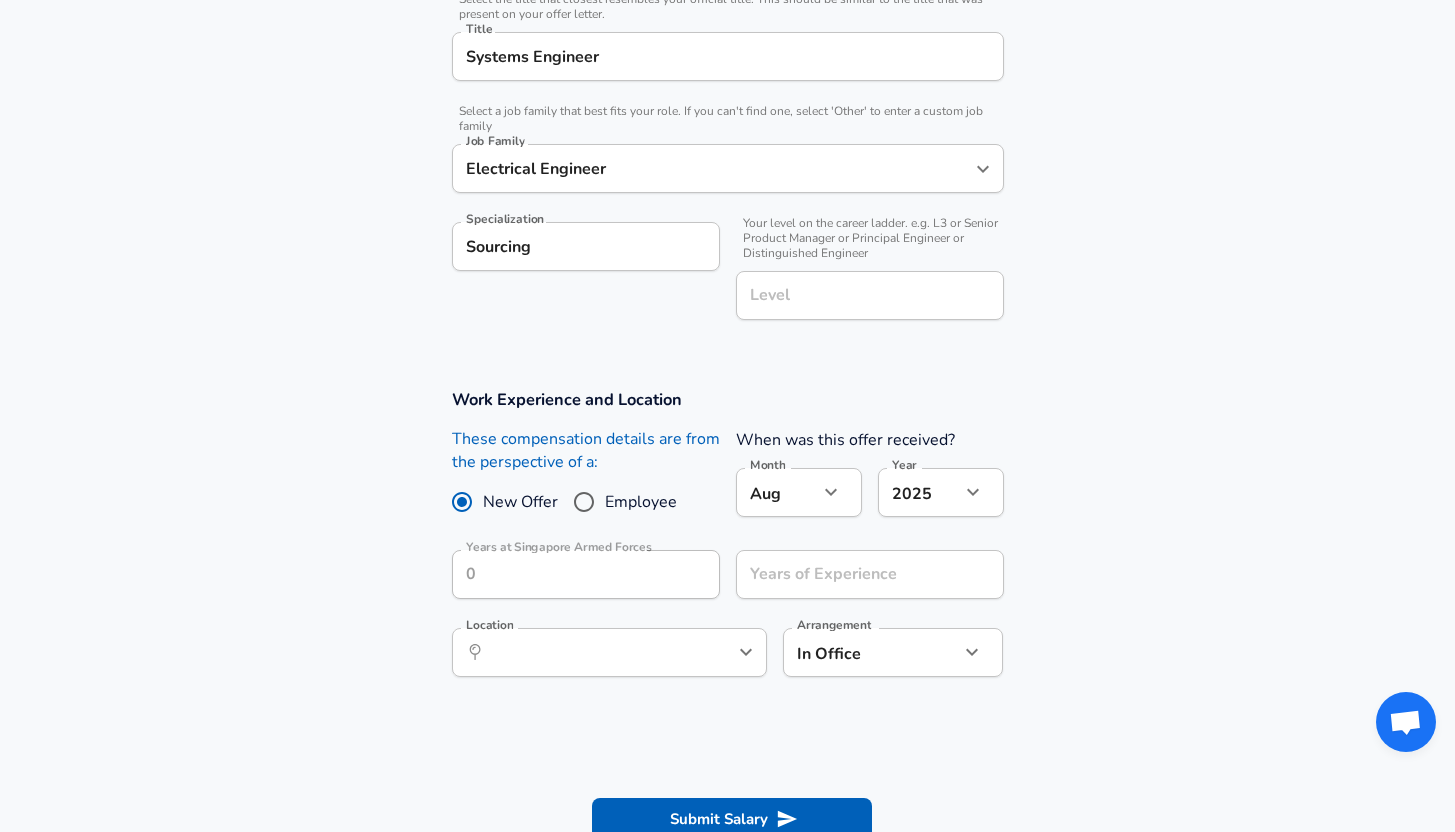 click on "Employee" at bounding box center [620, 502] 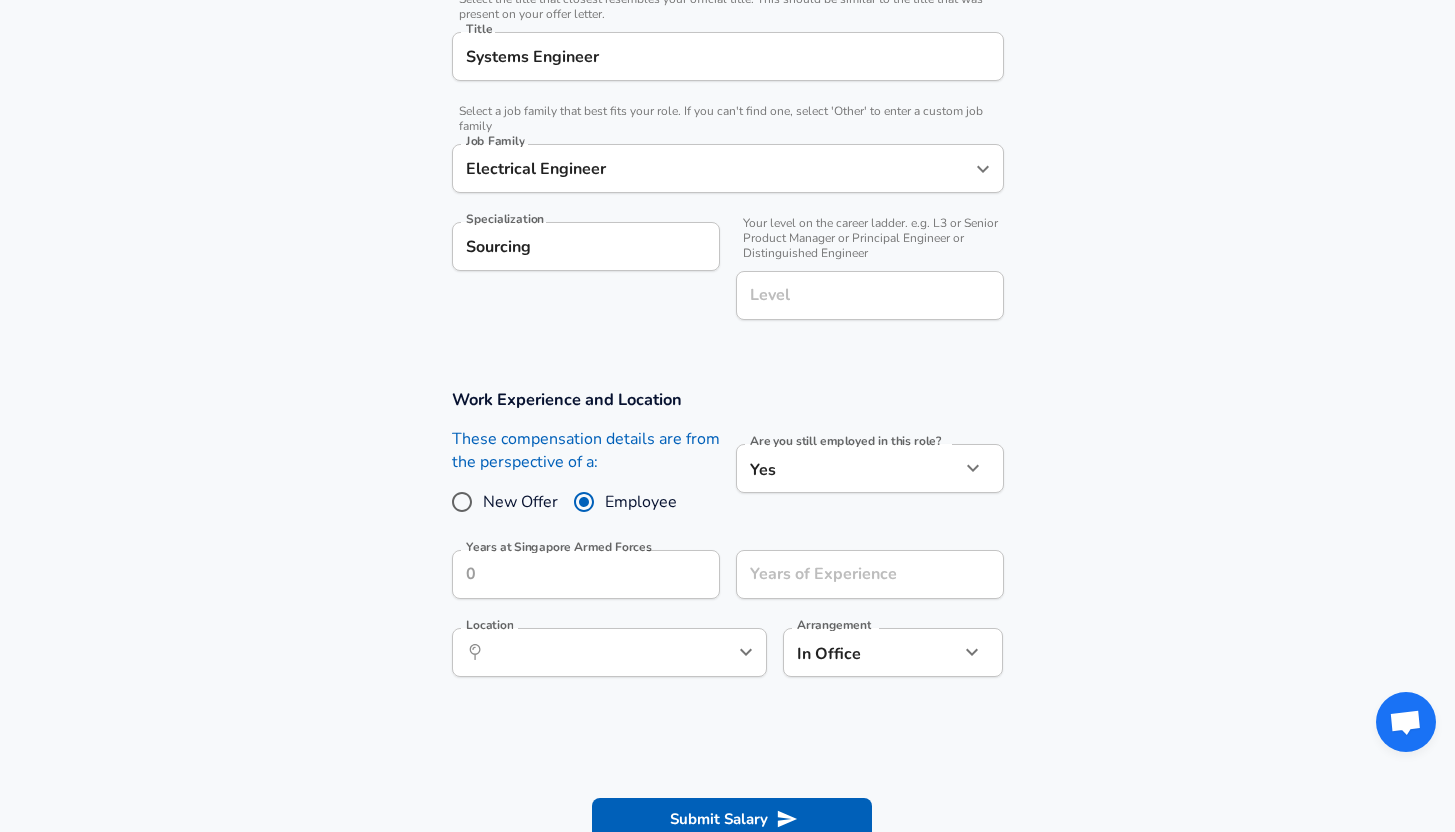 click on "Employee" at bounding box center (584, 502) 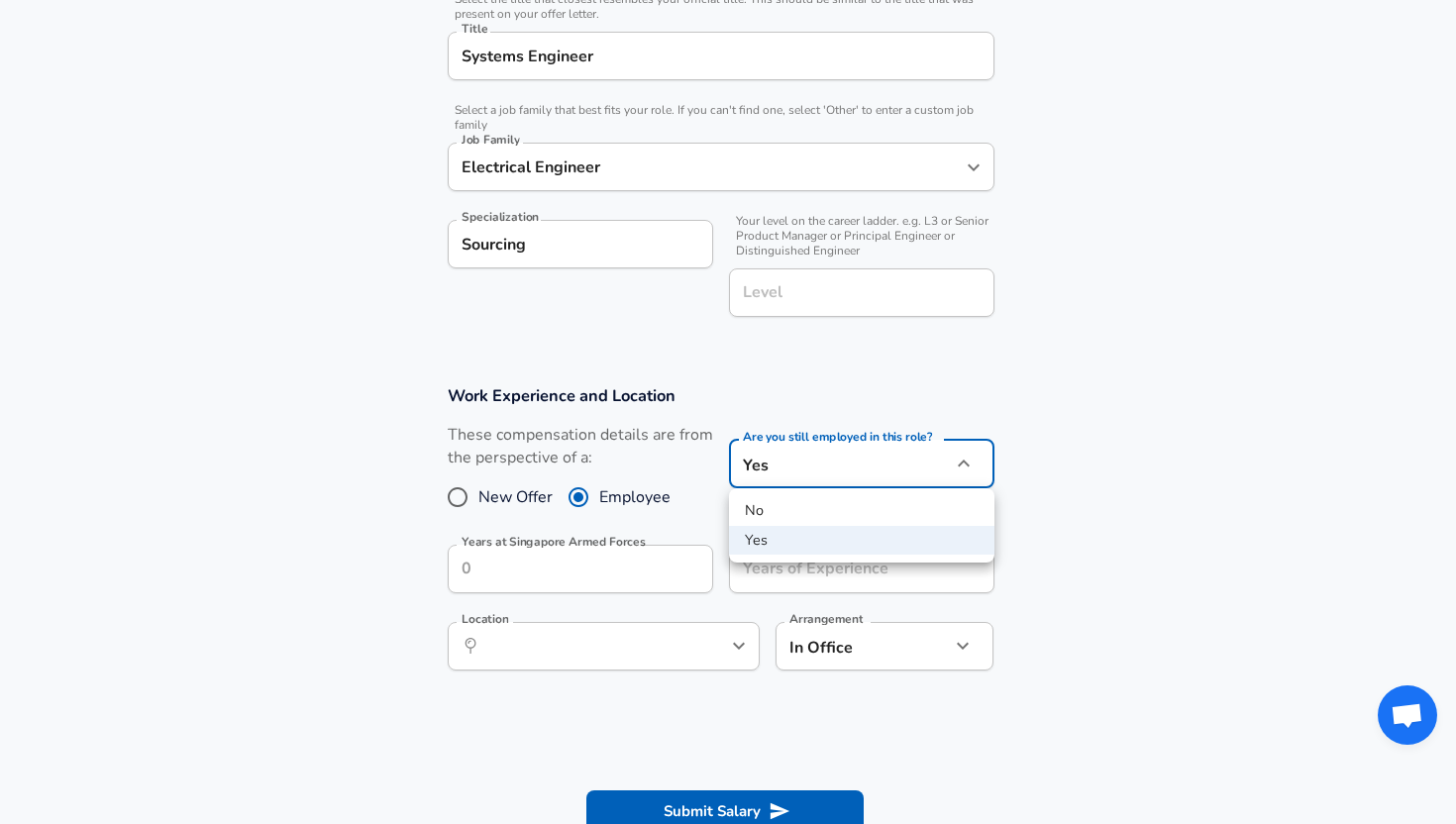click at bounding box center [728, 412] 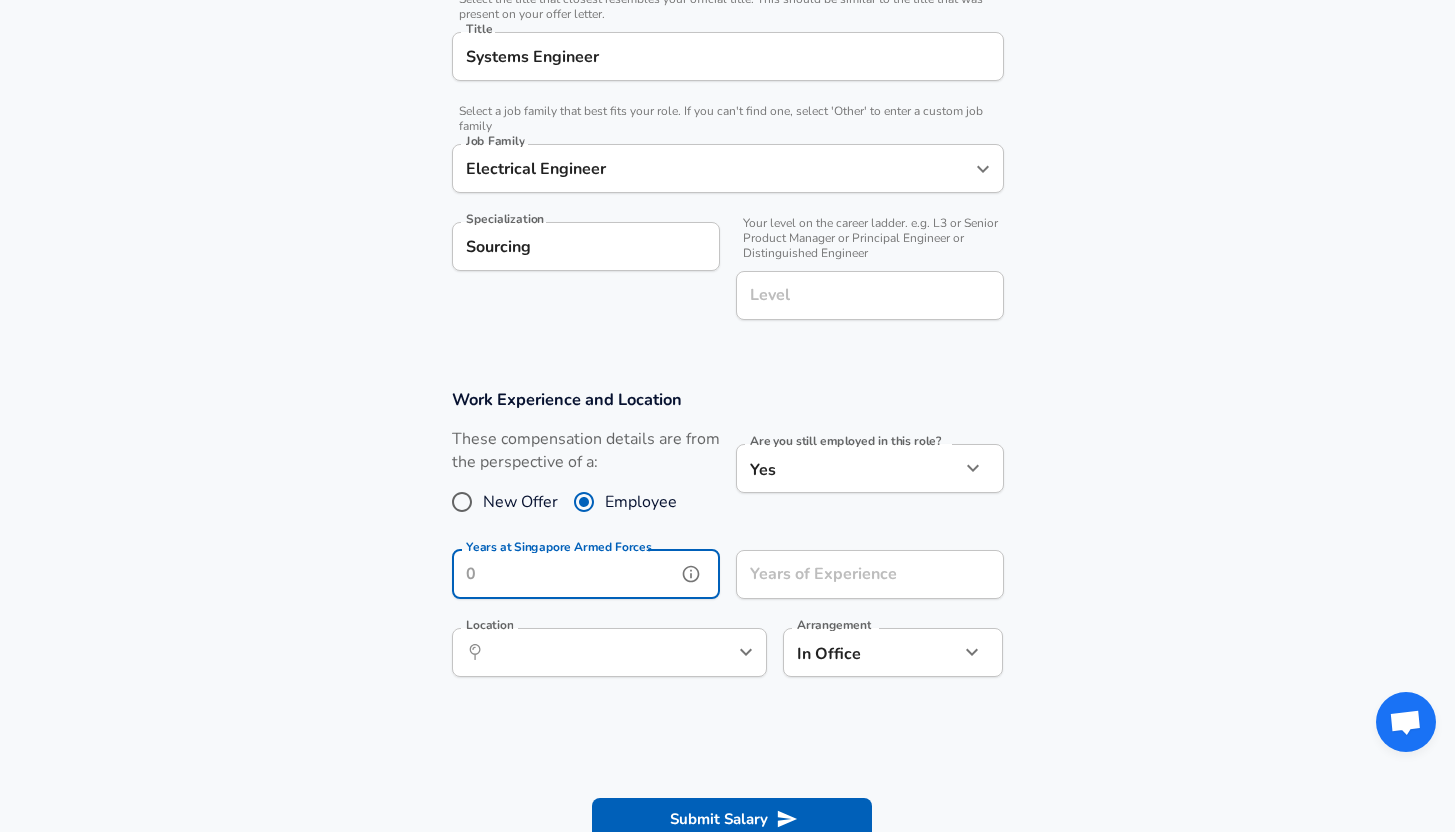 click on "Years at Singapore Armed Forces" at bounding box center (564, 574) 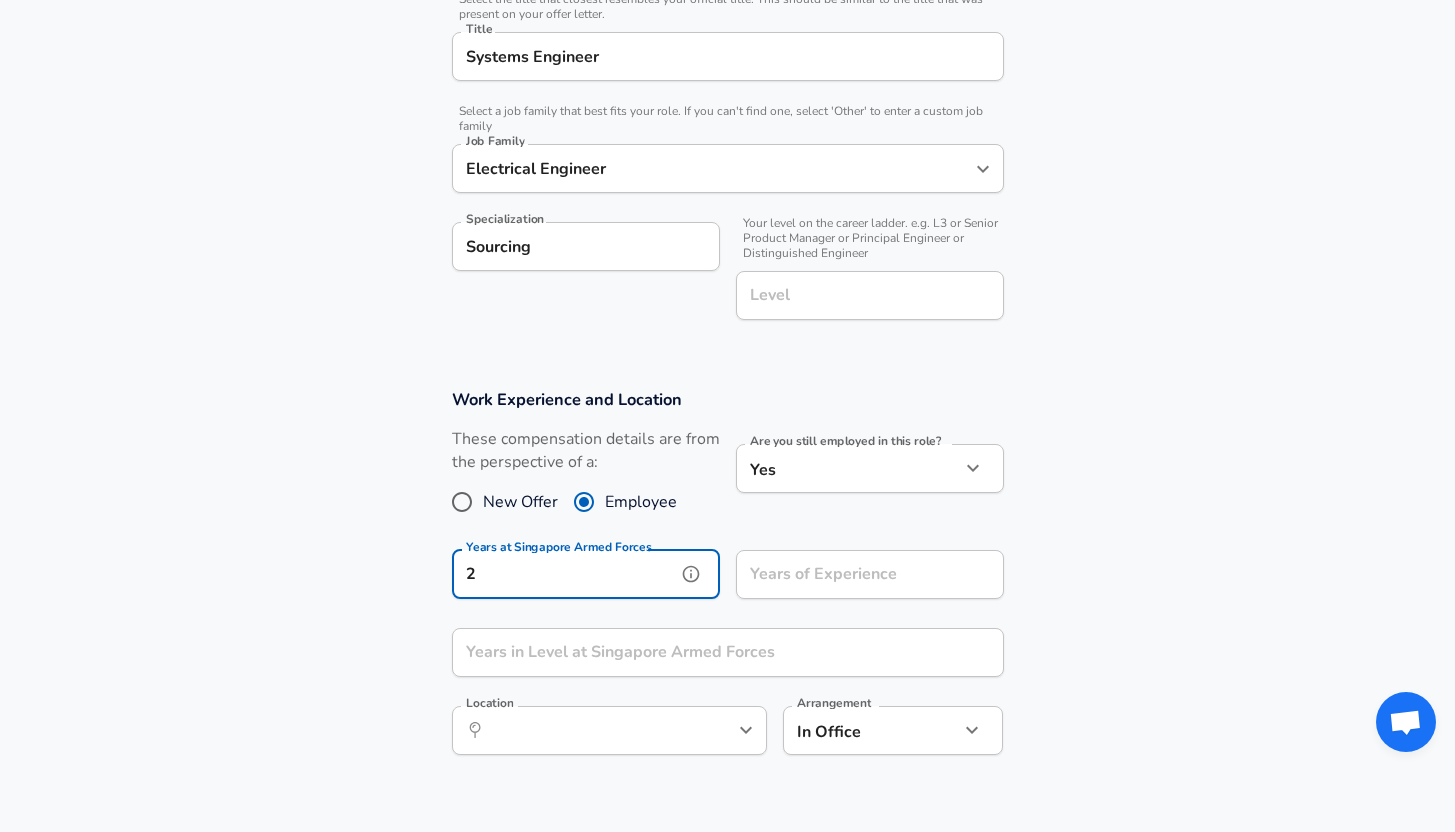 type on "2" 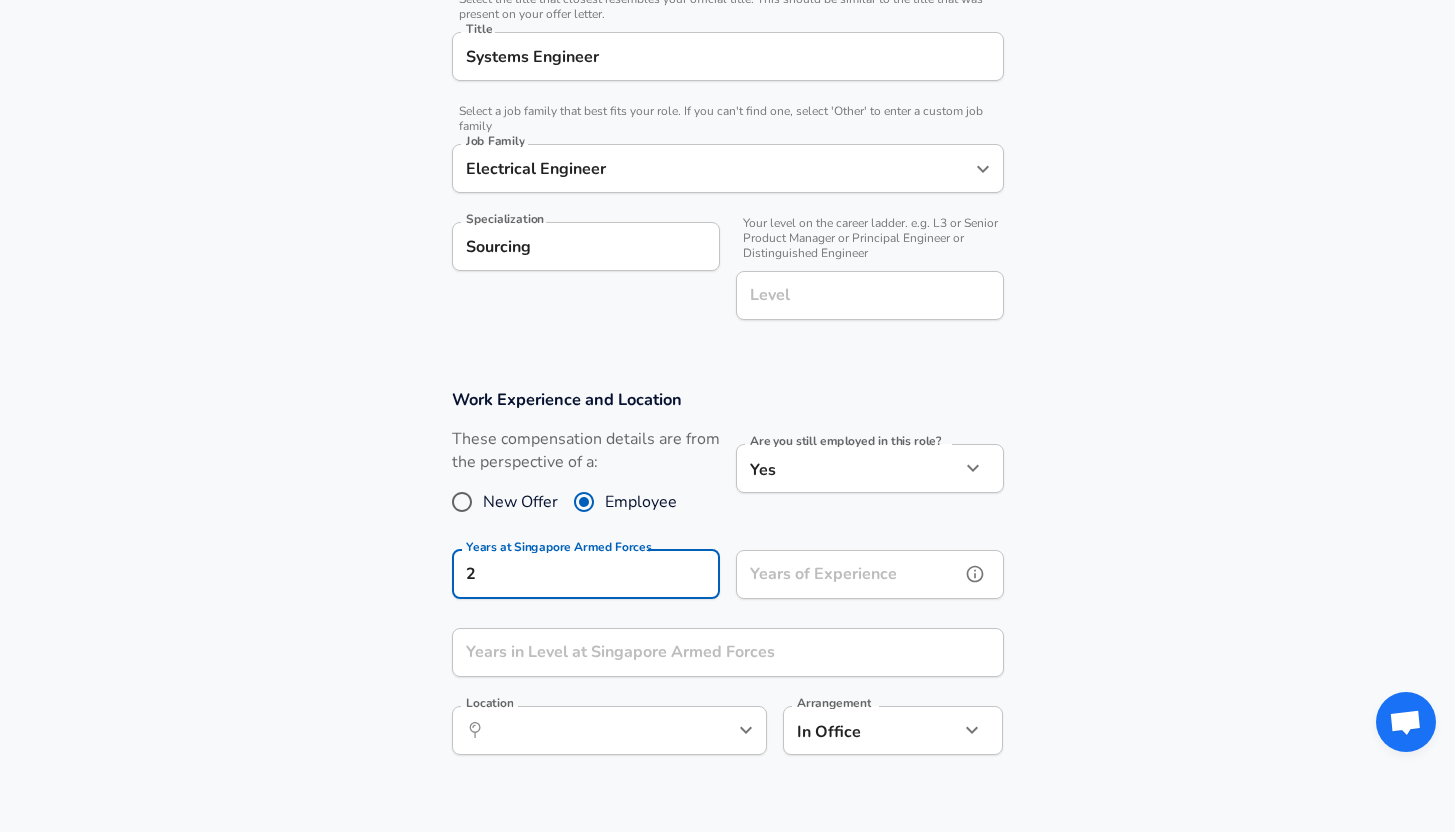 click on "Years of Experience" at bounding box center [848, 574] 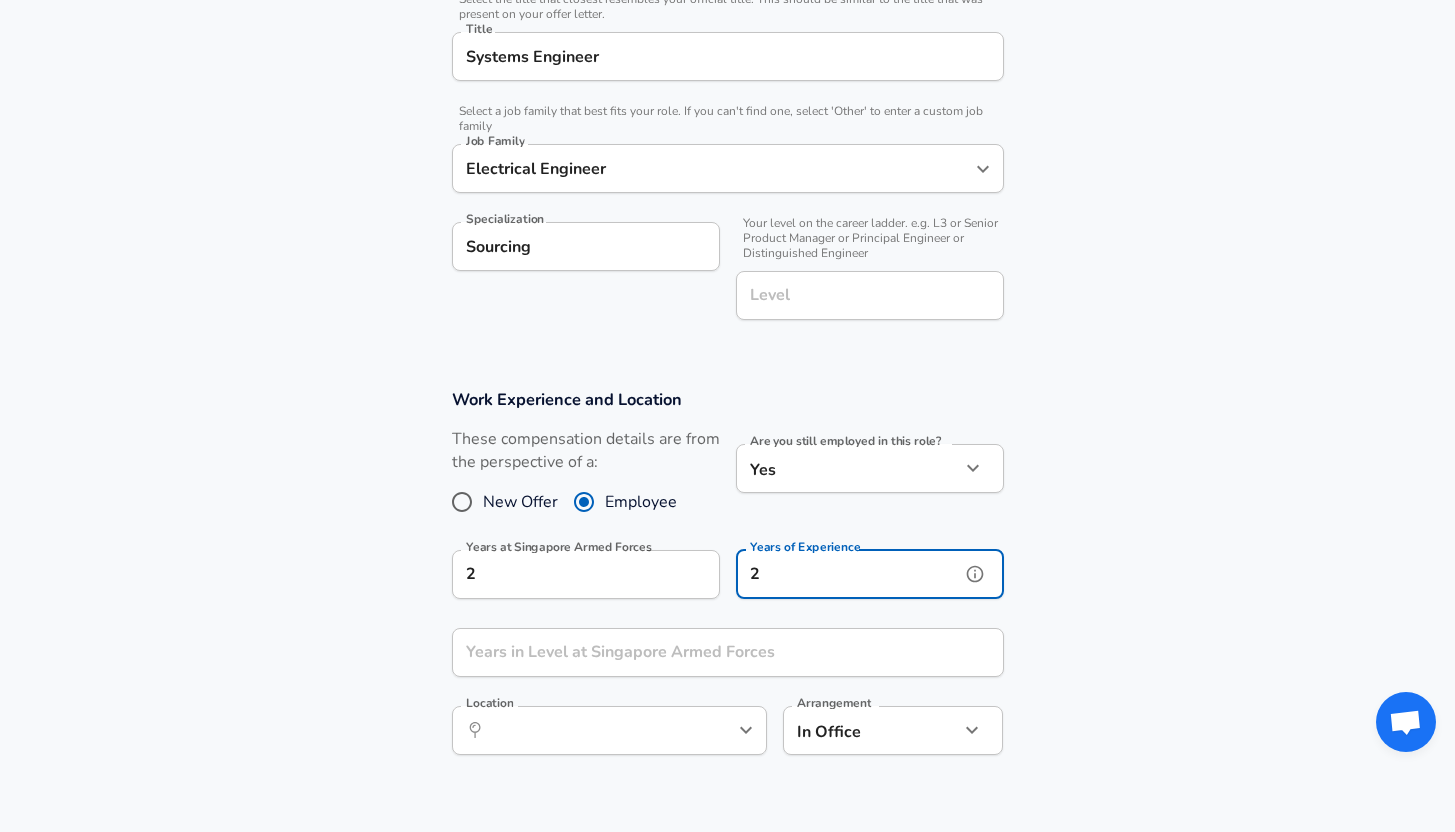 type on "2" 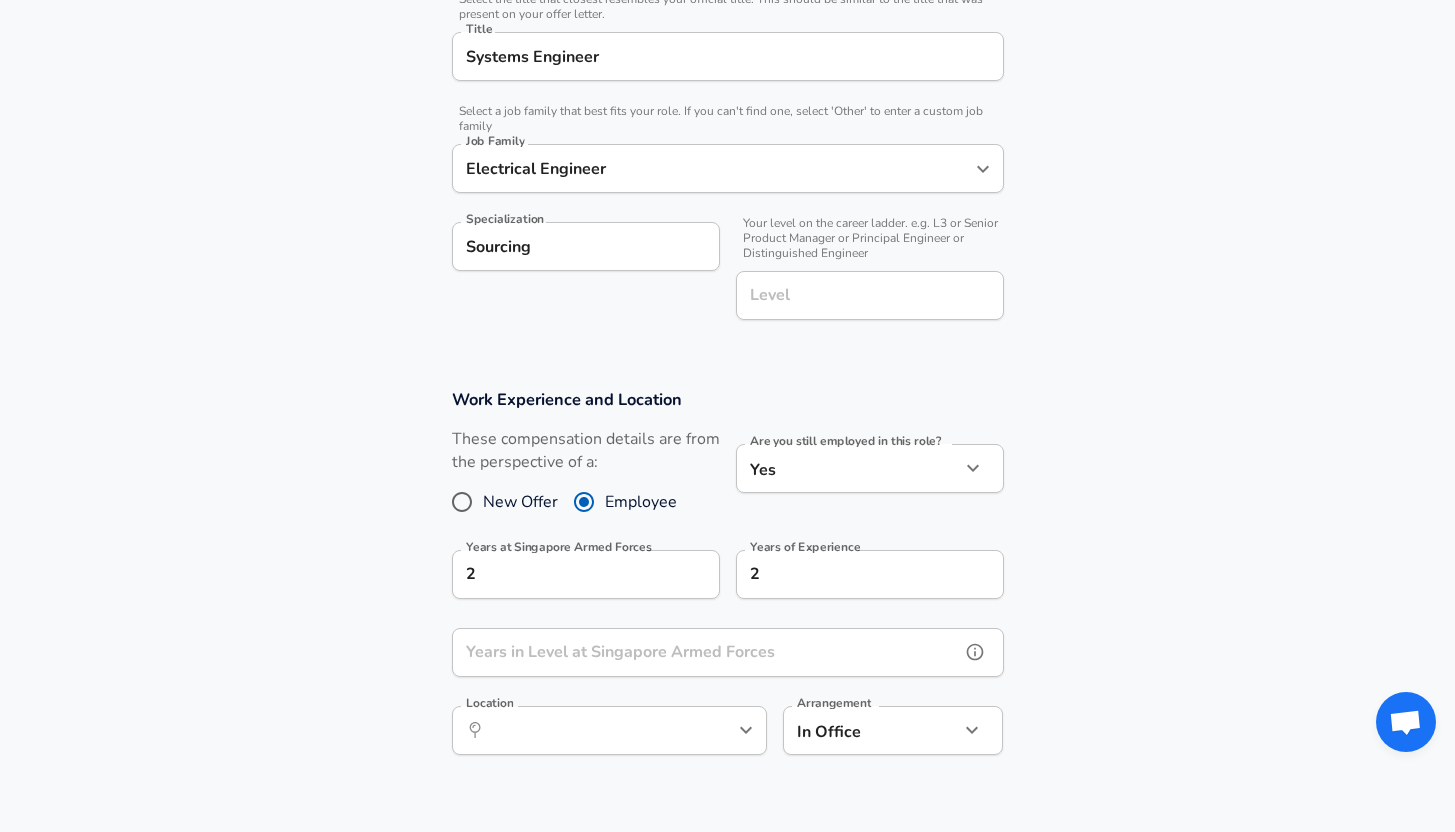 click on "Years in Level at Singapore Armed Forces" at bounding box center (706, 652) 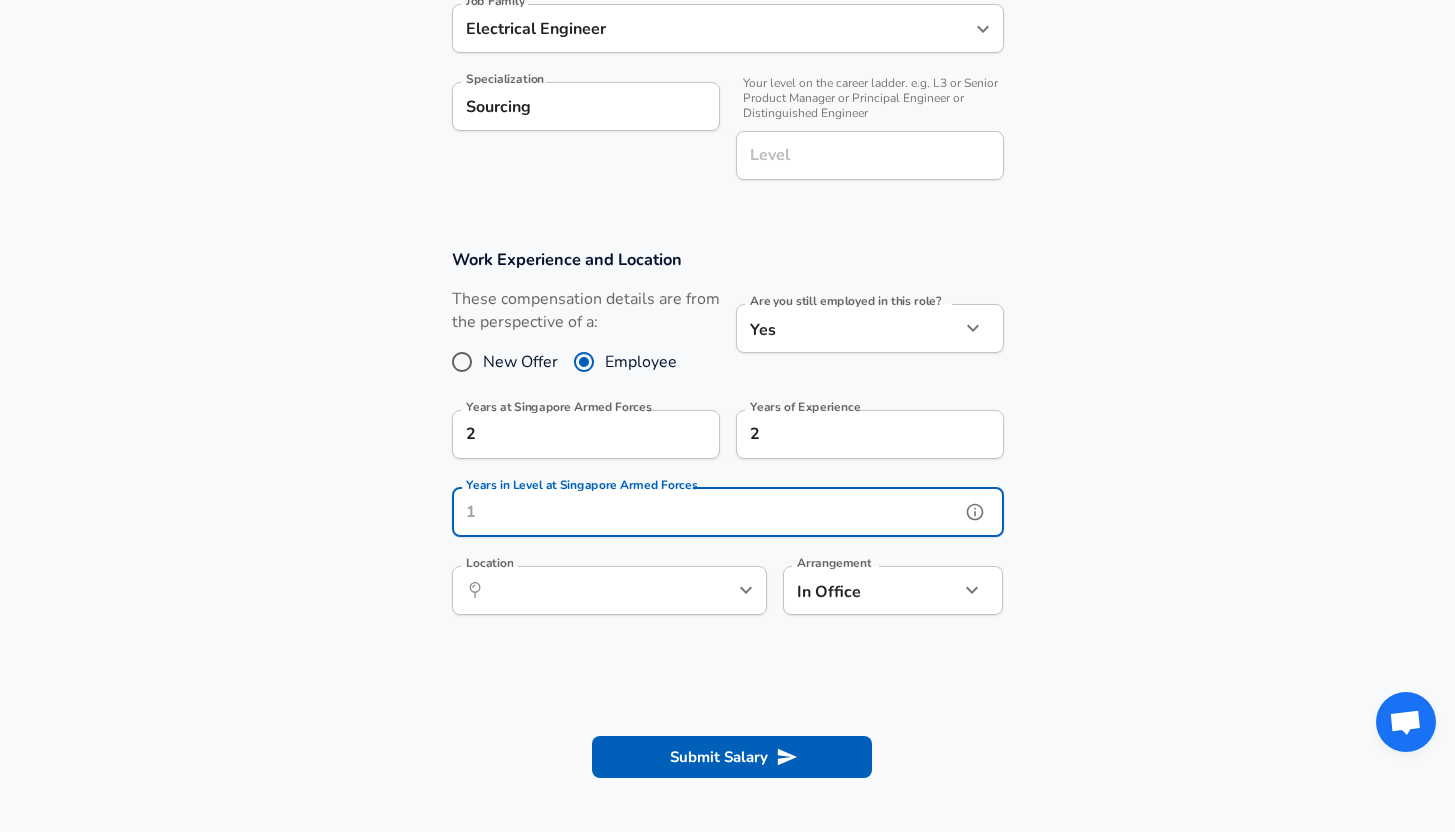 scroll, scrollTop: 672, scrollLeft: 0, axis: vertical 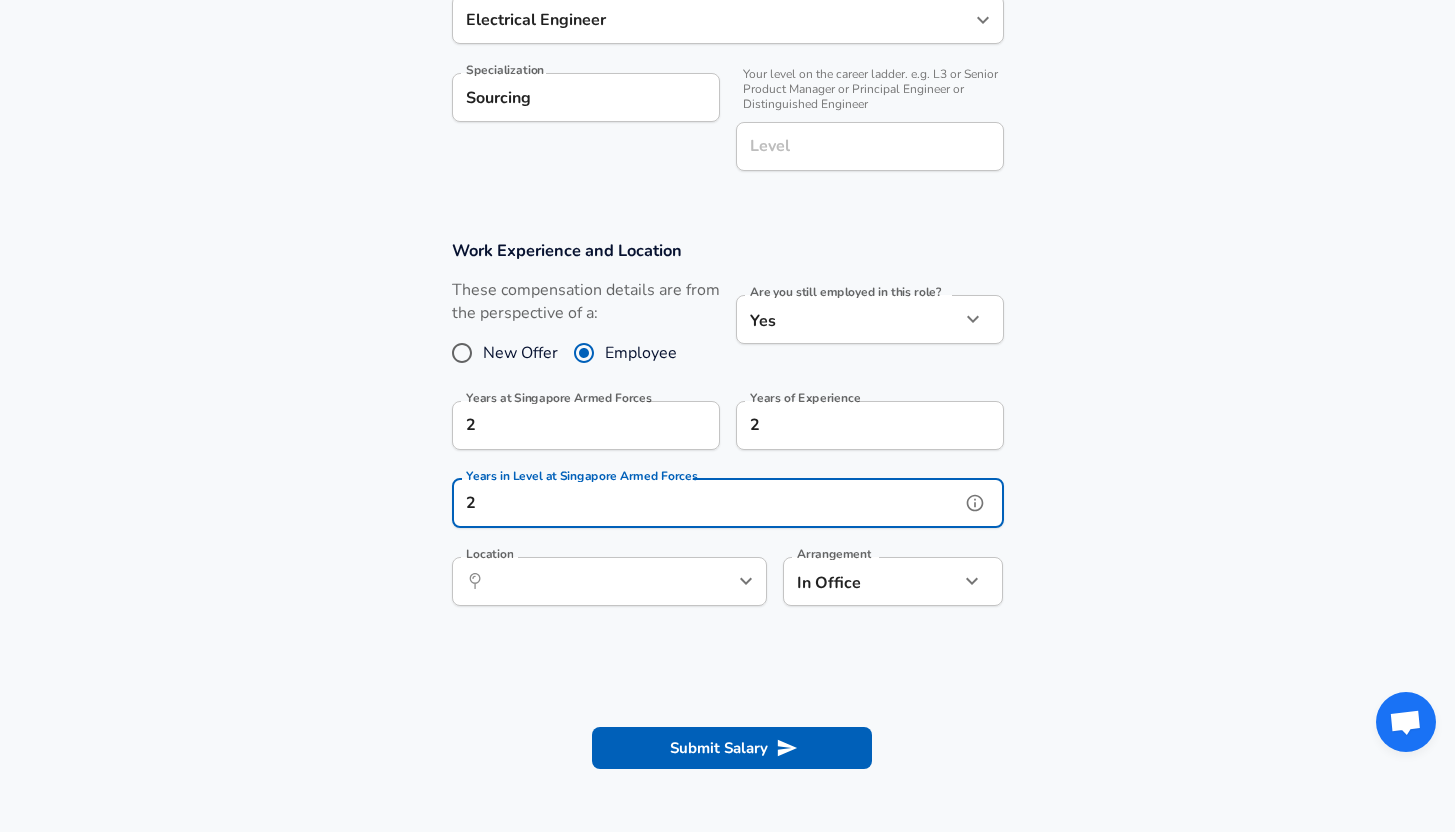 type on "2" 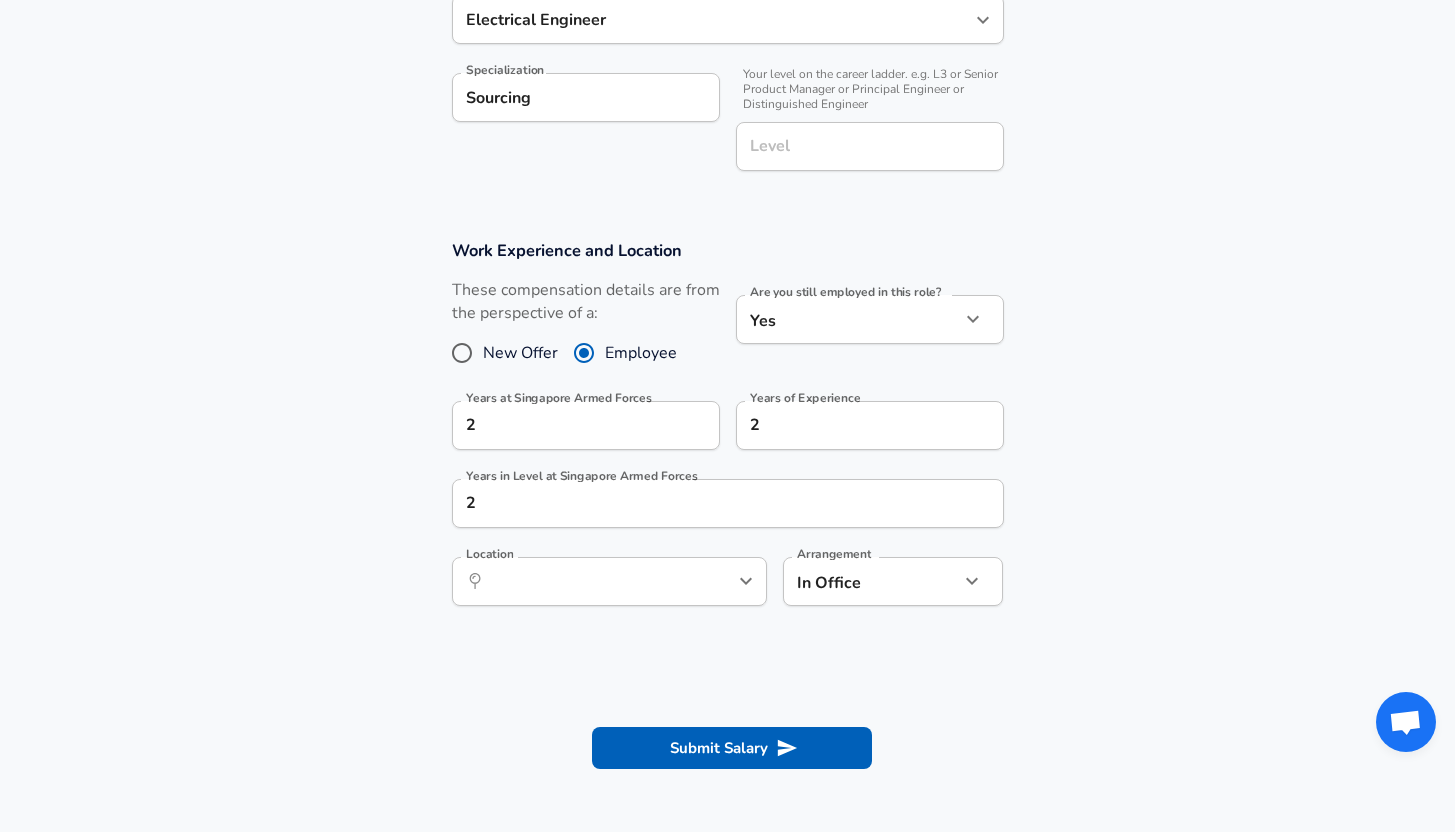 click at bounding box center [727, 670] 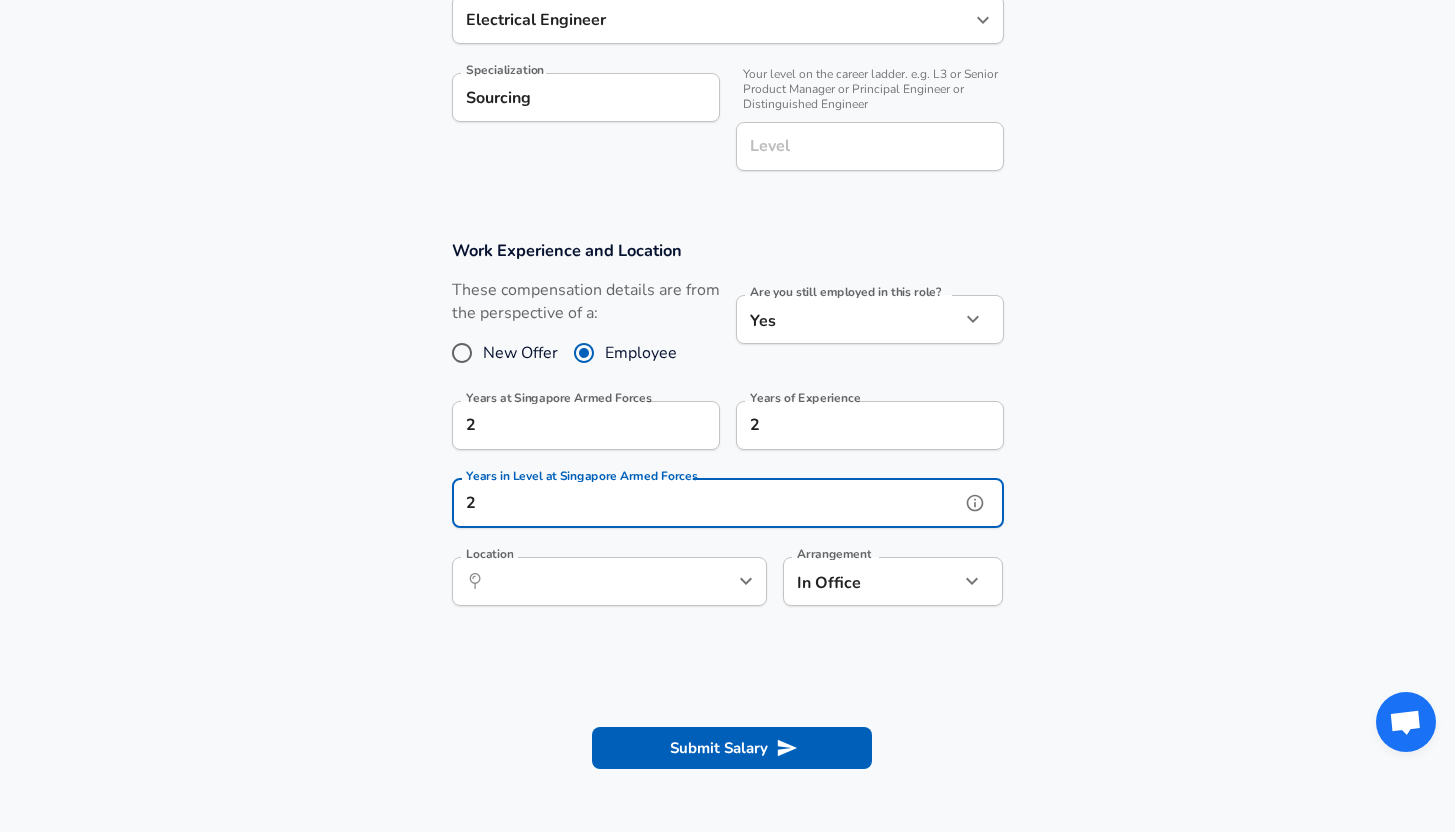 click on "2" at bounding box center [706, 503] 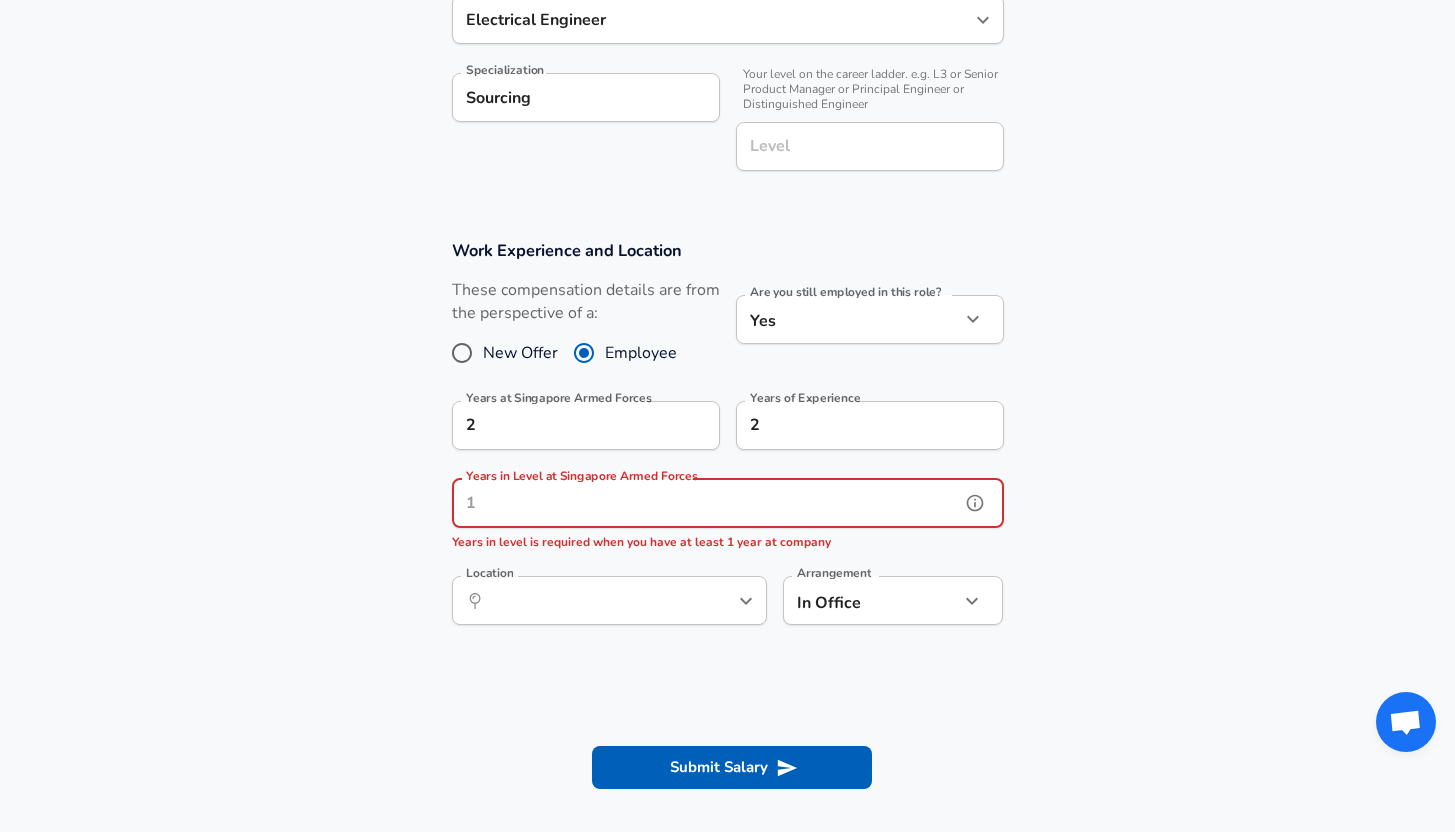 type on "2" 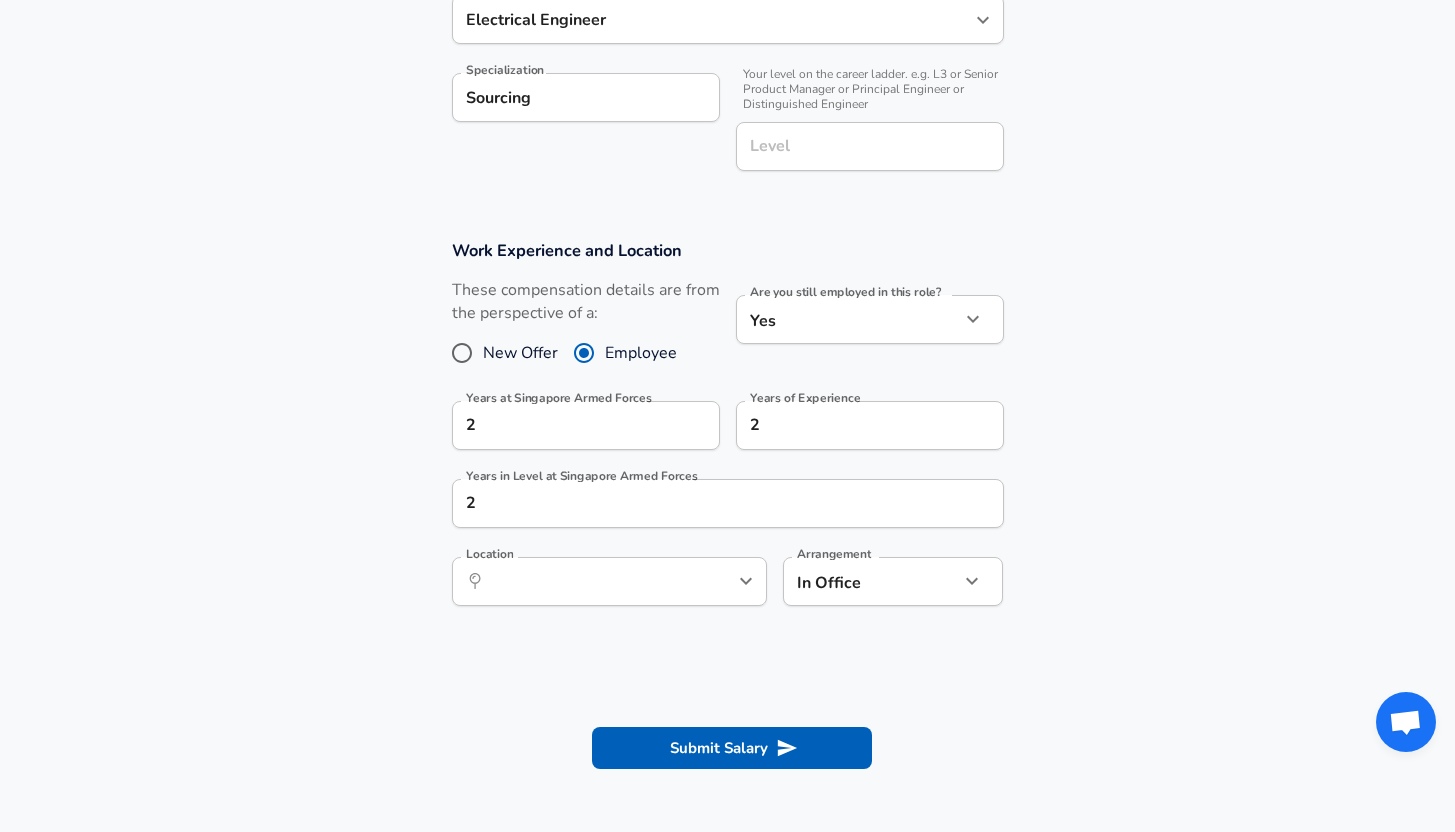 click on "Work Experience and Location These compensation details are from the perspective of a: New Offer Employee Are you still employed in this role? Yes yes Are you still employed in this role? Years at Singapore Armed Forces 2 Years at Singapore Armed Forces Years of Experience 2 Years of Experience Years in Level at Singapore Armed Forces 2 Years in Level at Singapore Armed Forces Location ​ Location Arrangement In Office office Arrangement" at bounding box center (727, 433) 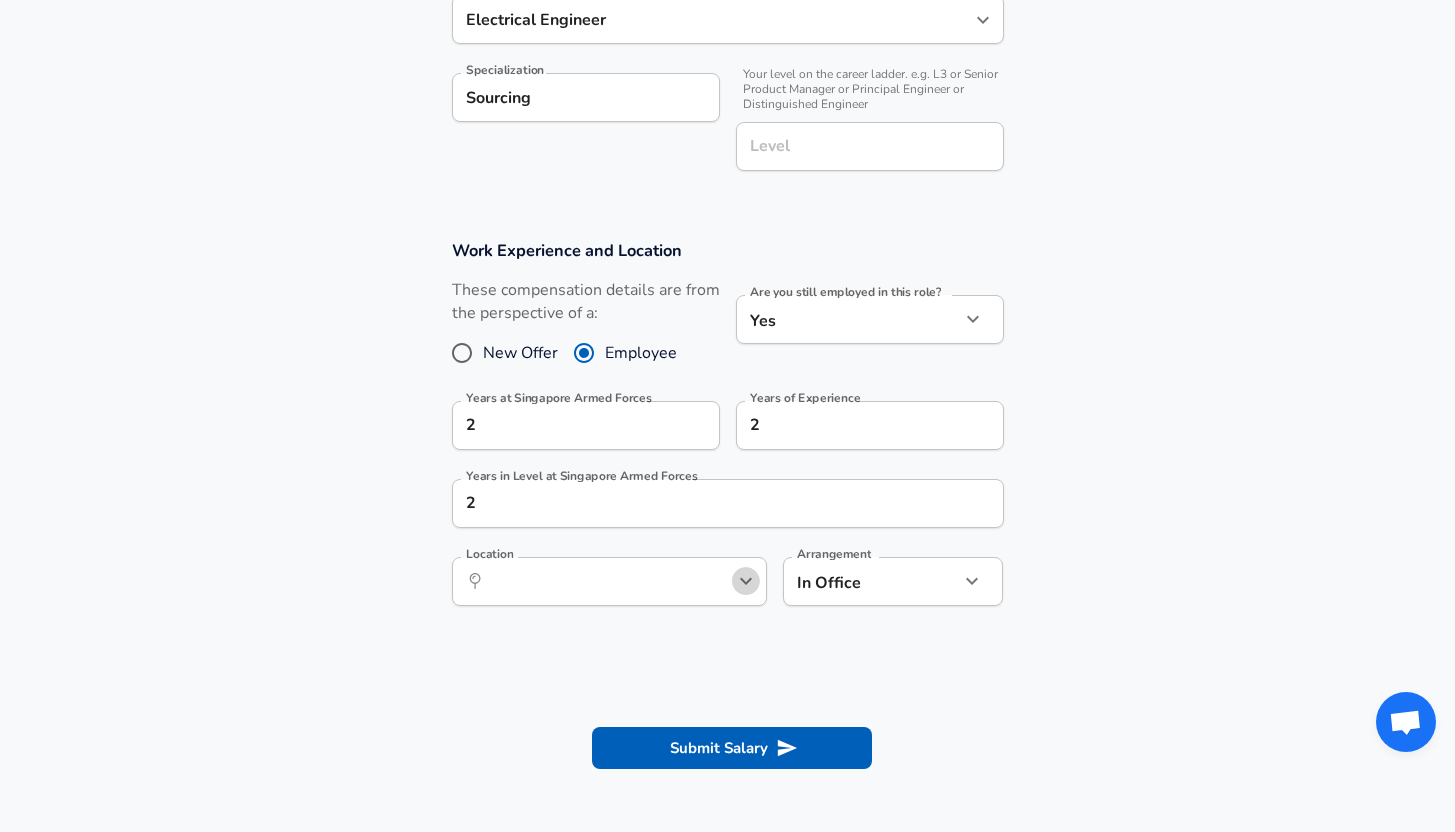 click 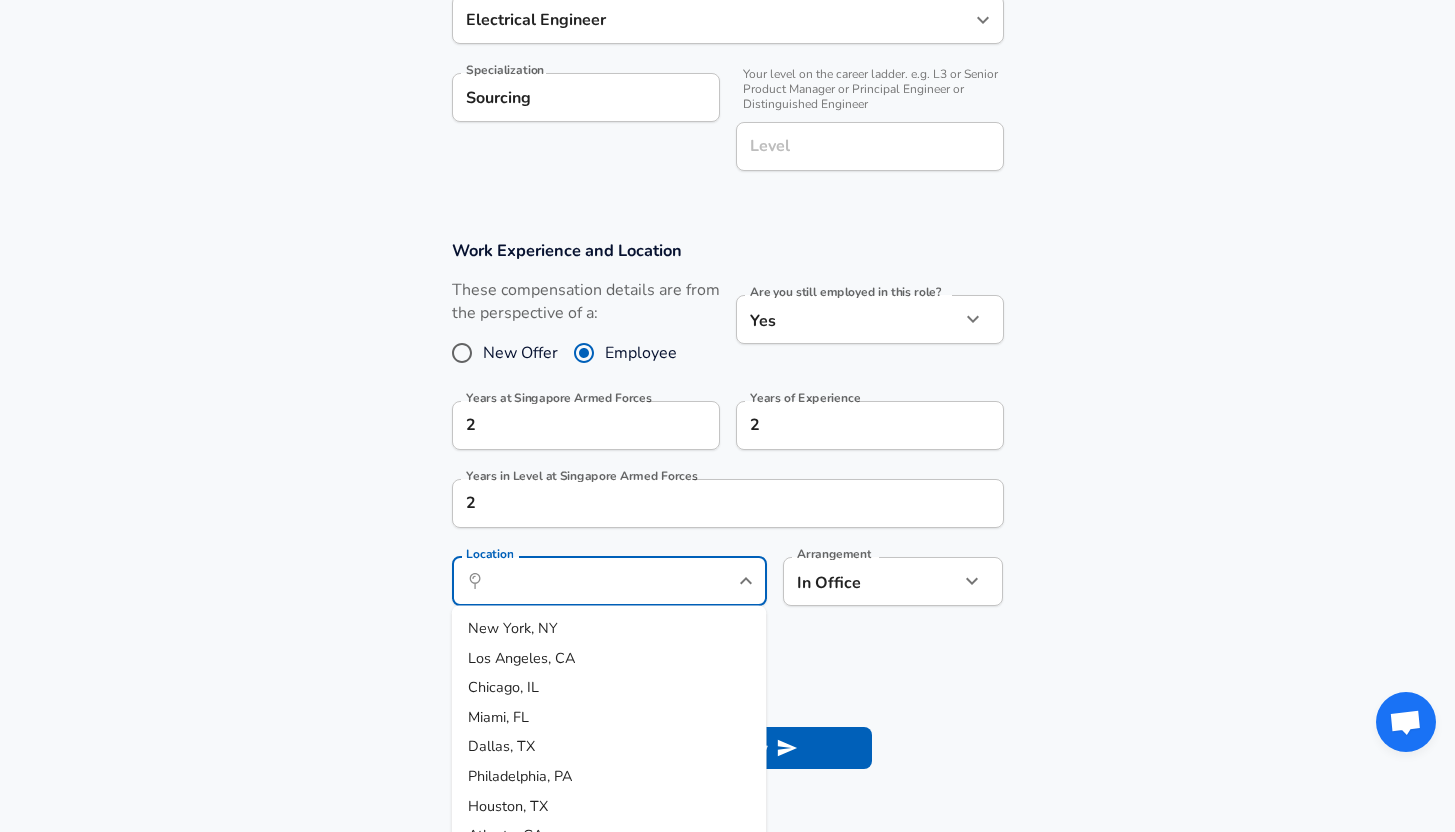 click on "Enhance Privacy and Anonymity No Automatically hides specific fields until there are enough submissions to safely display the full details.   More Details Based on your submission and the data points that we have already collected, we will automatically hide and anonymize specific fields if there aren't enough data points to remain sufficiently anonymous. Company & Title Information   Enter the company you received your offer from Company Singapore Armed Forces Company   Select the title that closest resembles your official title. This should be similar to the title that was present on your offer letter. Title Systems Engineer Title   Select a job family that best fits your role. If you can't find one, select 'Other' to enter a custom job family Job Family Electrical Engineer Job Family Specialization Sourcing Specialization   Your level on the career ladder. e.g. L3 or Senior Product Manager or Principal Engineer or Distinguished Engineer Level Level Work Experience and Location New Offer Employee Yes yes 2" at bounding box center [727, 160] 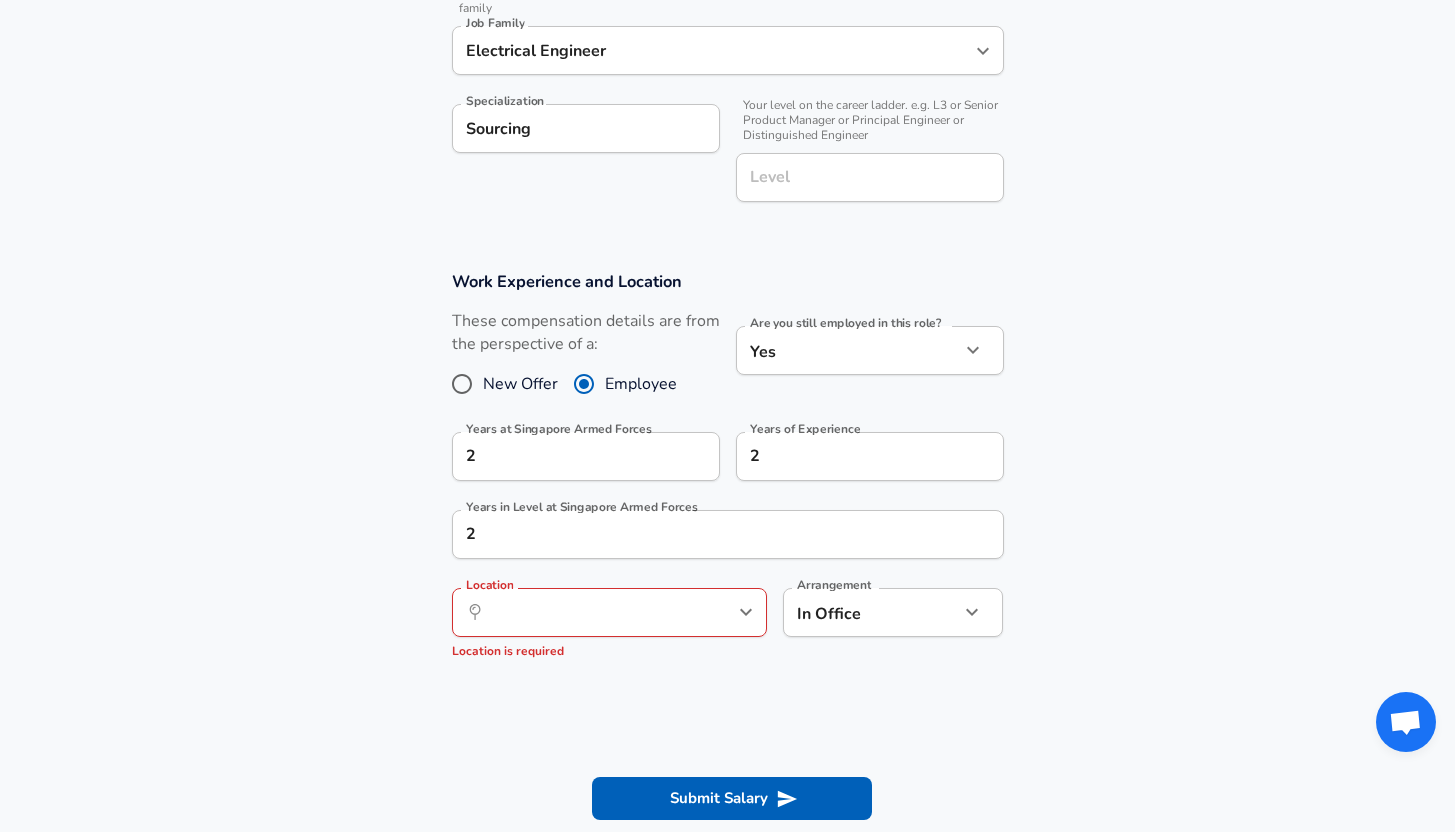 scroll, scrollTop: 649, scrollLeft: 0, axis: vertical 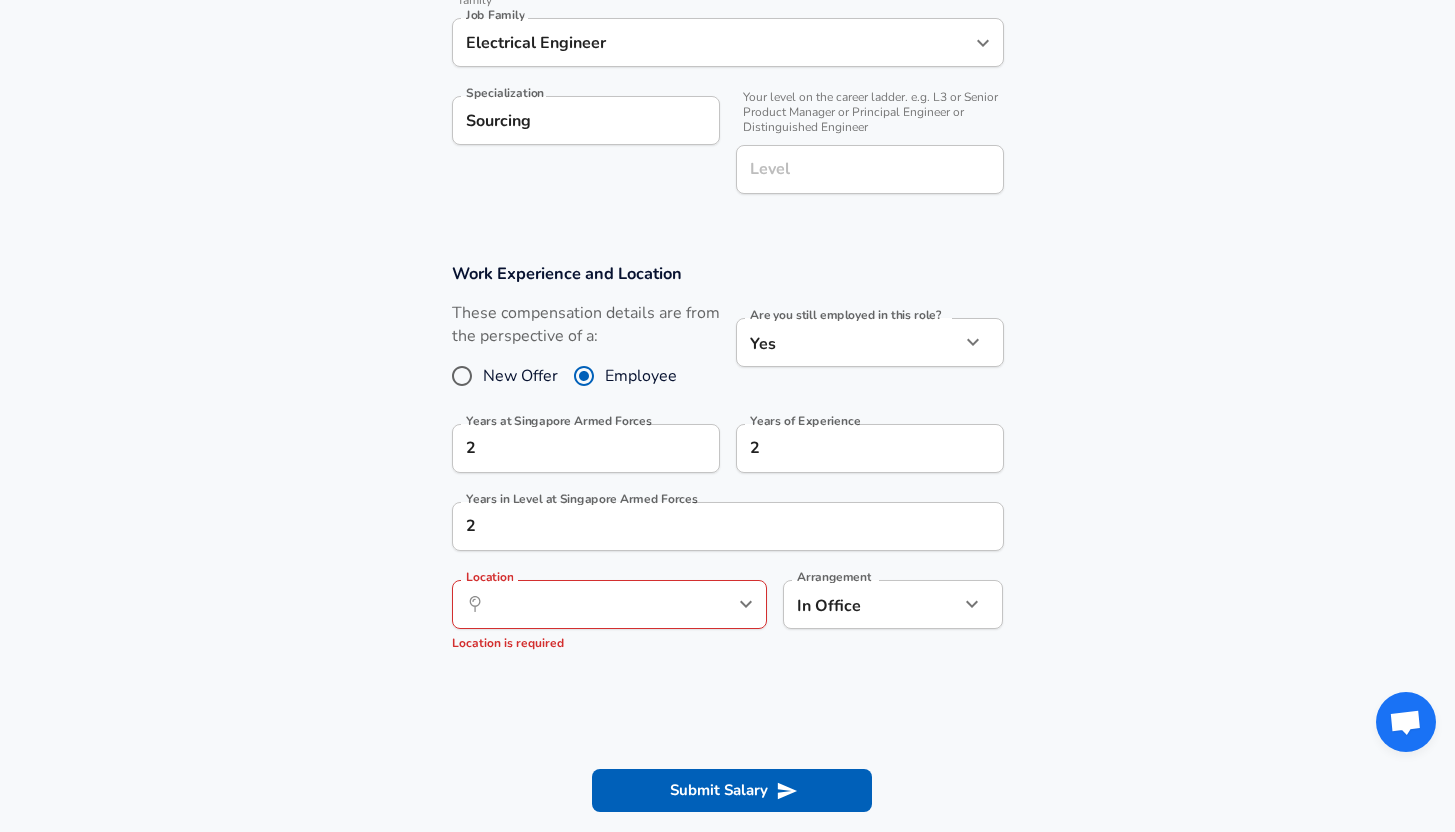 click on "Location ​ Location Location is required" at bounding box center (609, 617) 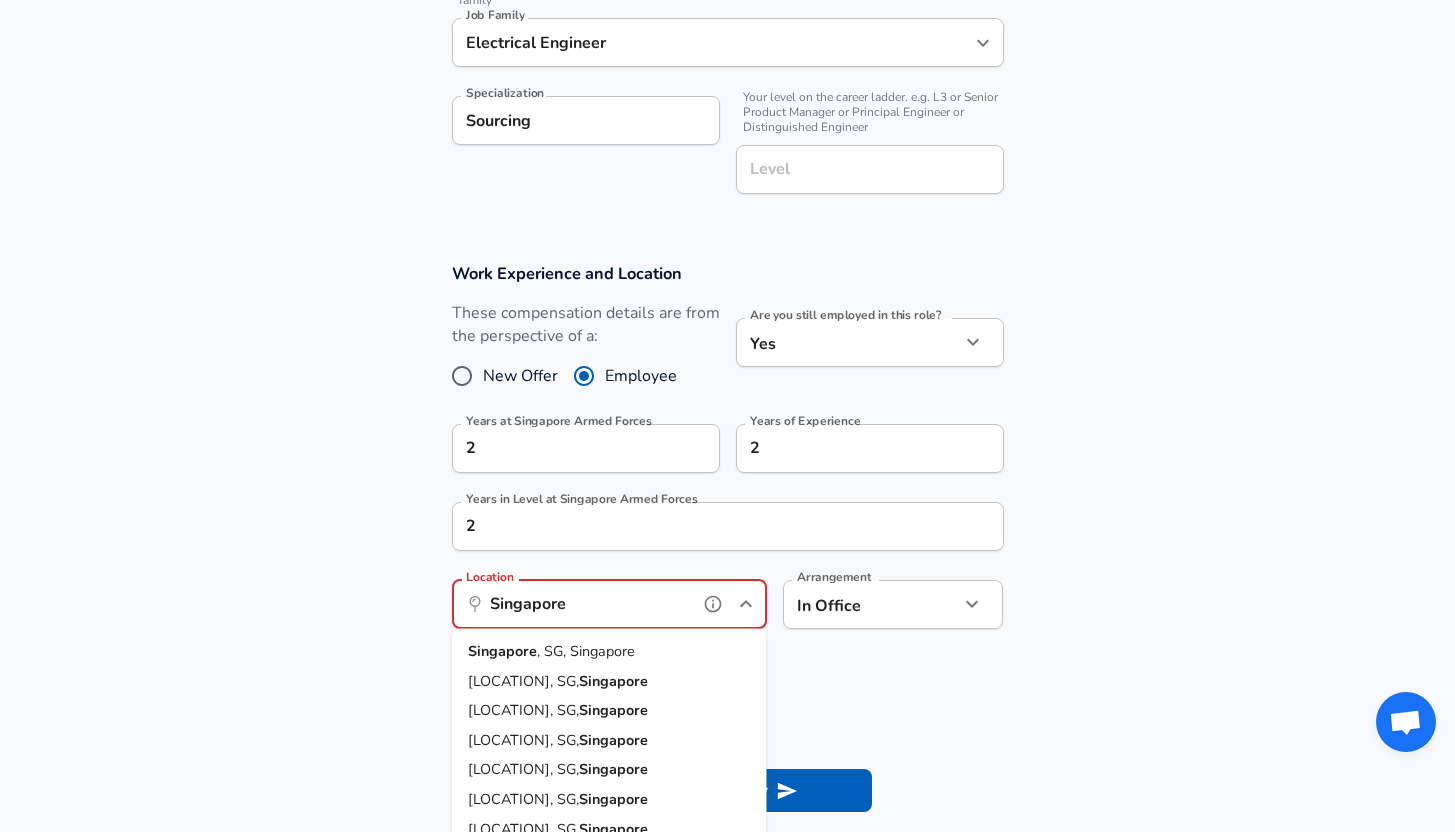 click on "Singapore , SG, Singapore" at bounding box center [609, 652] 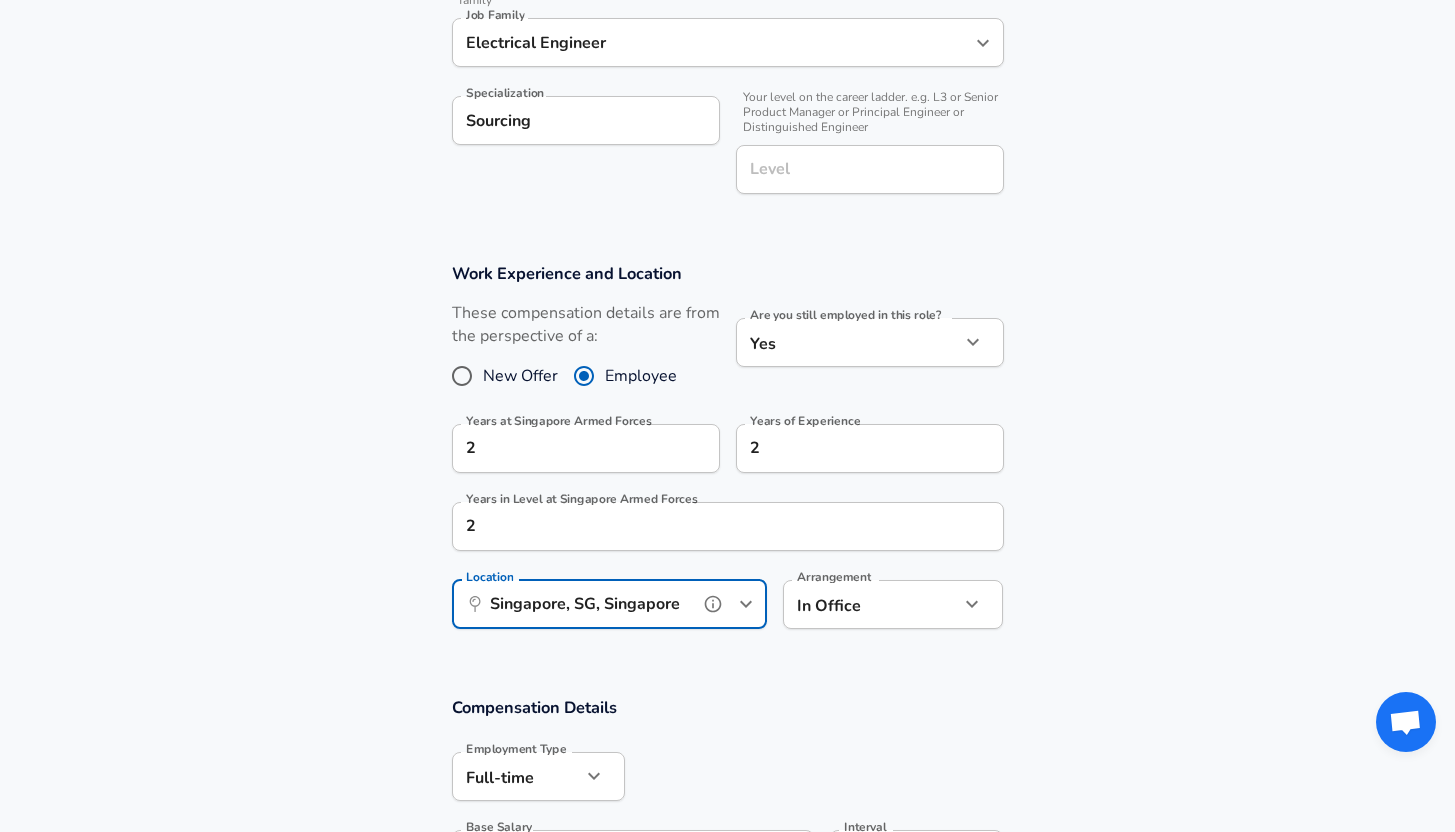 type on "[CITY], [STATE], [CITY]" 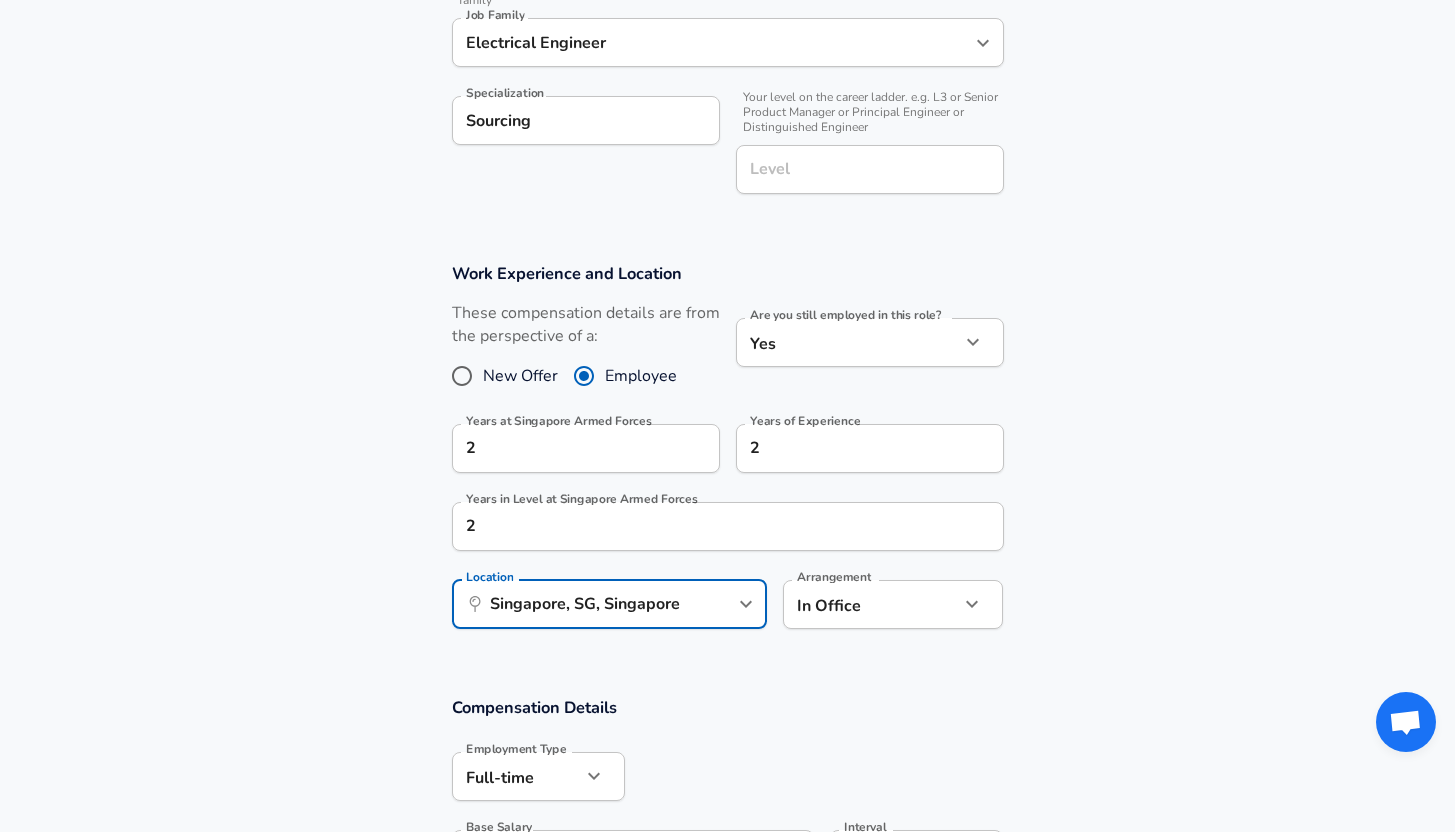 click on "Work Experience and Location These compensation details are from the perspective of a: New Offer Employee Are you still employed in this role? Yes yes Are you still employed in this role? Years at Singapore Armed Forces 2 Years at Singapore Armed Forces Years of Experience 2 Years of Experience Years in Level at Singapore Armed Forces 2 Years in Level at Singapore Armed Forces Location ​ Singapore, SG, Singapore Location Arrangement In Office office Arrangement" at bounding box center [727, 456] 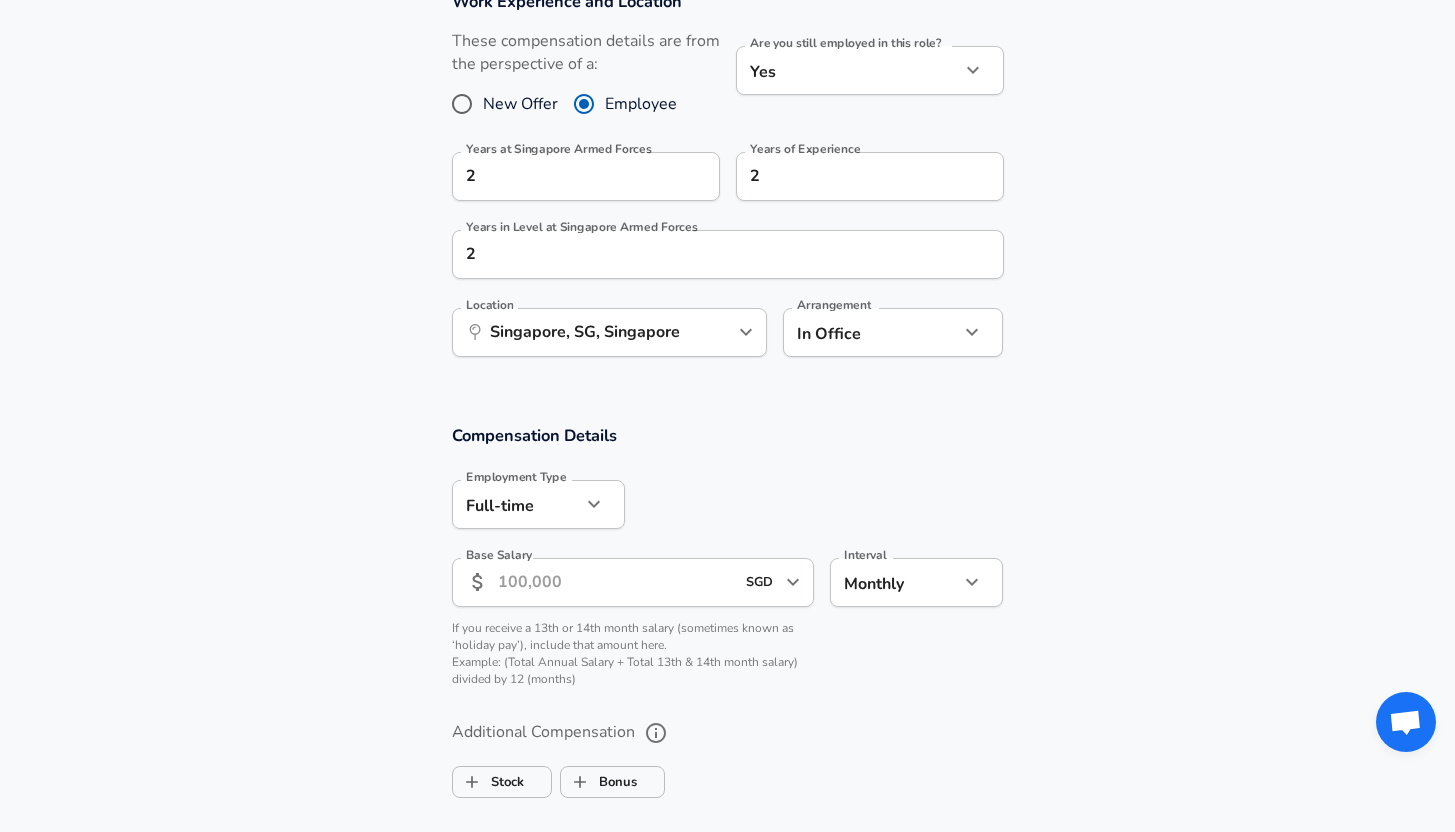 scroll, scrollTop: 940, scrollLeft: 0, axis: vertical 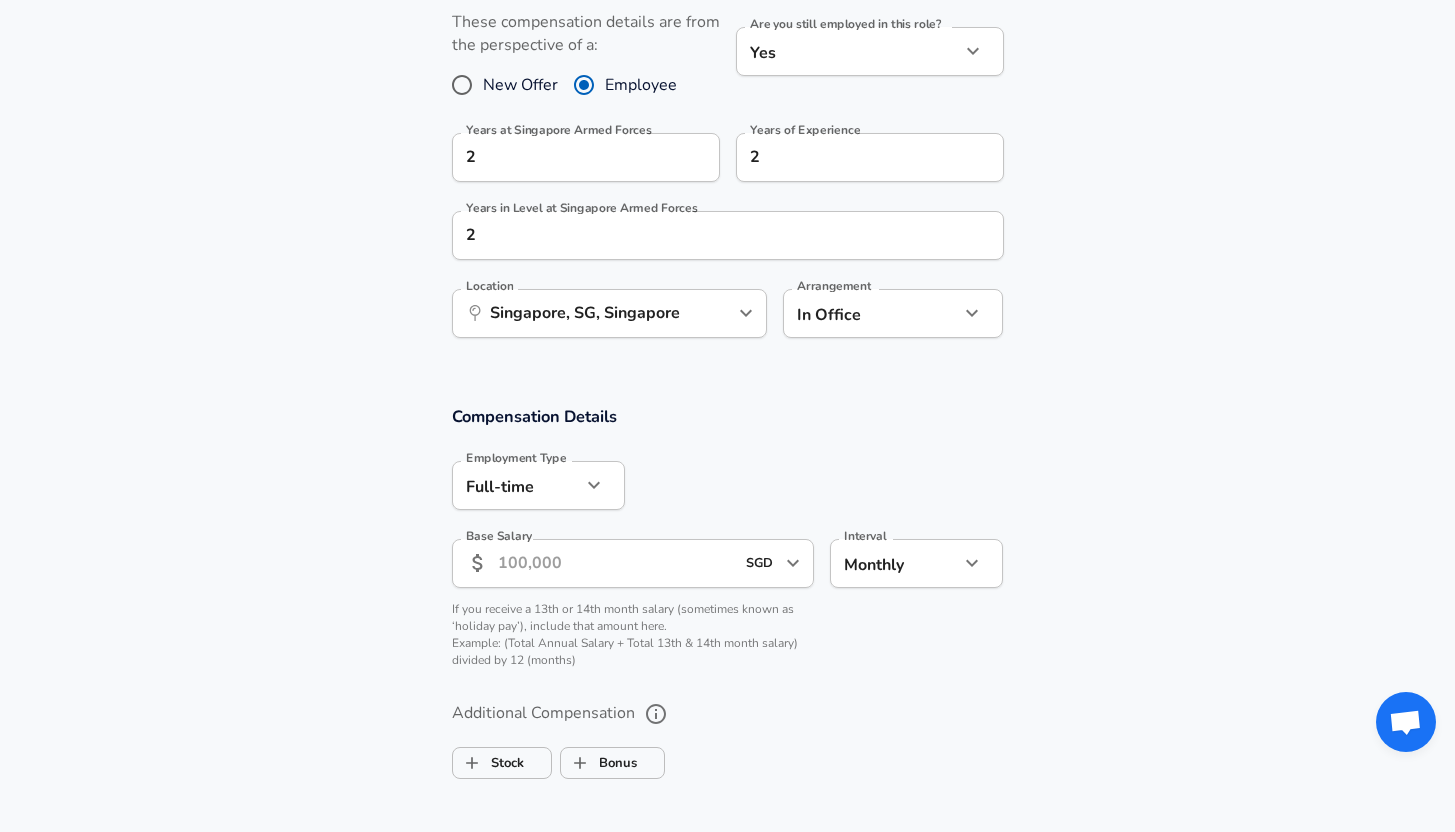 click on "Base Salary" at bounding box center [616, 563] 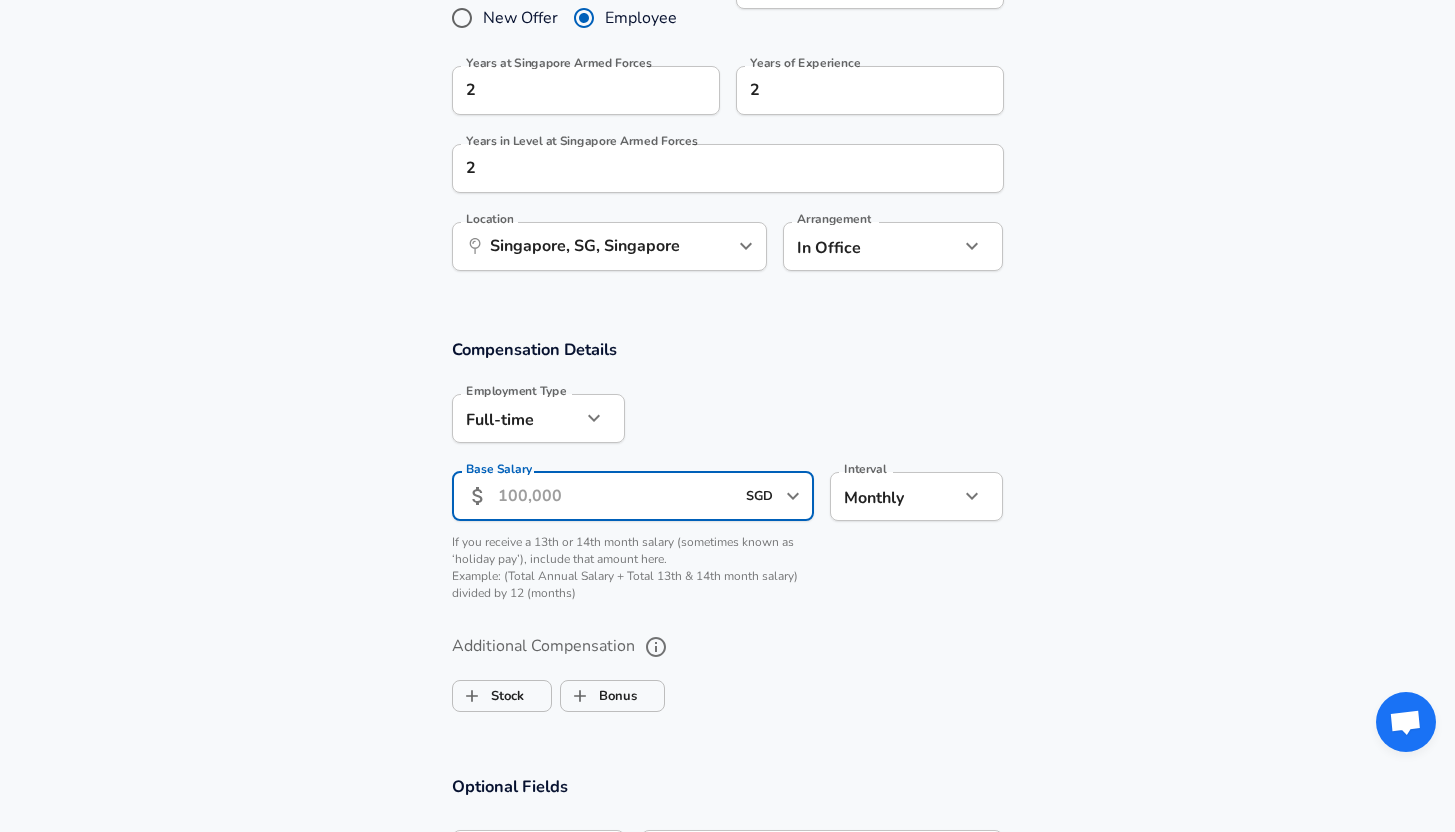 scroll, scrollTop: 1010, scrollLeft: 0, axis: vertical 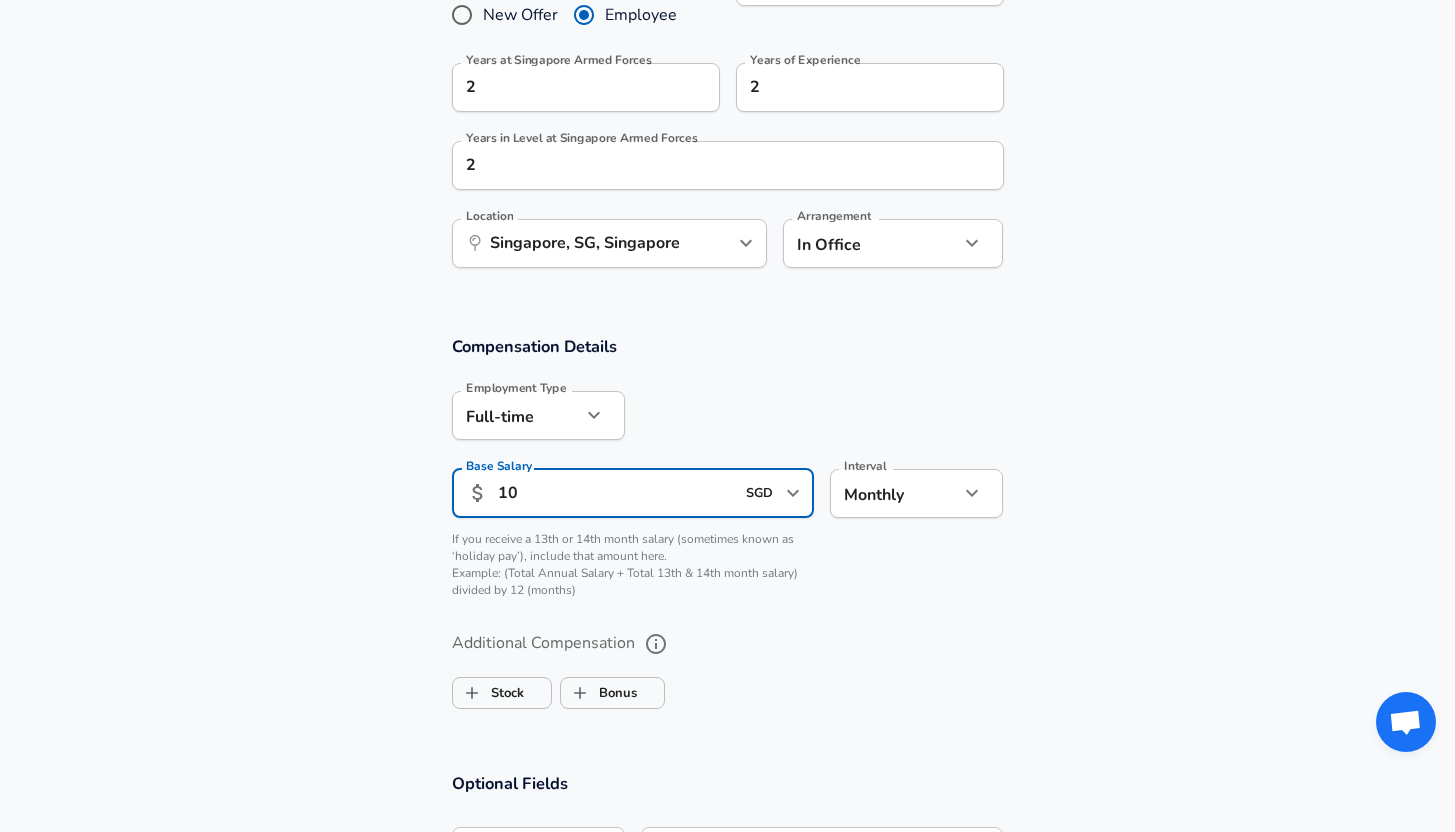 type on "1" 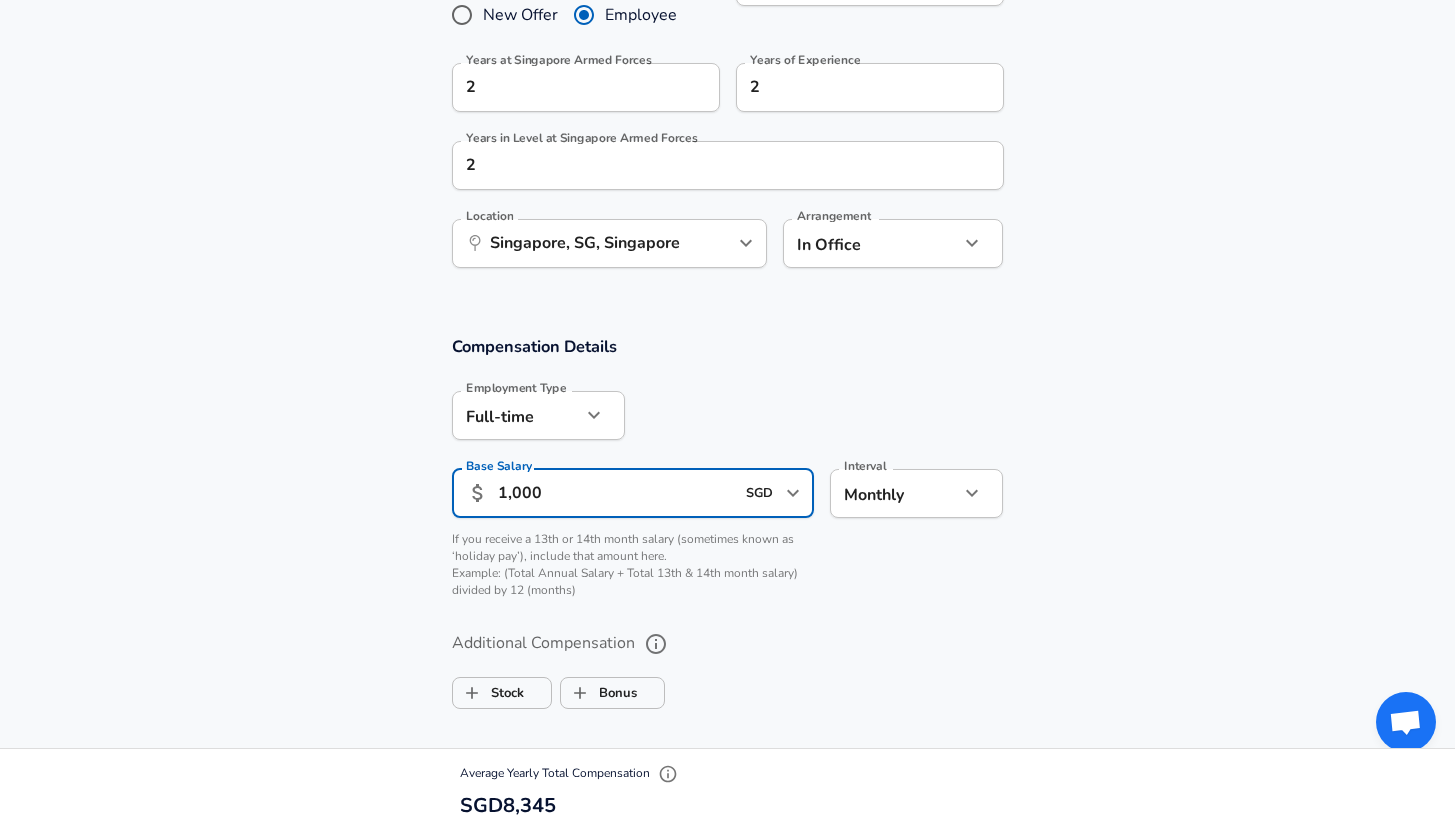 scroll, scrollTop: 0, scrollLeft: 0, axis: both 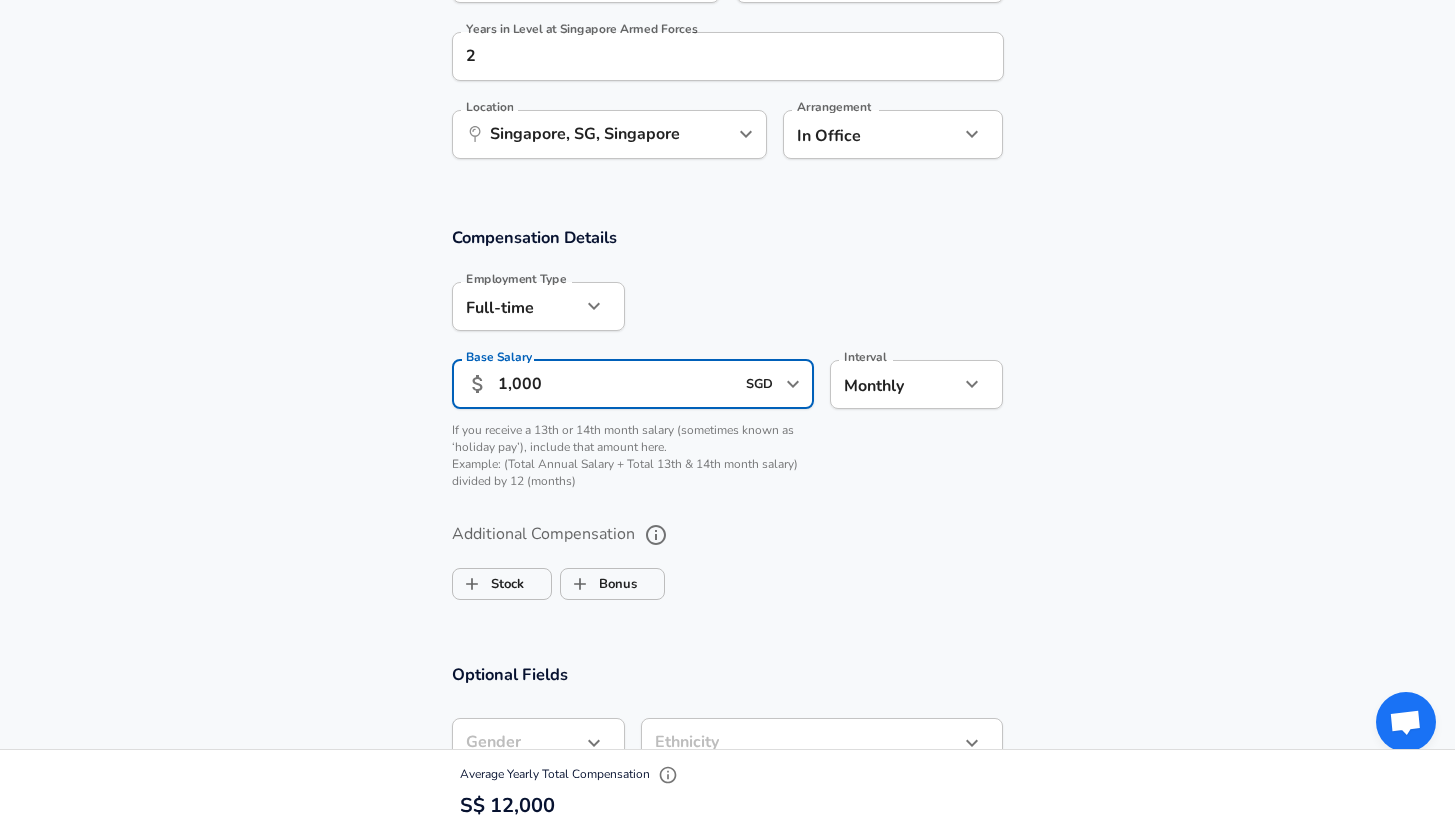 type on "1,000" 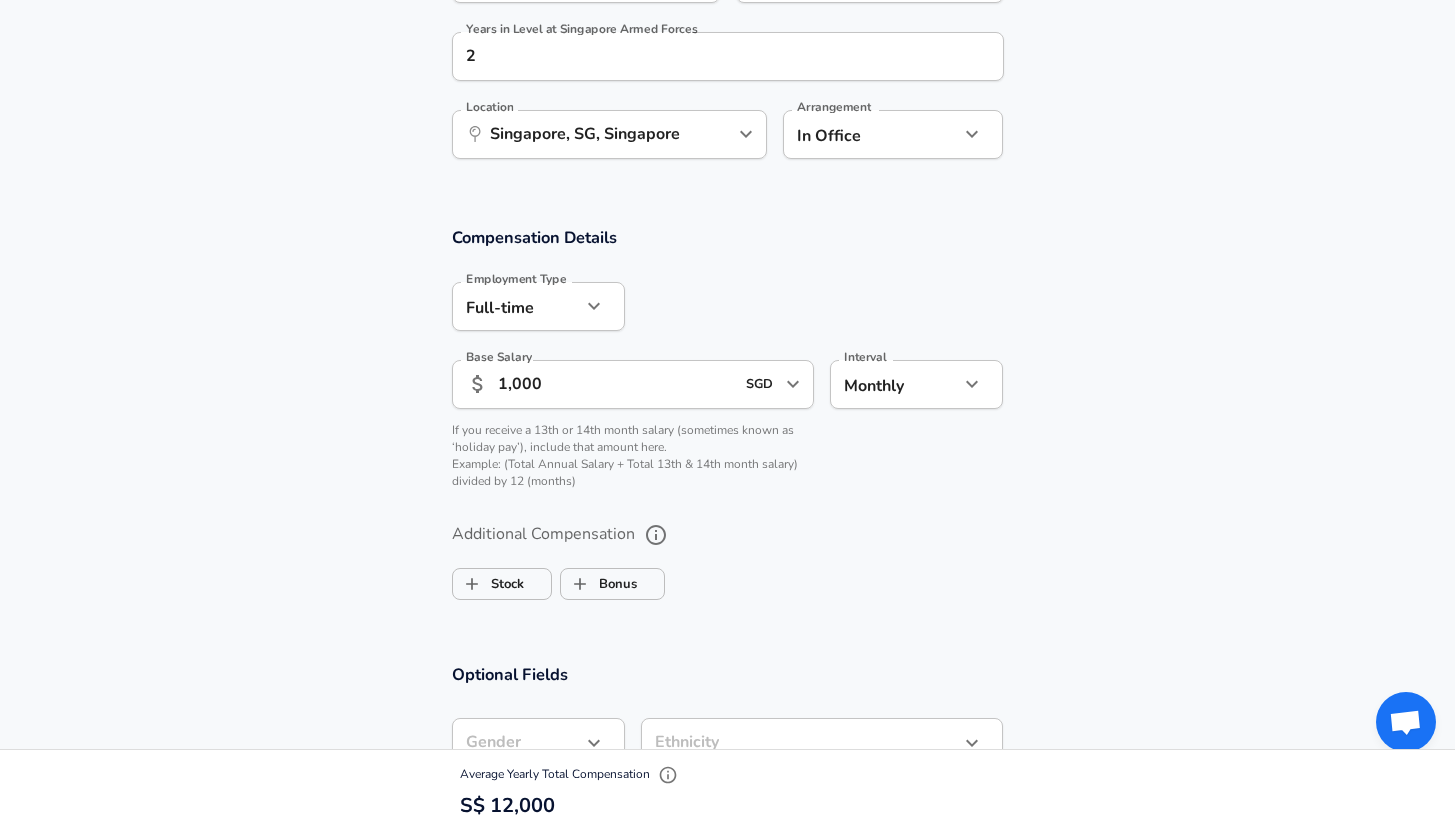 scroll, scrollTop: 0, scrollLeft: 0, axis: both 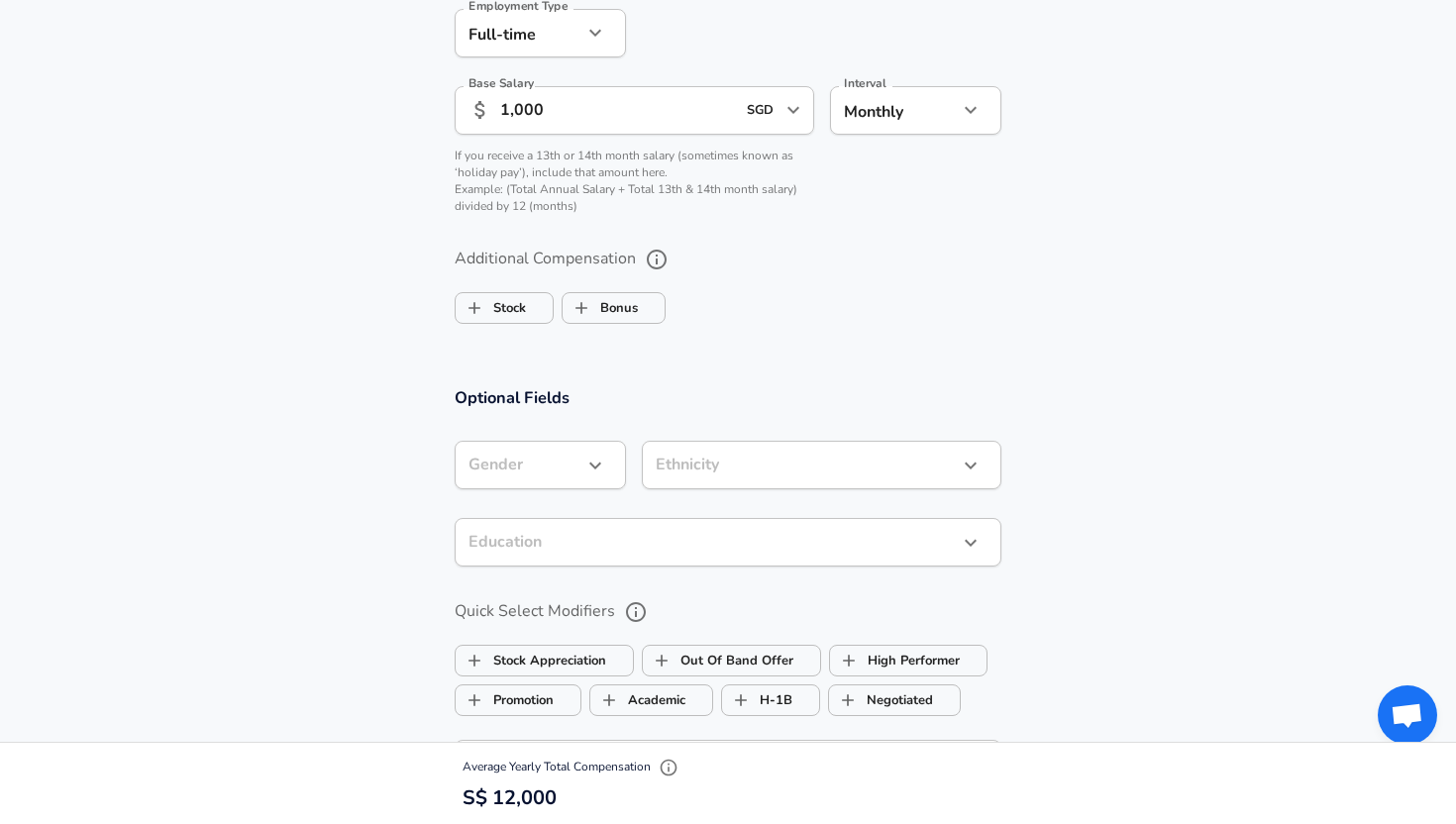 click on "Restart Add Your Salary Upload your offer letter   to verify your submission Enhance Privacy and Anonymity No Automatically hides specific fields until there are enough submissions to safely display the full details.   More Details Based on your submission and the data points that we have already collected, we will automatically hide and anonymize specific fields if there aren't enough data points to remain sufficiently anonymous. Company & Title Information   Enter the company you received your offer from Company Singapore Armed Forces Company   Select the title that closest resembles your official title. This should be similar to the title that was present on your offer letter. Title Systems Engineer Title   Select a job family that best fits your role. If you can't find one, select 'Other' to enter a custom job family Job Family Electrical Engineer Job Family Specialization Sourcing Specialization   Level Level Work Experience and Location These compensation details are from the perspective of a: New Offer" at bounding box center [728, -967] 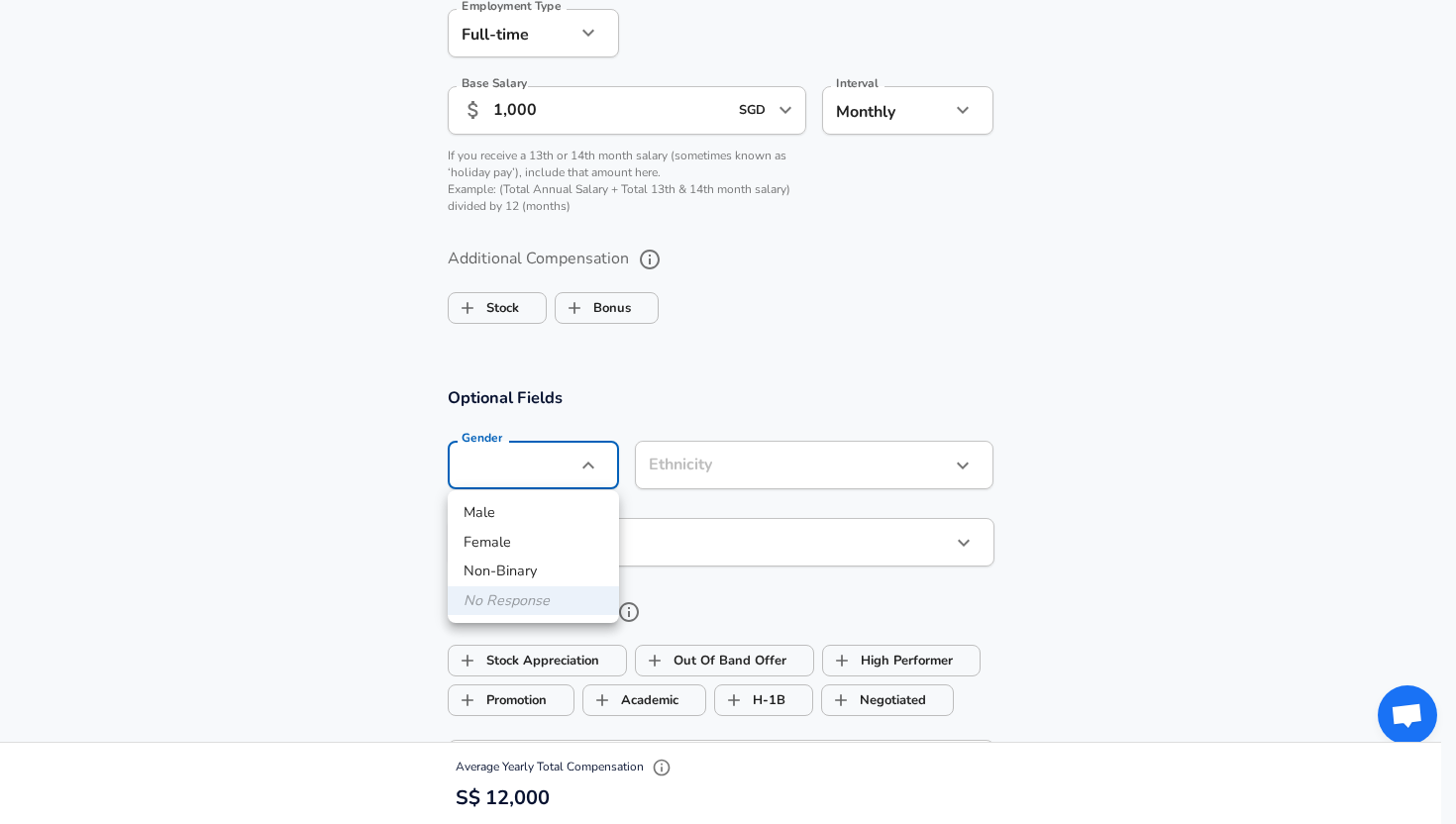 click on "Male" at bounding box center (533, 513) 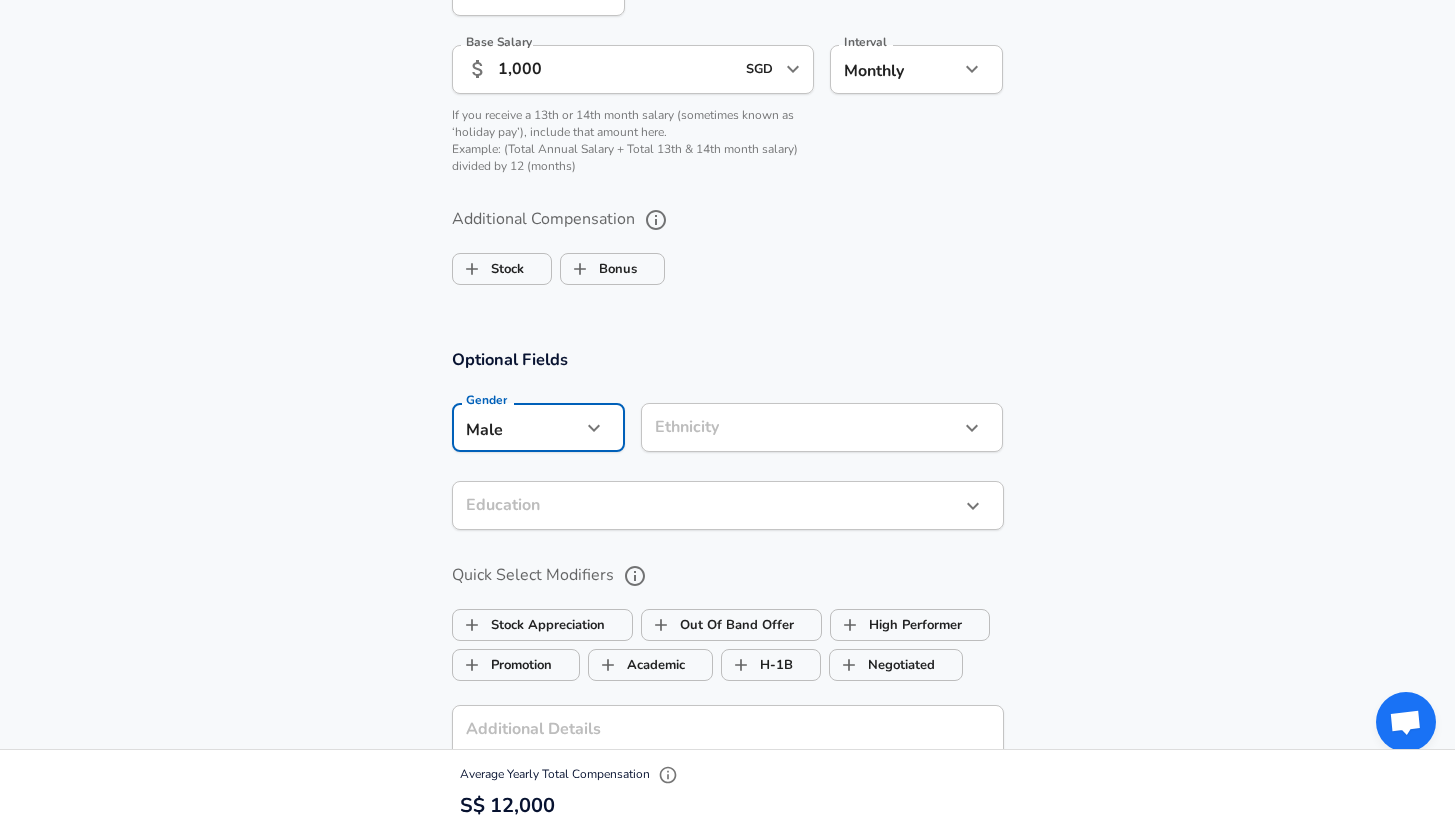 scroll, scrollTop: 1453, scrollLeft: 0, axis: vertical 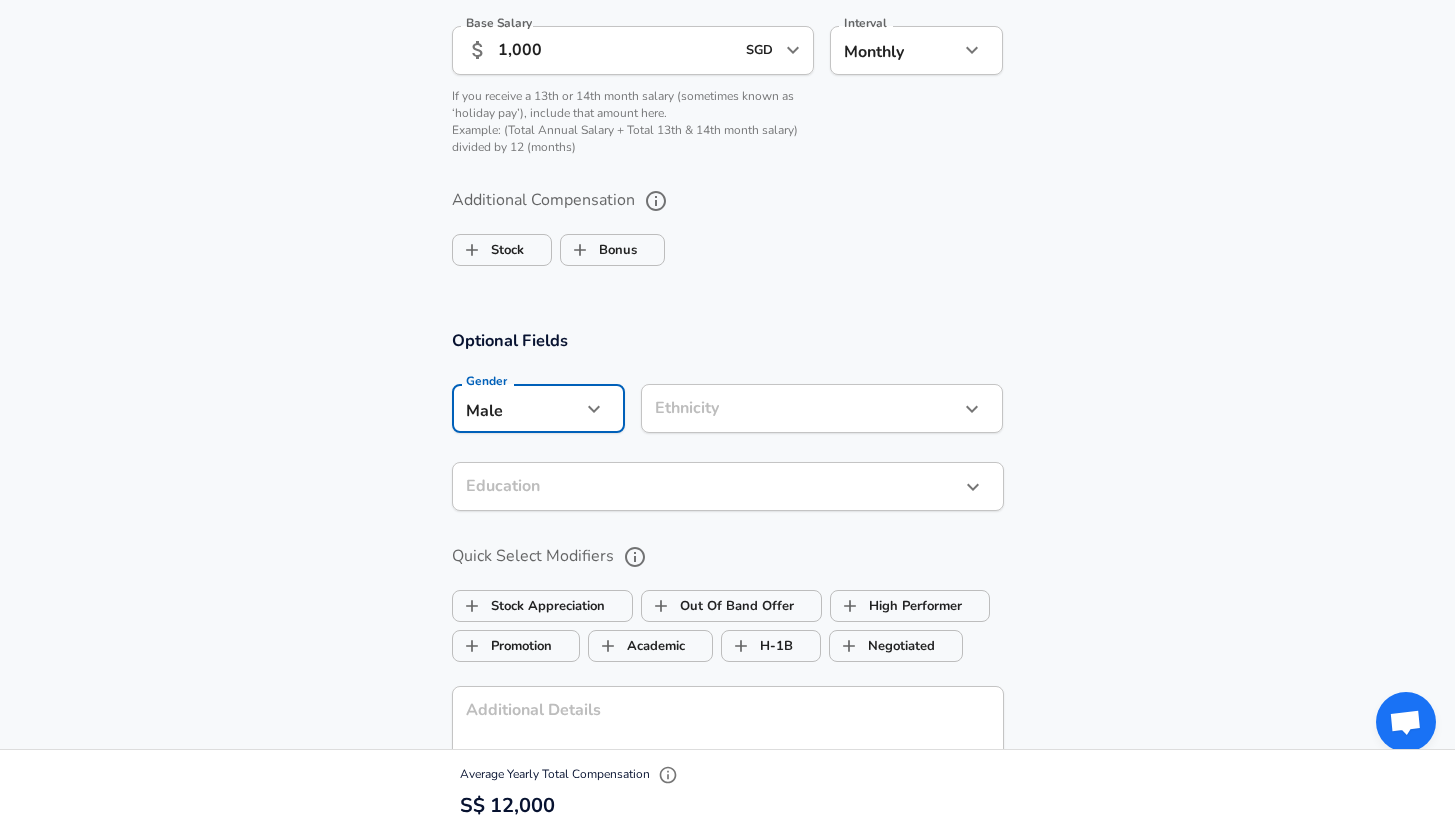 click on "Optional Fields Gender Male male Gender Ethnicity ​ Ethnicity Education ​ Education Quick Select Modifiers   Stock Appreciation Out Of Band Offer High Performer Promotion Academic H-1B Negotiated Additional Details x Additional Details 0 /500 characters Email Address Email Address   Providing an email allows for editing or removal of your submission. We may also reach out if we have any questions. Your email will not be published." at bounding box center [728, 650] 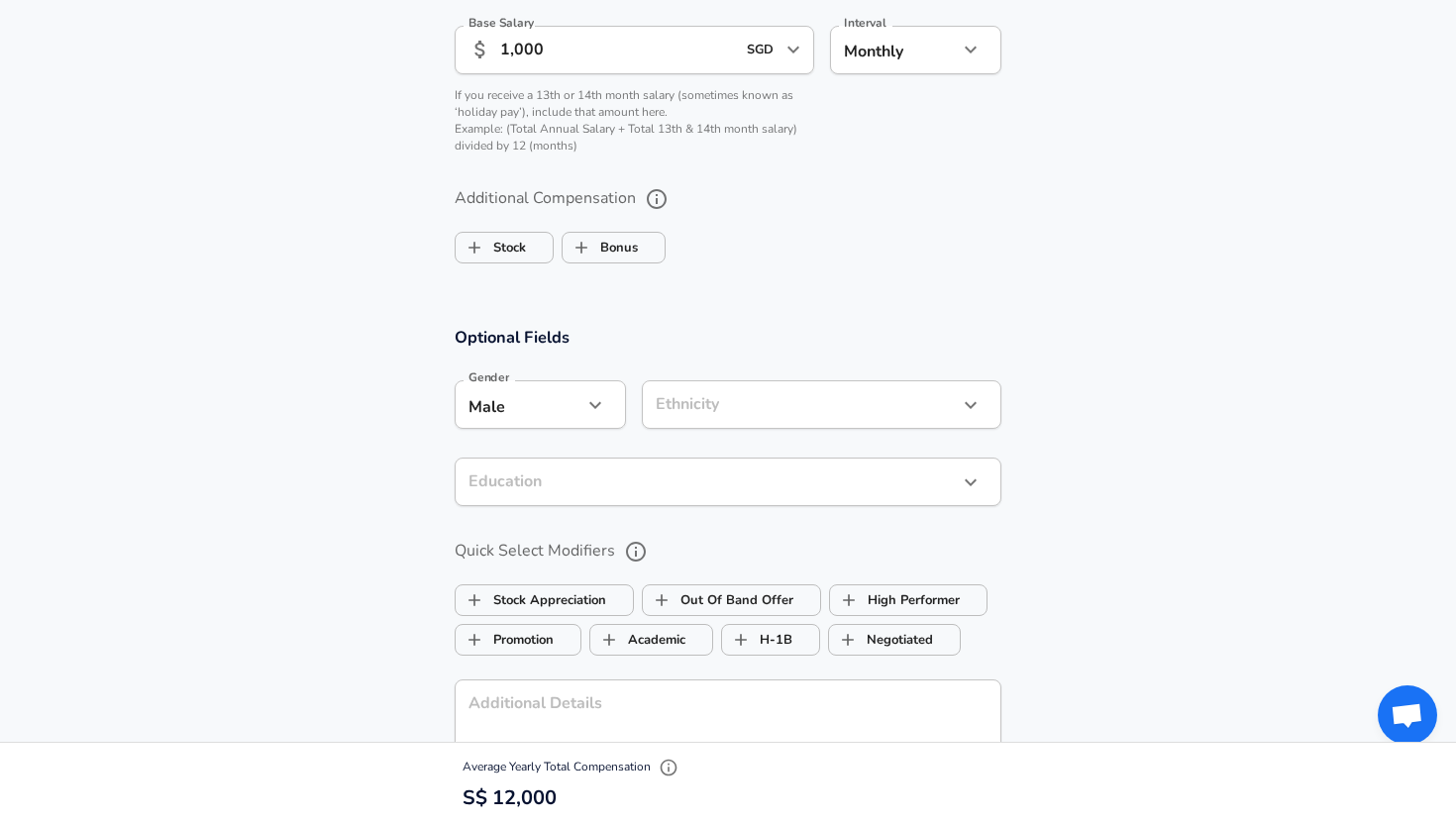 click on "Restart Add Your Salary Upload your offer letter   to verify your submission Enhance Privacy and Anonymity No Automatically hides specific fields until there are enough submissions to safely display the full details.   More Details Based on your submission and the data points that we have already collected, we will automatically hide and anonymize specific fields if there aren't enough data points to remain sufficiently anonymous. Company & Title Information   Enter the company you received your offer from Company Singapore Armed Forces Company   Select the title that closest resembles your official title. This should be similar to the title that was present on your offer letter. Title Systems Engineer Title   Select a job family that best fits your role. If you can't find one, select 'Other' to enter a custom job family Job Family Electrical Engineer Job Family Specialization Sourcing Specialization   Level Level Work Experience and Location These compensation details are from the perspective of a: New Offer" at bounding box center (728, -1027) 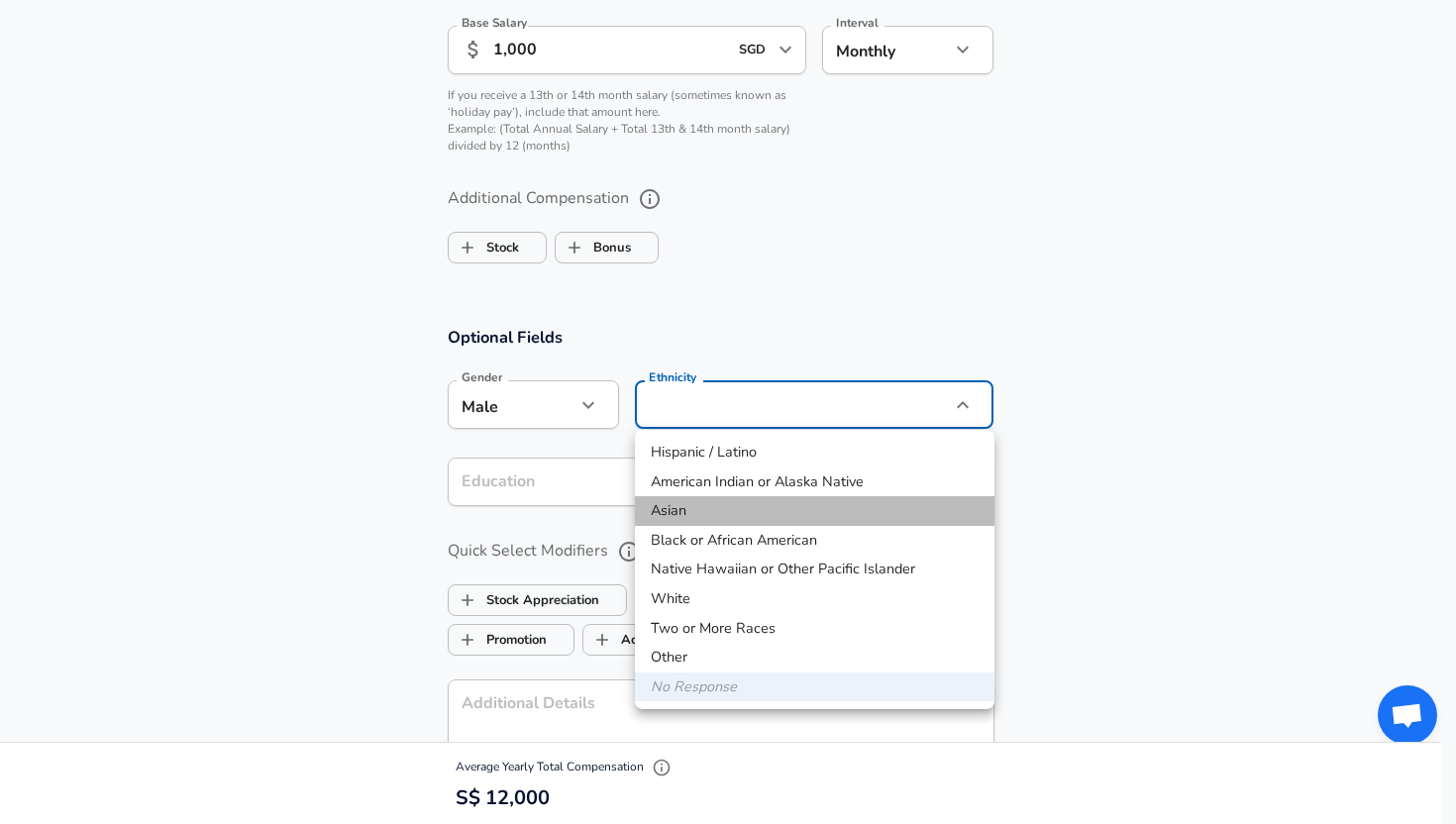 click on "Asian" at bounding box center [814, 511] 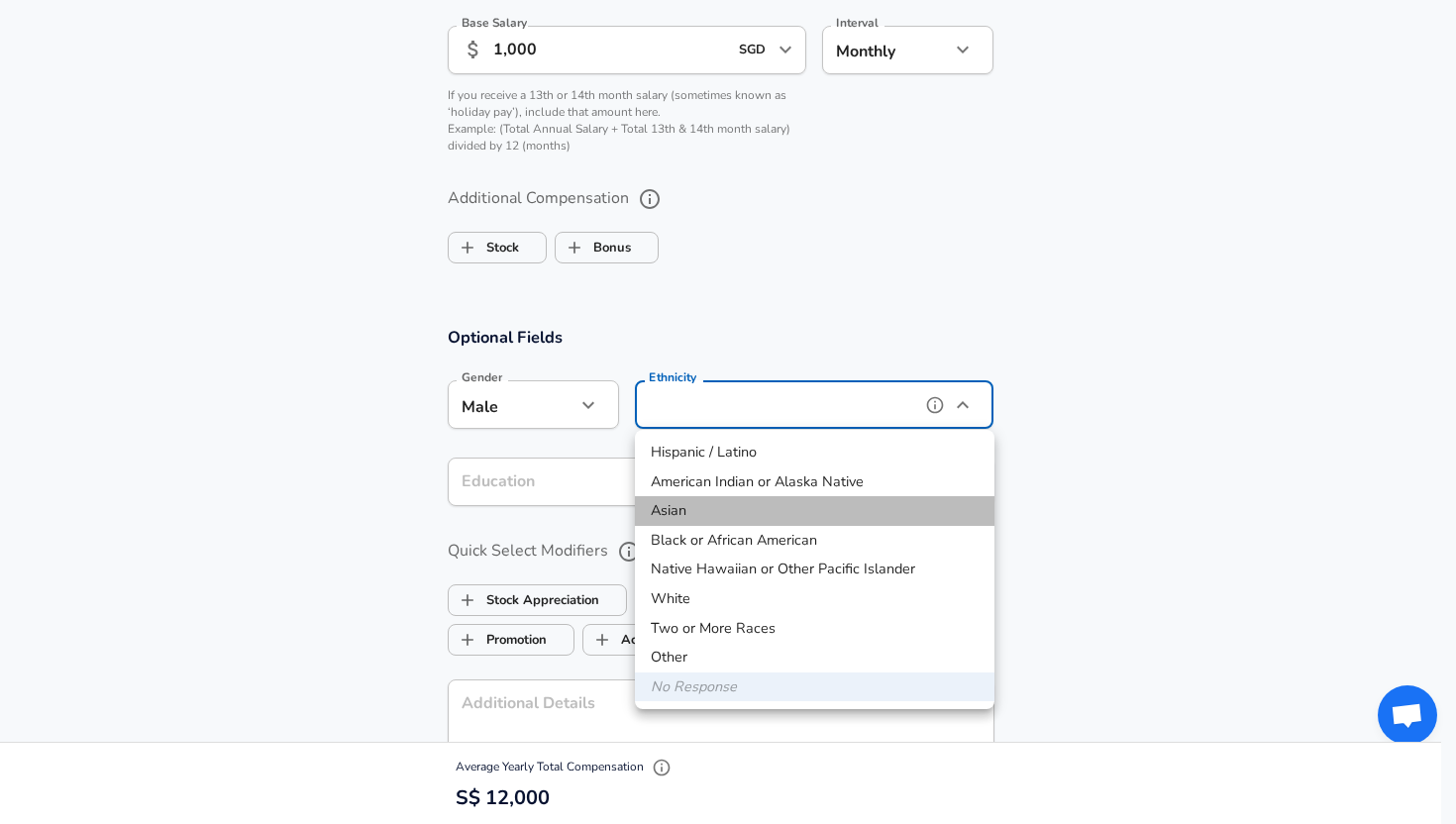 type on "Asian" 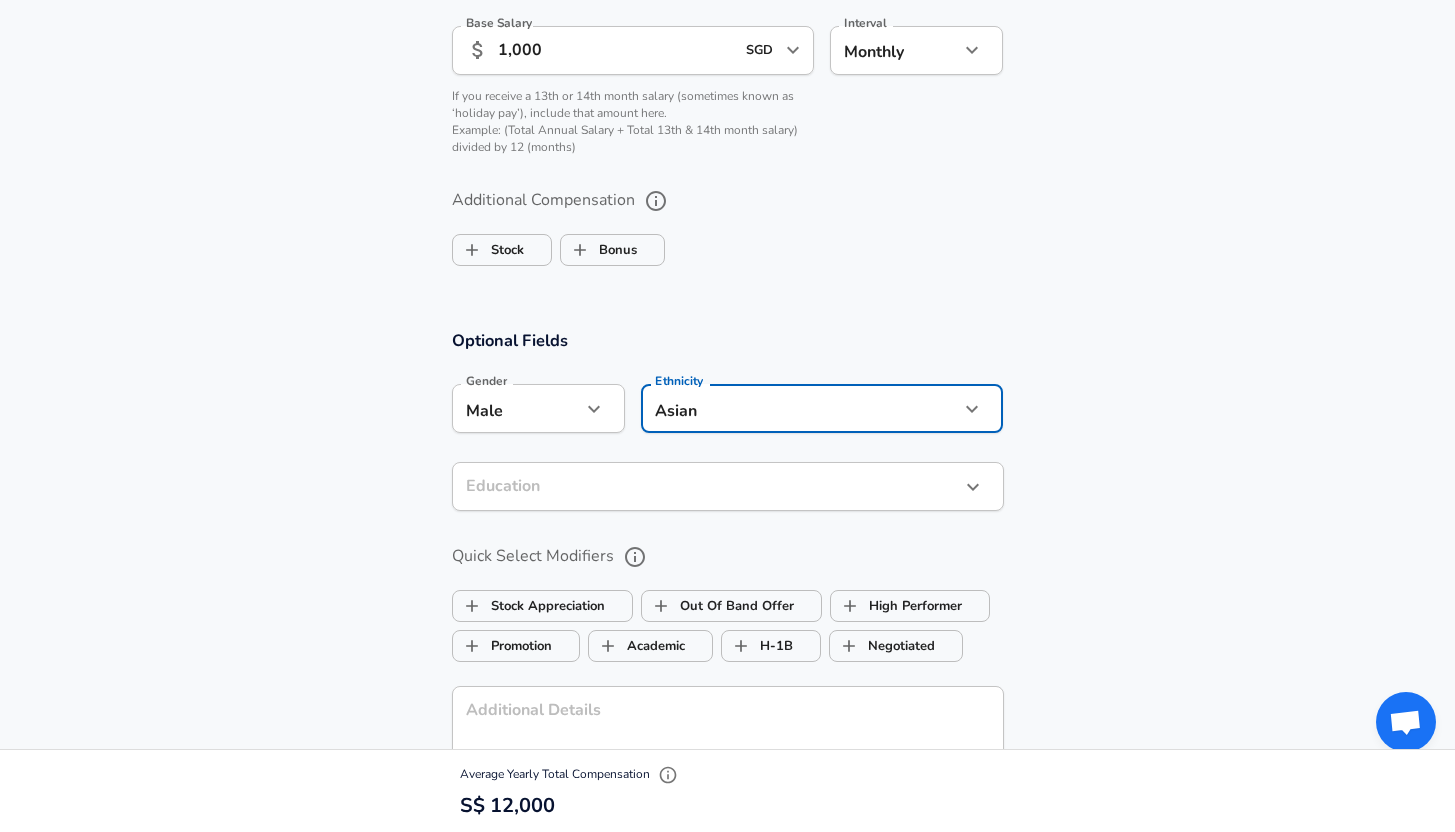 click on "Restart Add Your Salary Upload your offer letter   to verify your submission Enhance Privacy and Anonymity No Automatically hides specific fields until there are enough submissions to safely display the full details.   More Details Based on your submission and the data points that we have already collected, we will automatically hide and anonymize specific fields if there aren't enough data points to remain sufficiently anonymous. Company & Title Information   Enter the company you received your offer from Company Singapore Armed Forces Company   Select the title that closest resembles your official title. This should be similar to the title that was present on your offer letter. Title Systems Engineer Title   Select a job family that best fits your role. If you can't find one, select 'Other' to enter a custom job family Job Family Electrical Engineer Job Family Specialization Sourcing Specialization   Level Level Work Experience and Location These compensation details are from the perspective of a: New Offer" at bounding box center [727, -1037] 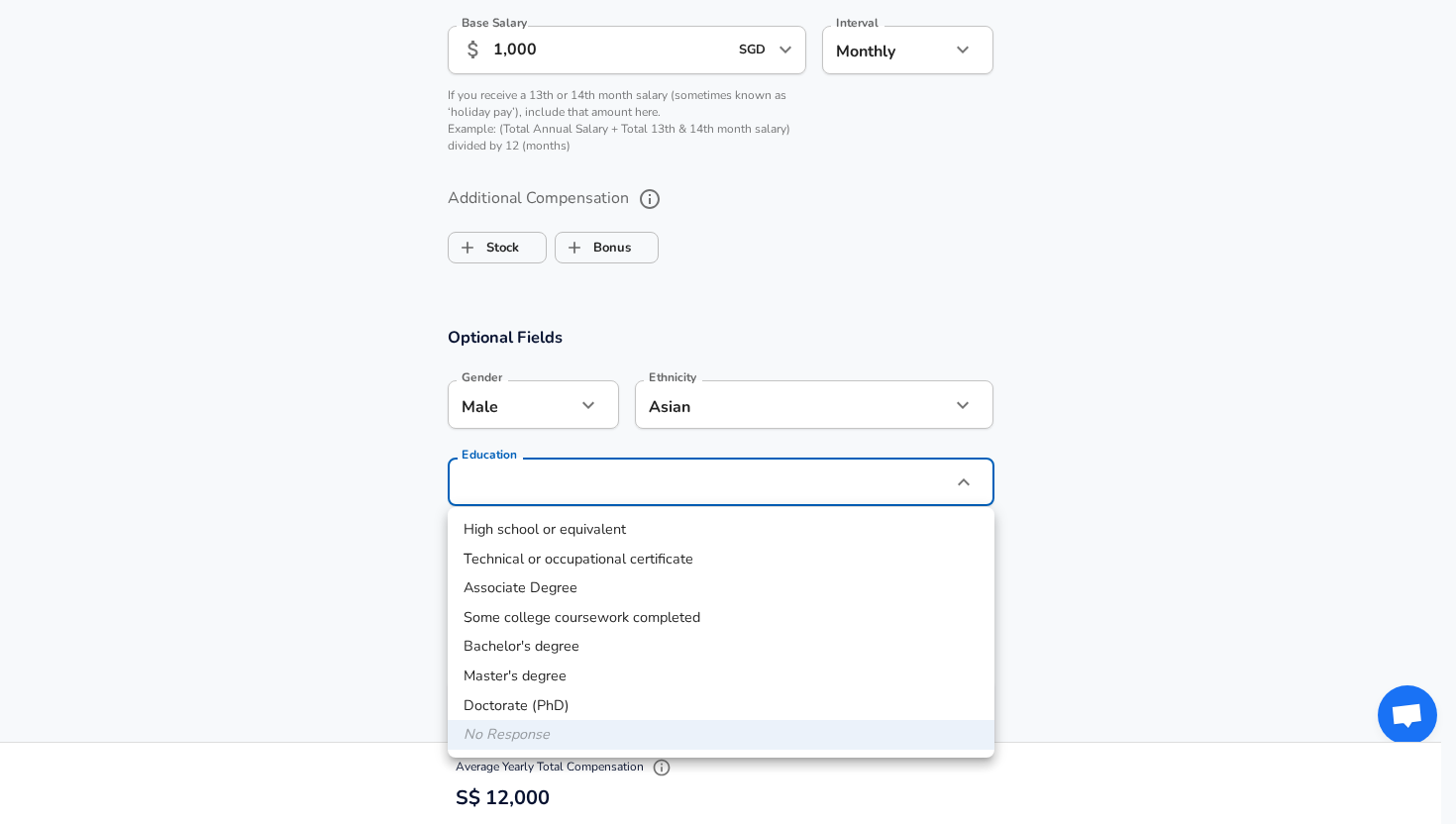 click on "High school or equivalent" at bounding box center (721, 530) 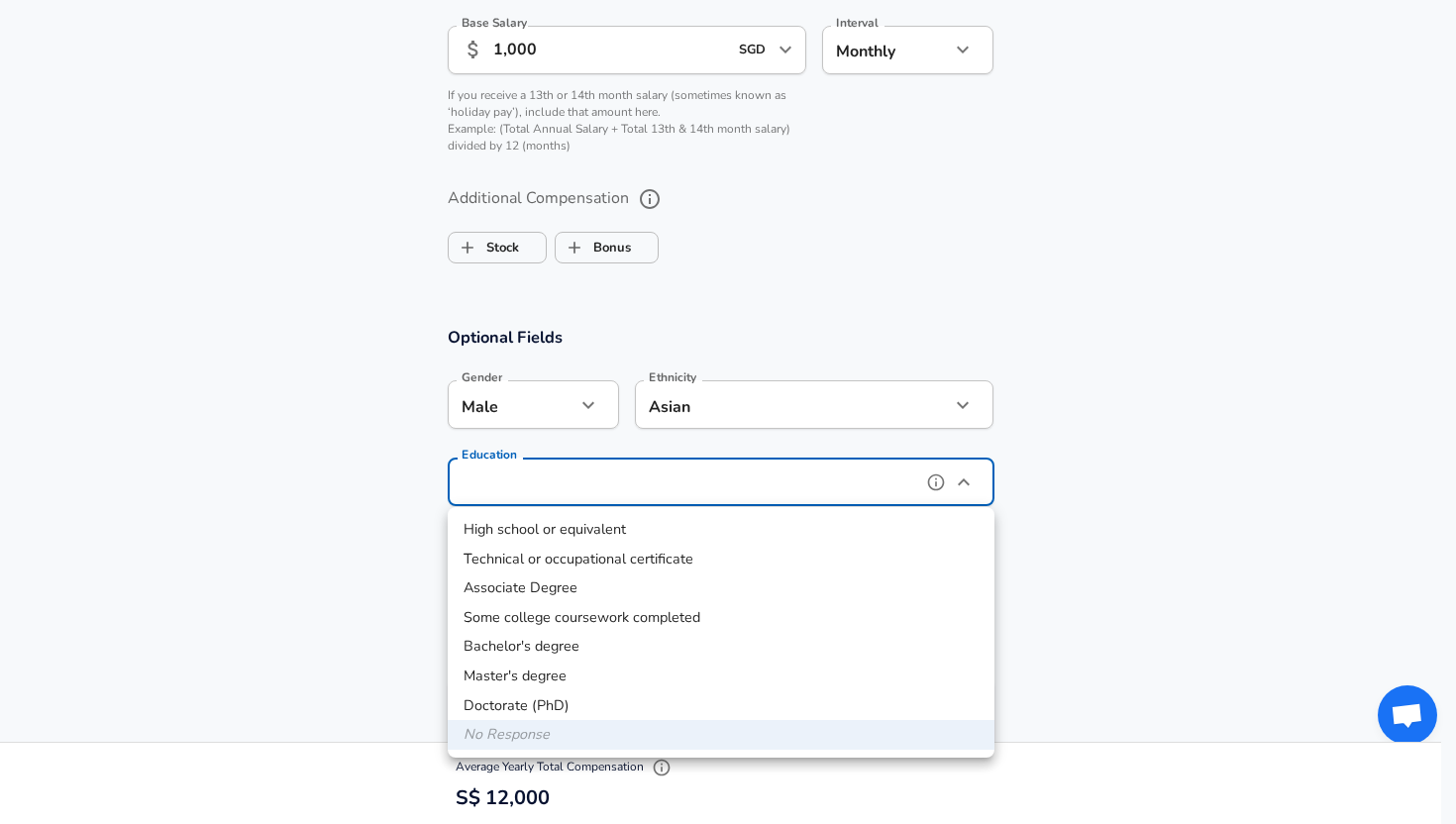type on "High school or equivalent" 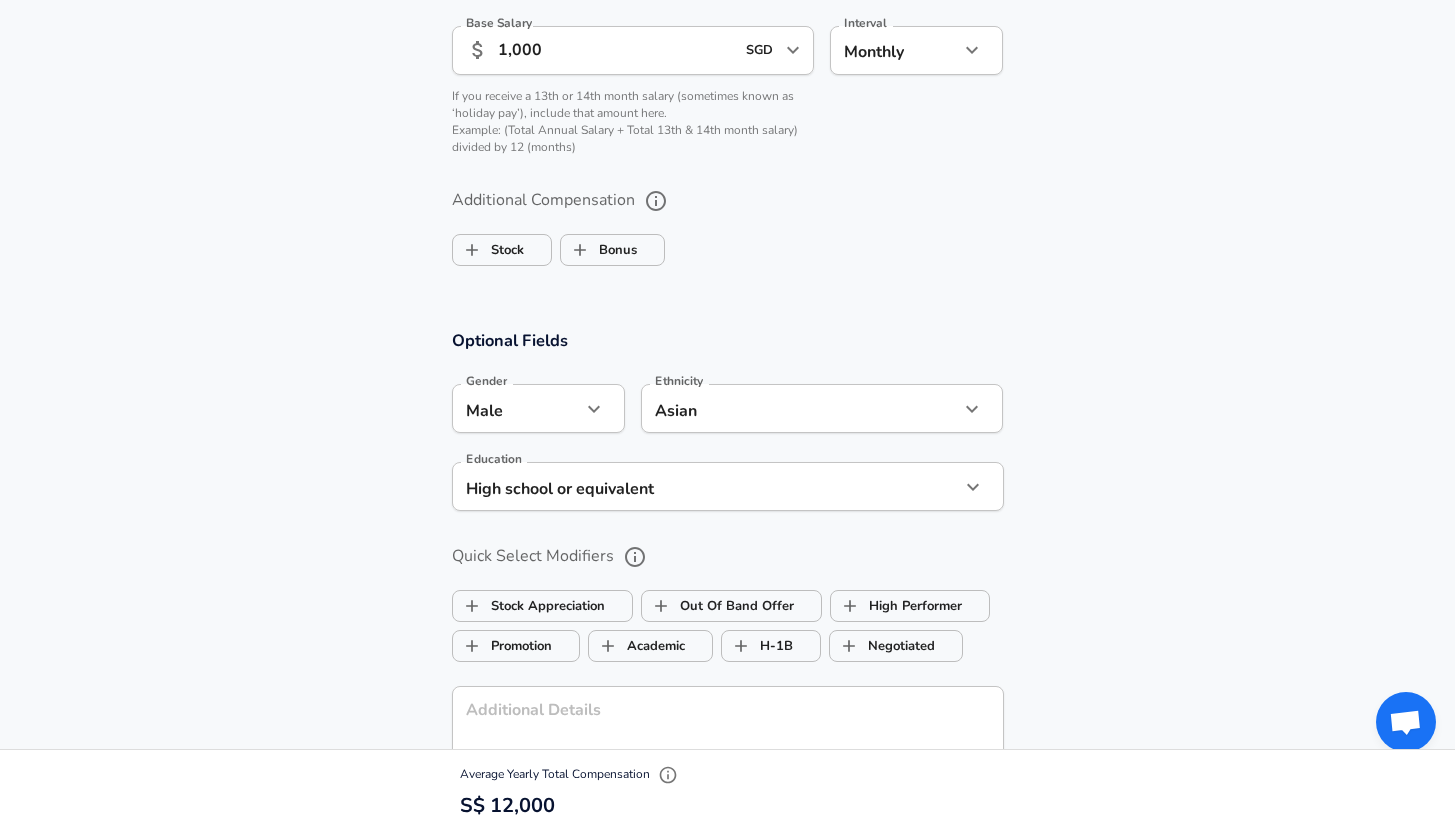 click on "Optional Fields Gender Male male Gender Ethnicity Asian Asian Ethnicity Education High school or equivalent High school or equivalent Education Quick Select Modifiers   Stock Appreciation Out Of Band Offer High Performer Promotion Academic H-1B Negotiated Additional Details x Additional Details 0 /500 characters Email Address Email Address   Providing an email allows for editing or removal of your submission. We may also reach out if we have any questions. Your email will not be published." at bounding box center (727, 654) 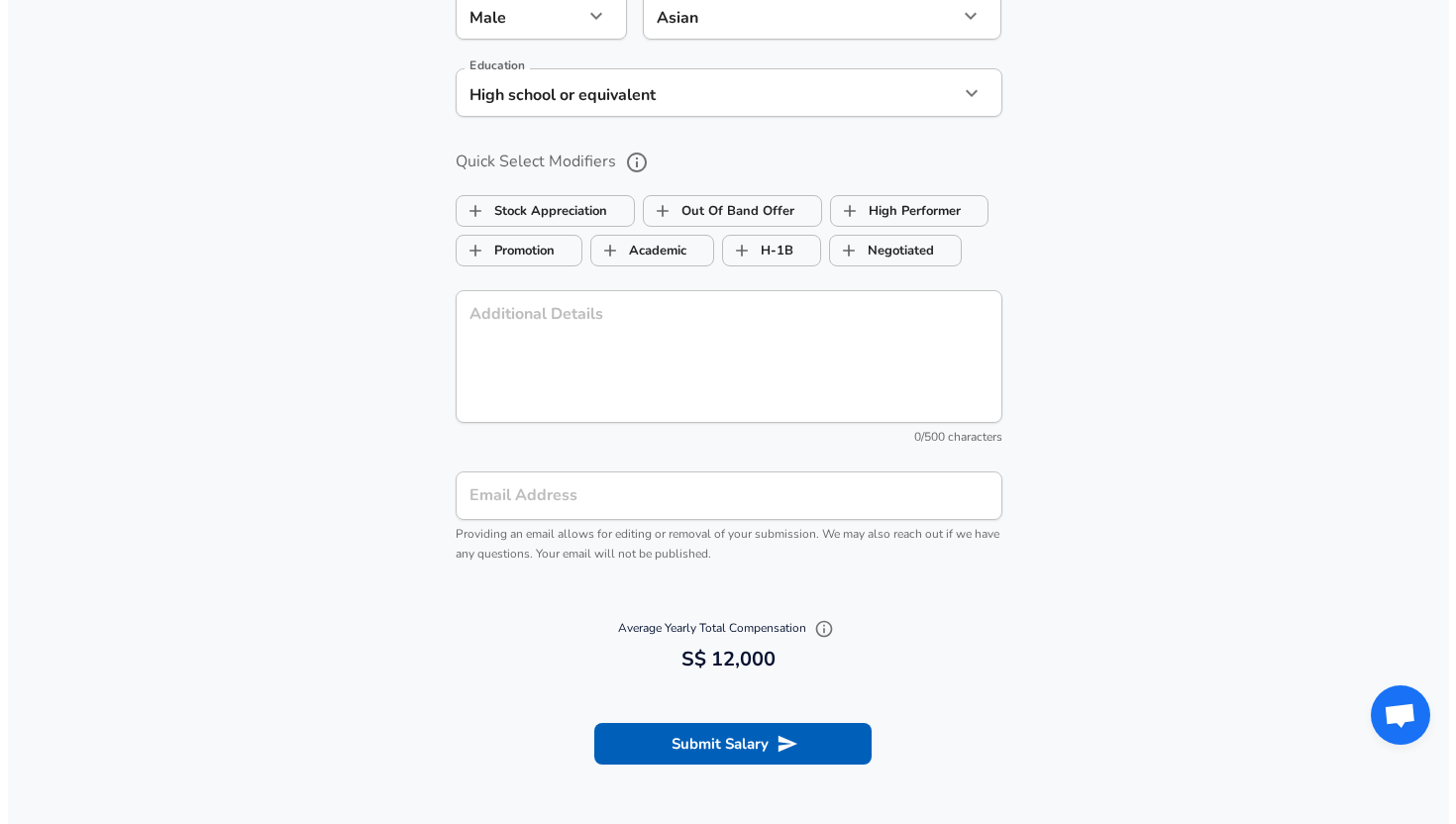 scroll, scrollTop: 1846, scrollLeft: 0, axis: vertical 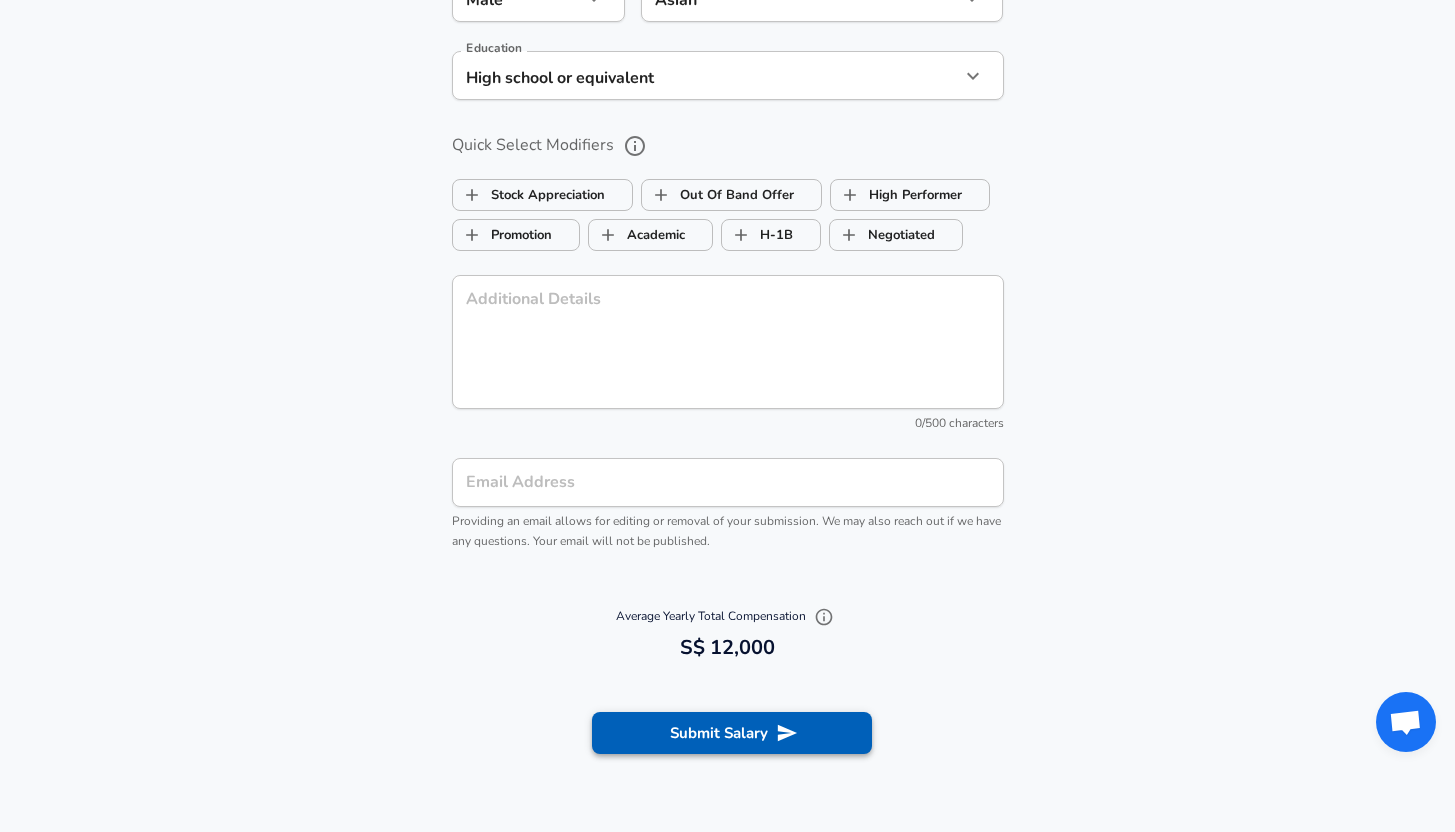 click on "Submit Salary" at bounding box center [732, 733] 